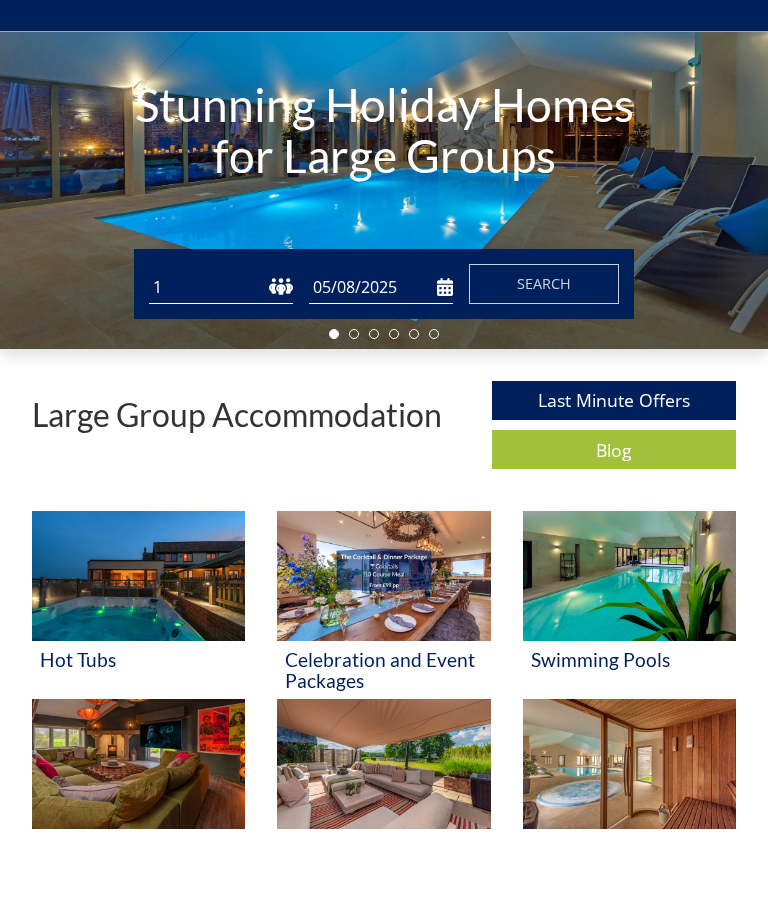 scroll, scrollTop: 433, scrollLeft: 0, axis: vertical 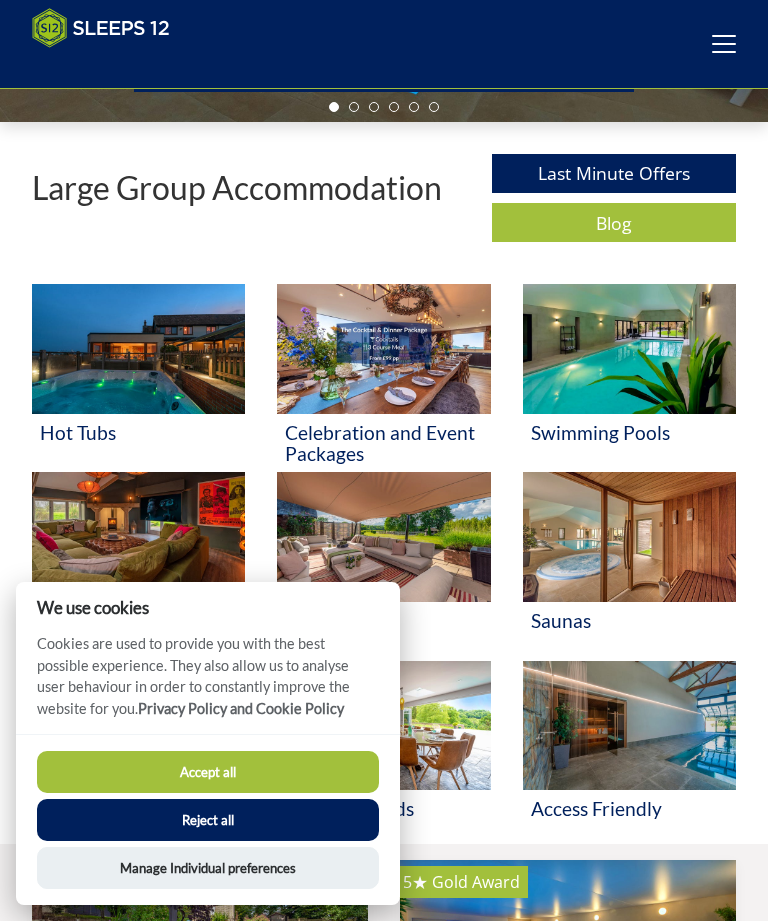 click on "Accept all" at bounding box center (208, 772) 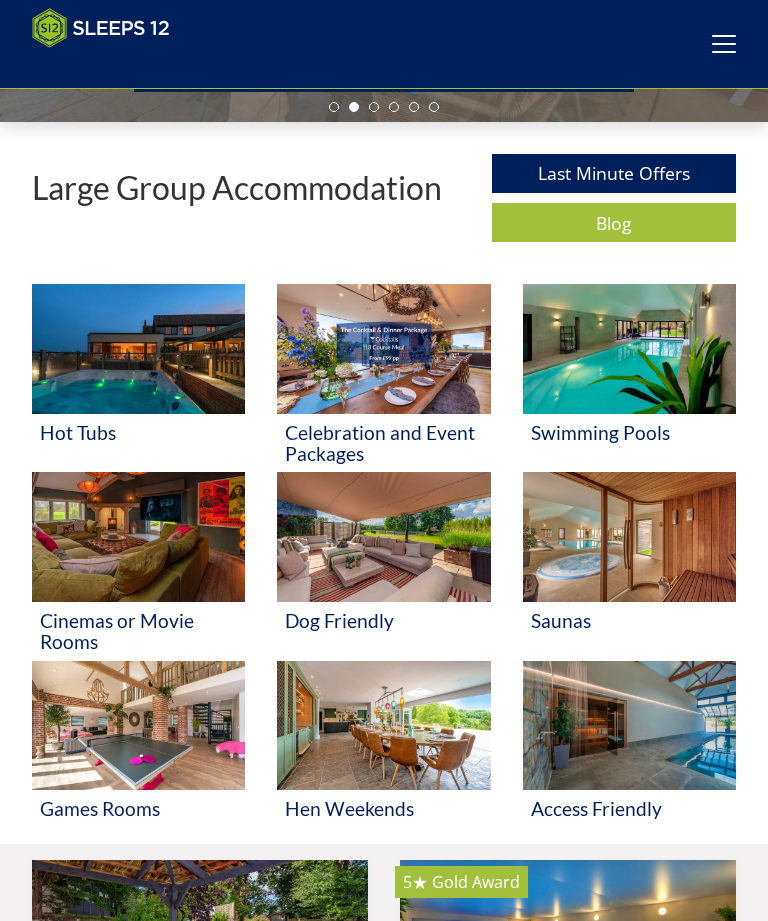 click at bounding box center [629, 349] 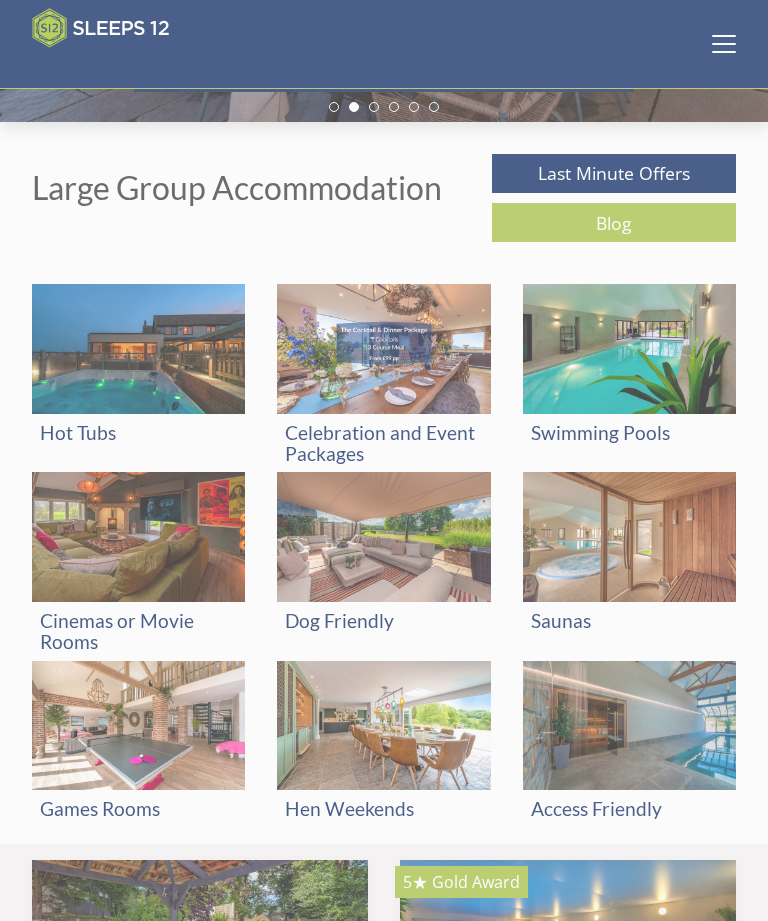 click on "Swimming Pools" at bounding box center [629, 432] 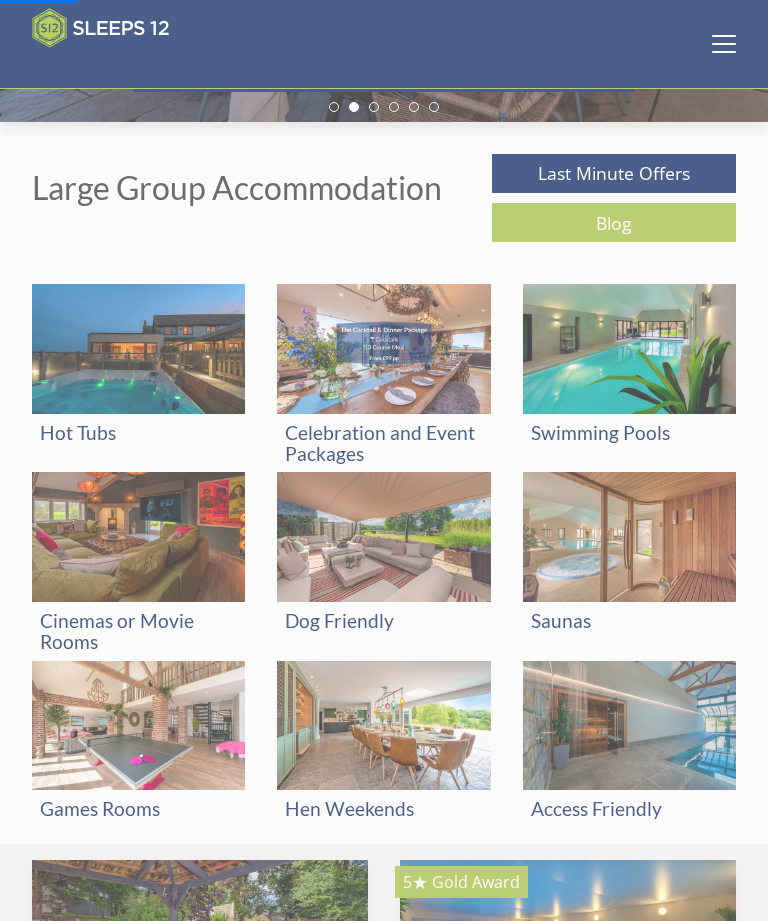 scroll, scrollTop: 505, scrollLeft: 0, axis: vertical 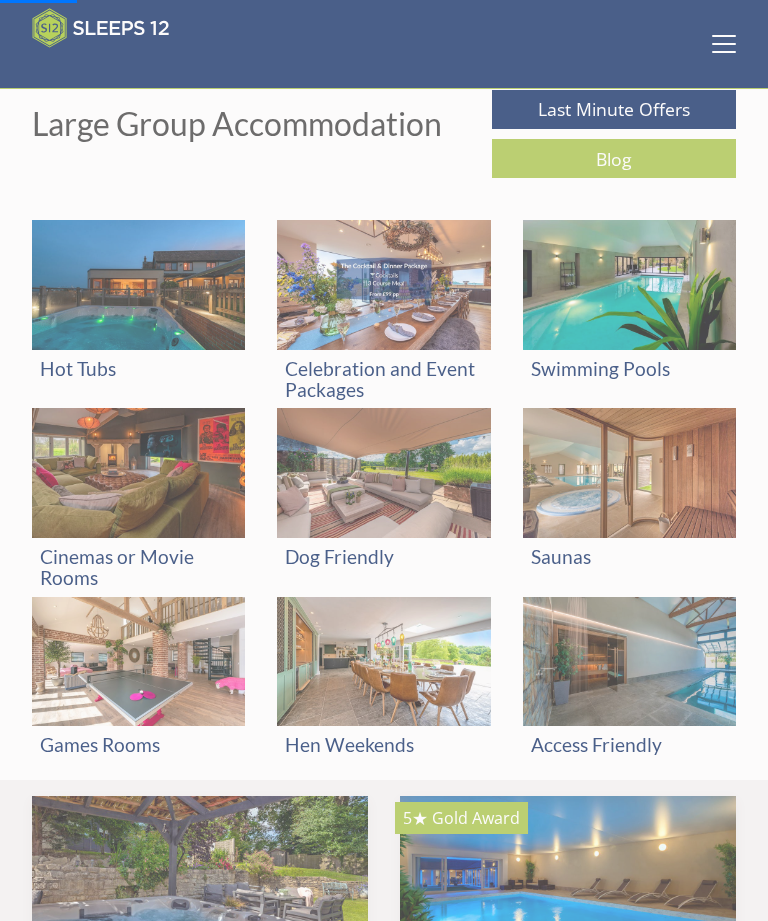 click at bounding box center (629, 285) 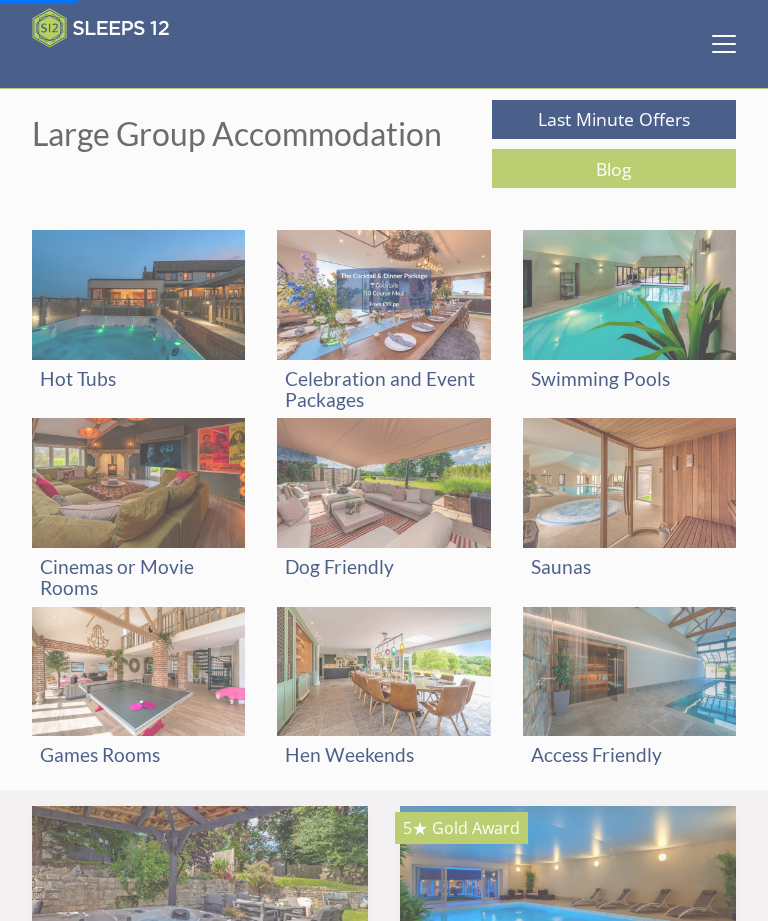 click at bounding box center [629, 295] 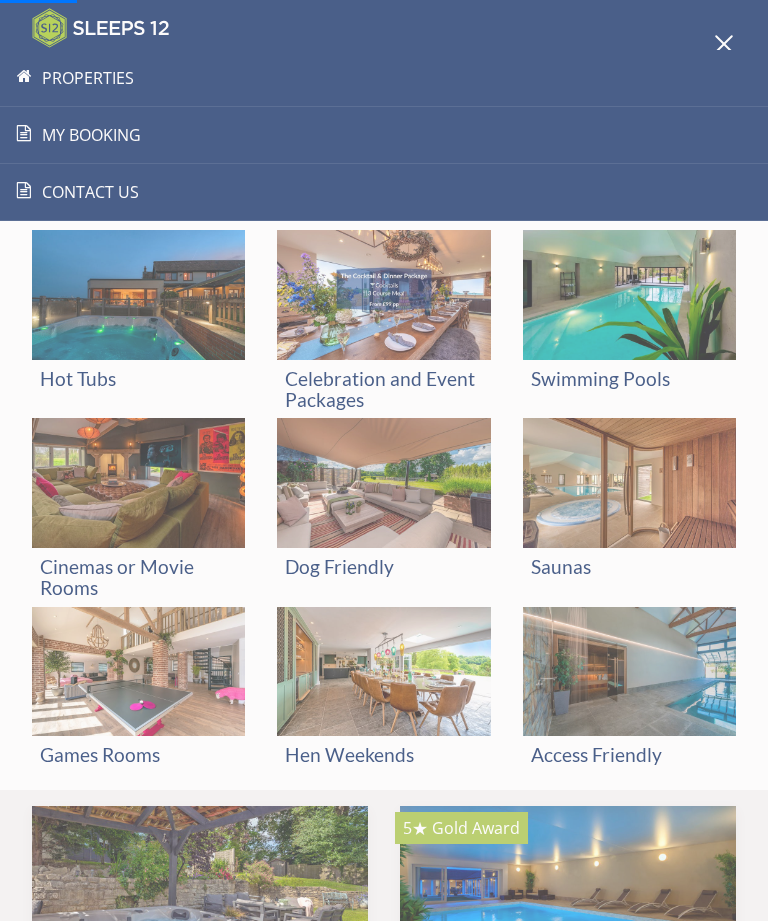 click at bounding box center [724, 44] 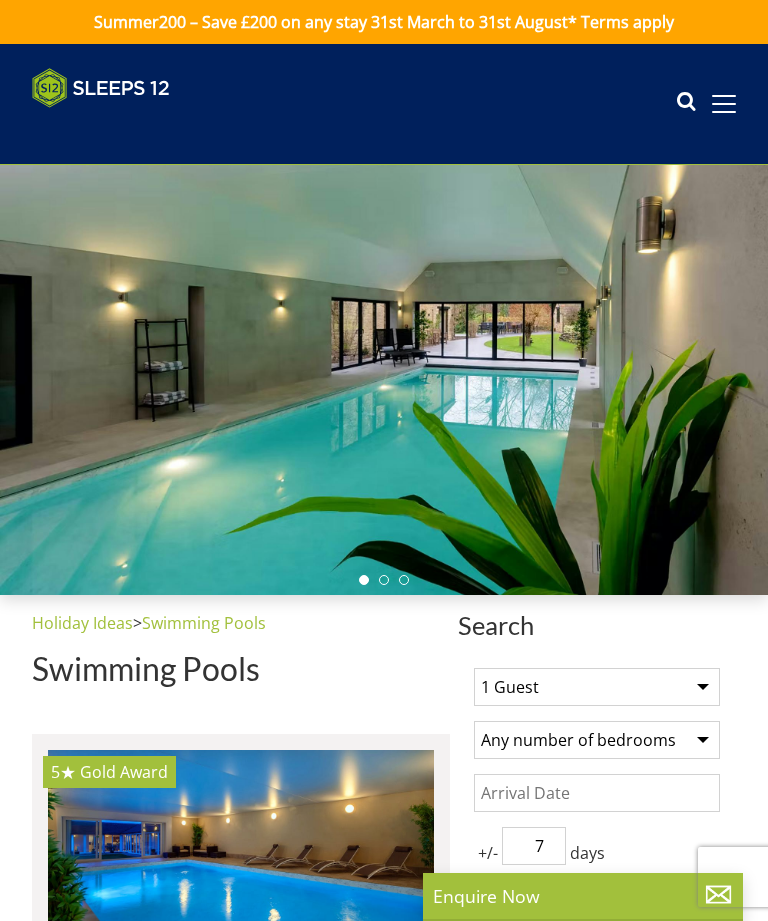 scroll, scrollTop: 0, scrollLeft: 0, axis: both 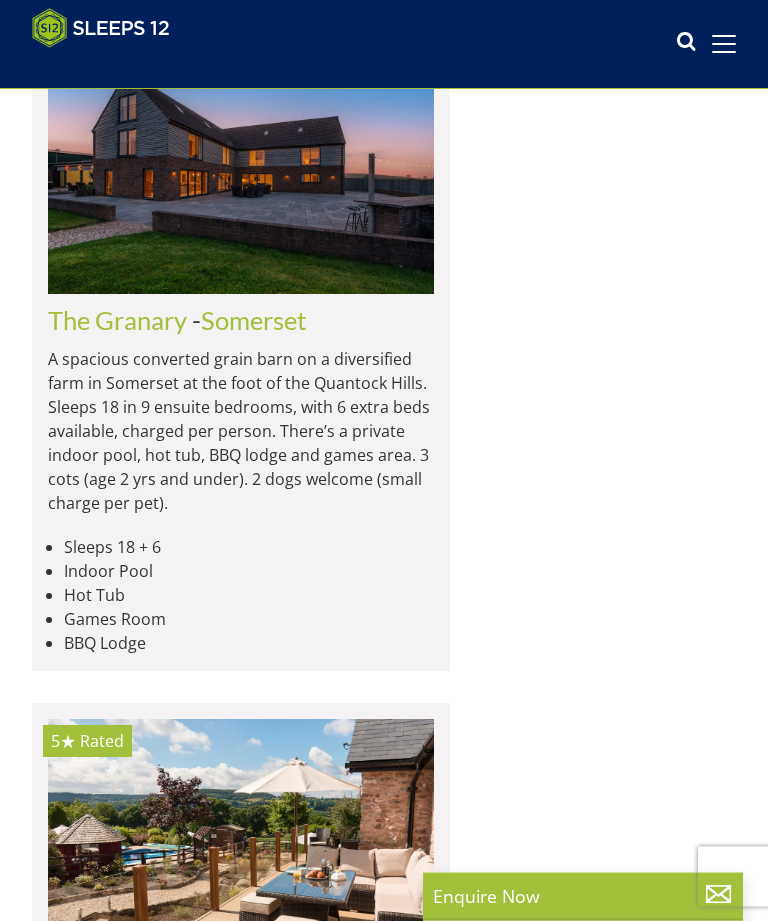 click on "A spacious converted grain barn on a diversified farm in Somerset at the foot of the Quantock Hills. Sleeps 18 in 9 ensuite bedrooms, with 6 extra beds available, charged per person. There’s a private indoor pool, hot tub, BBQ lodge and games area. 3 cots (age 2 yrs and under).  2 dogs welcome (small charge per pet)." at bounding box center (241, 432) 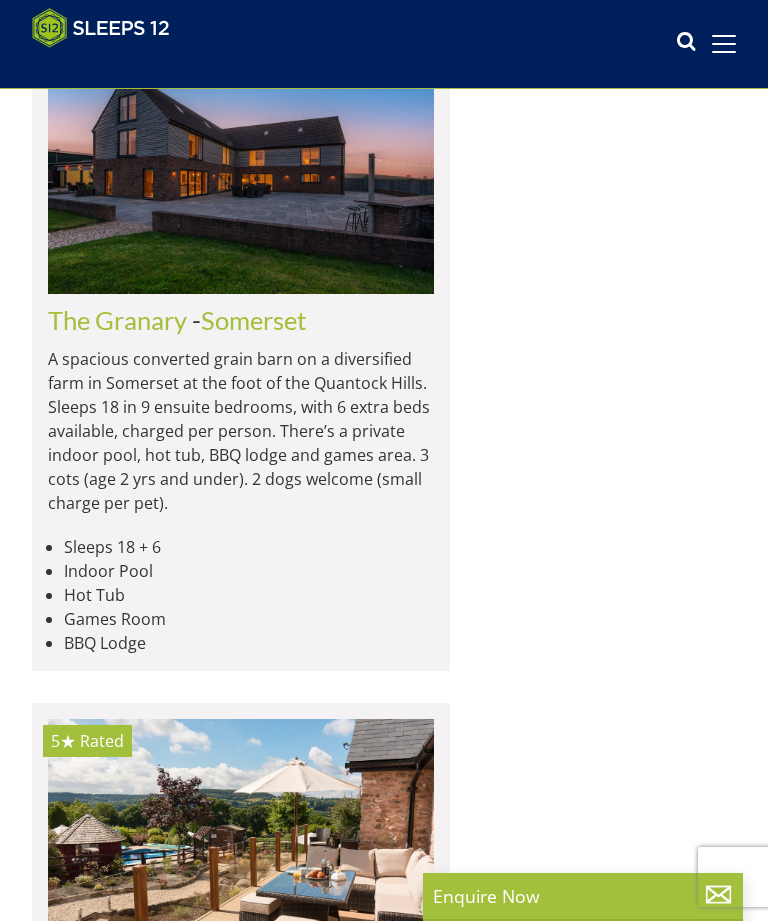 click at bounding box center (241, 169) 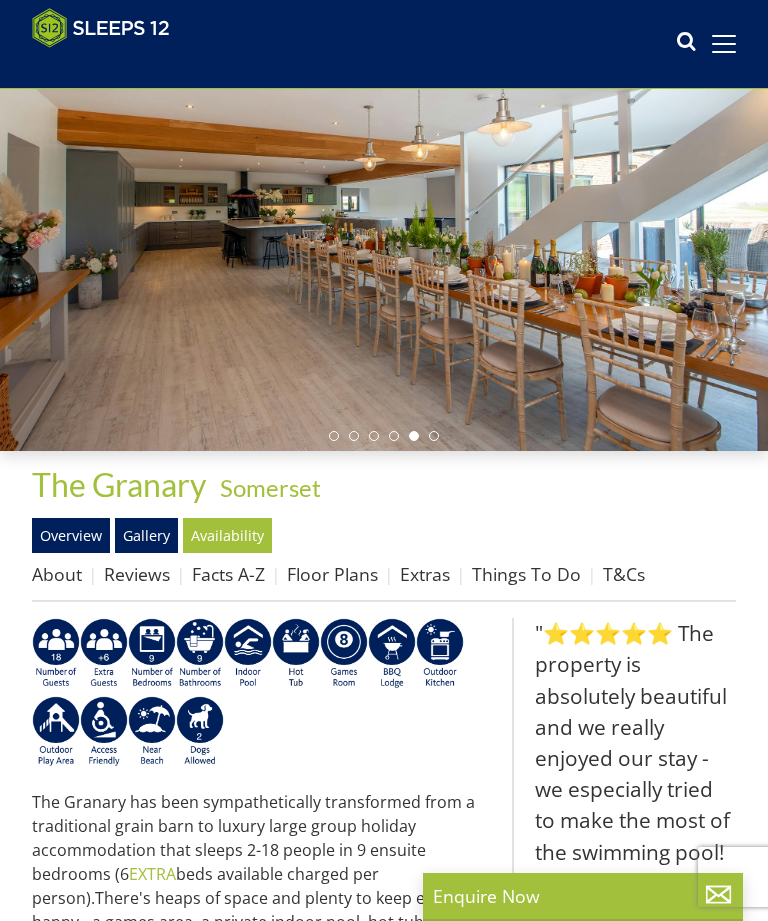 scroll, scrollTop: 111, scrollLeft: 0, axis: vertical 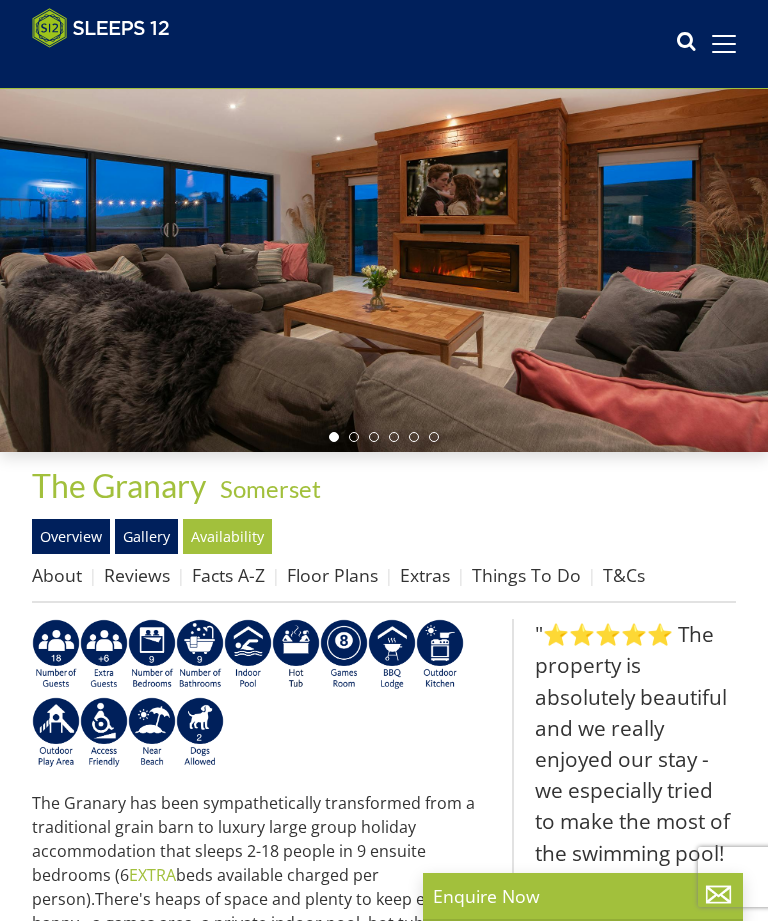 click on "Gallery" at bounding box center (146, 536) 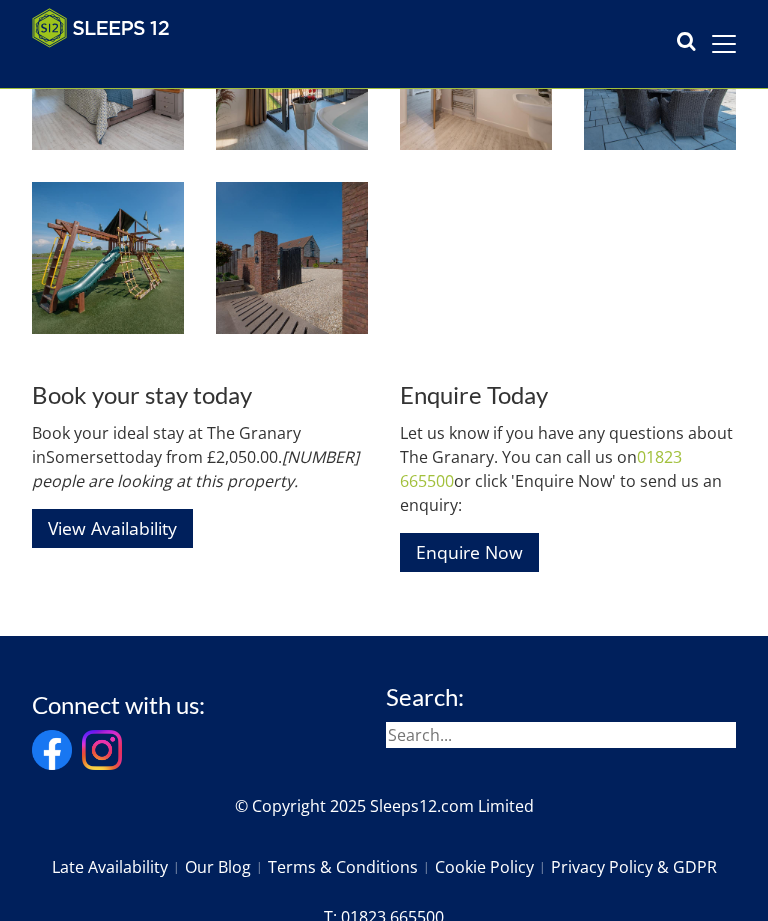 scroll, scrollTop: 2387, scrollLeft: 0, axis: vertical 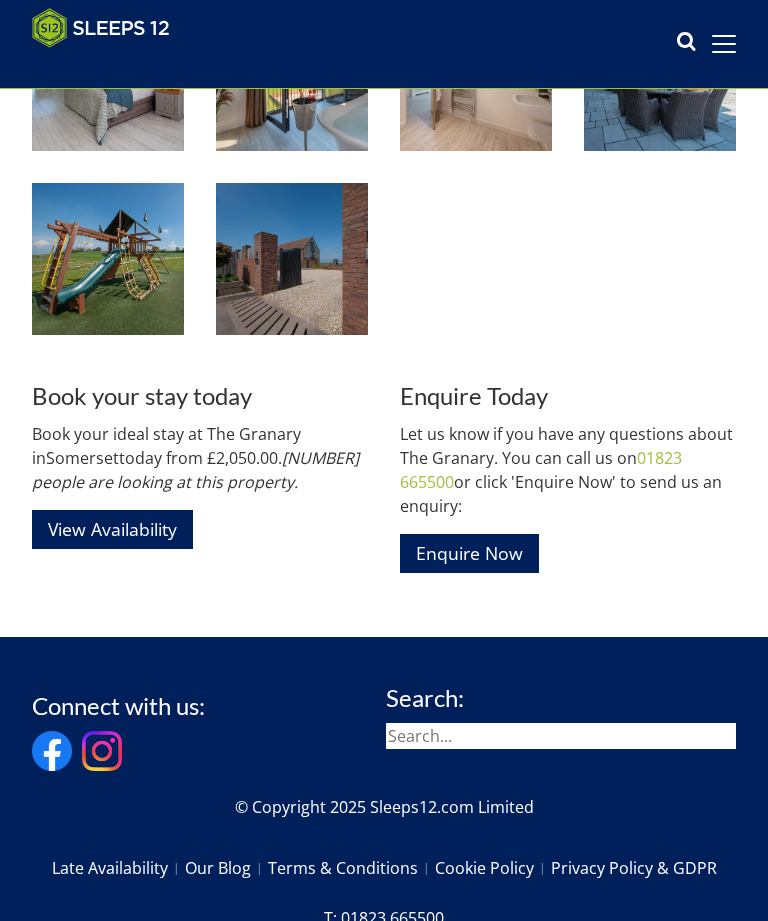 click on "View Availability" at bounding box center (112, 529) 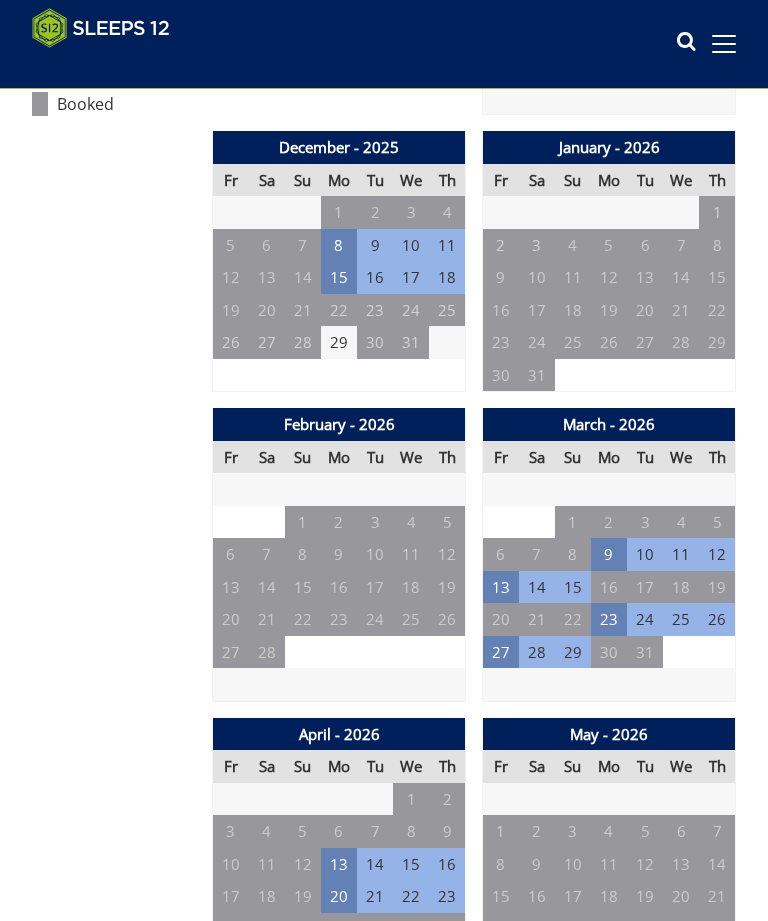 scroll, scrollTop: 1218, scrollLeft: 0, axis: vertical 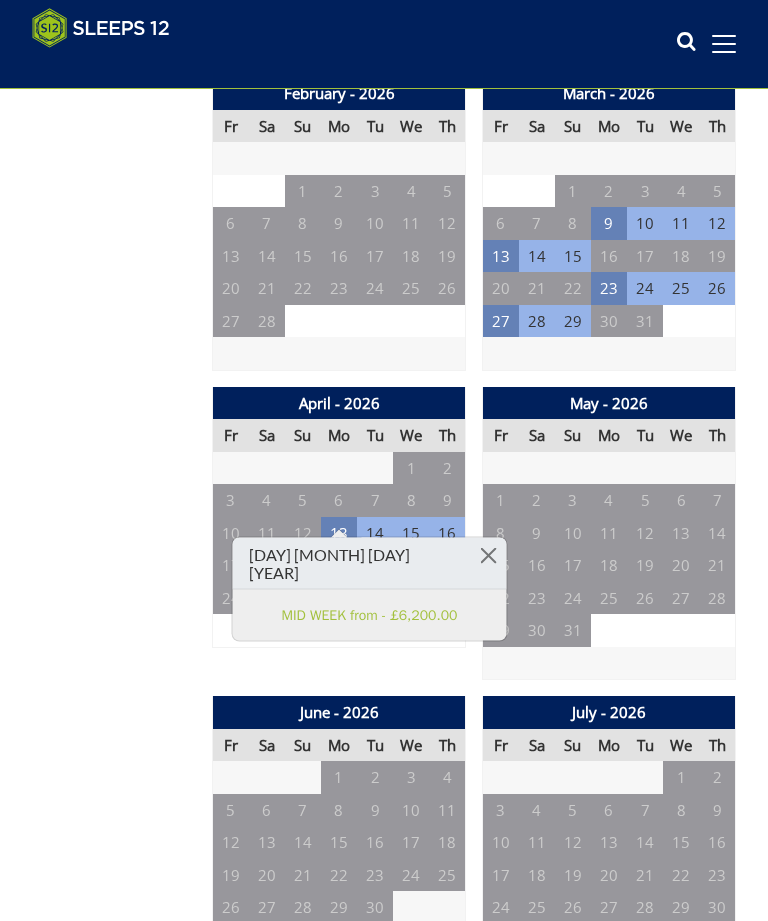click on "23" at bounding box center (609, 288) 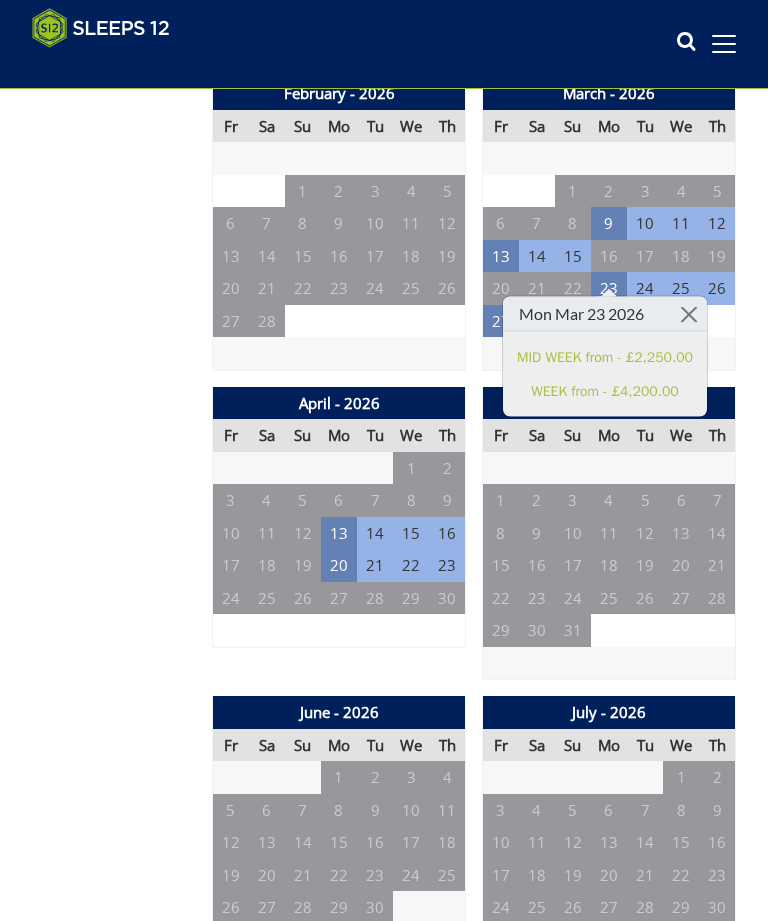click on "20" at bounding box center (339, 565) 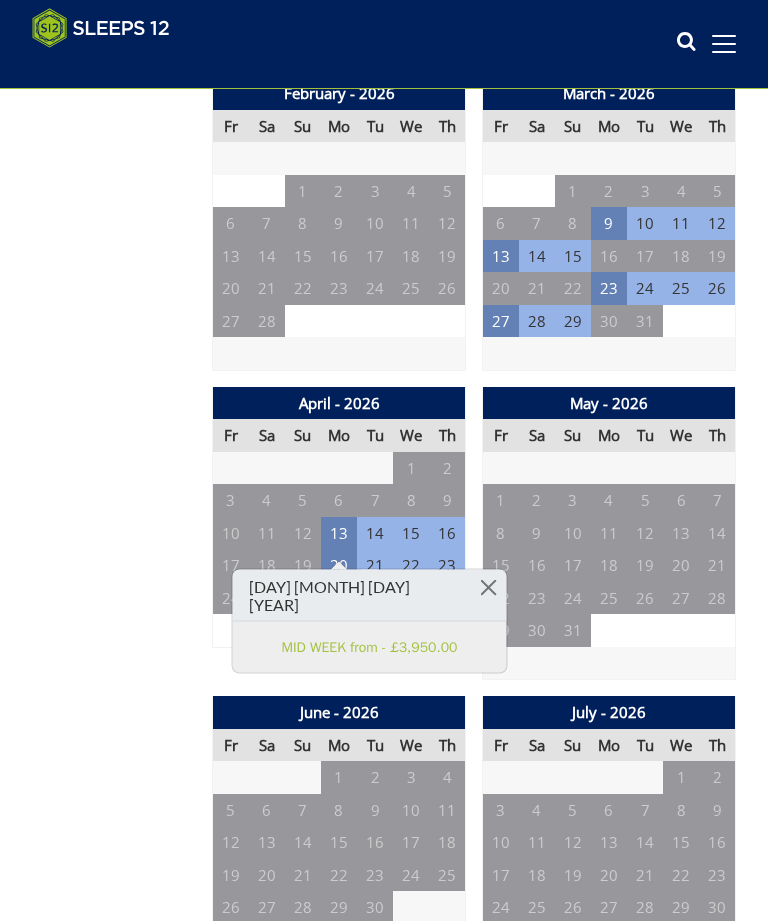 click on "13" at bounding box center [339, 533] 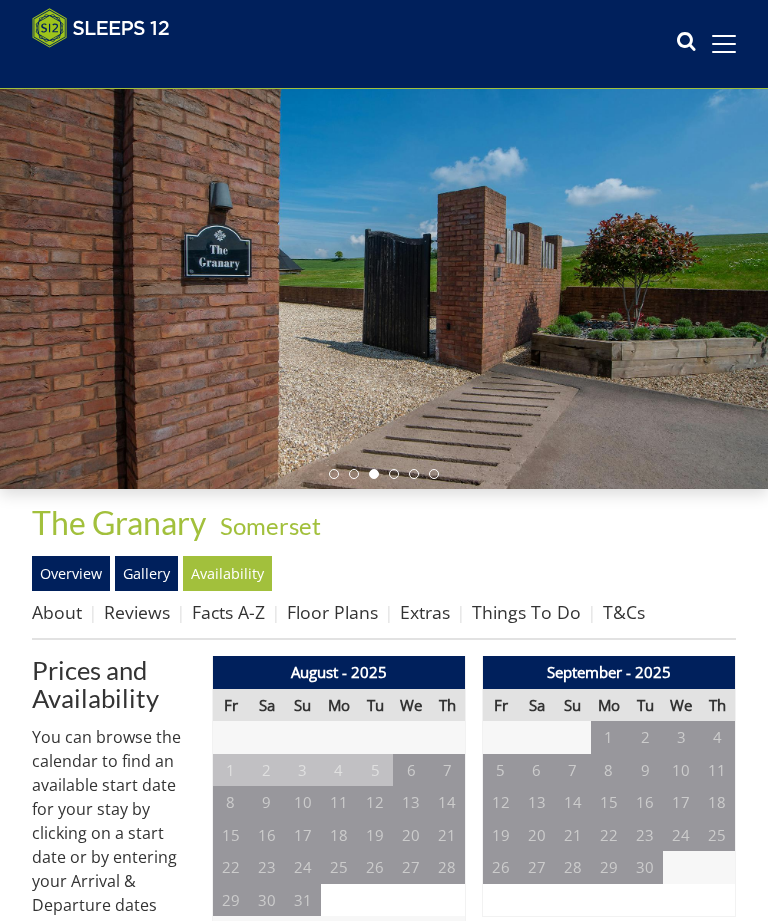 scroll, scrollTop: 0, scrollLeft: 0, axis: both 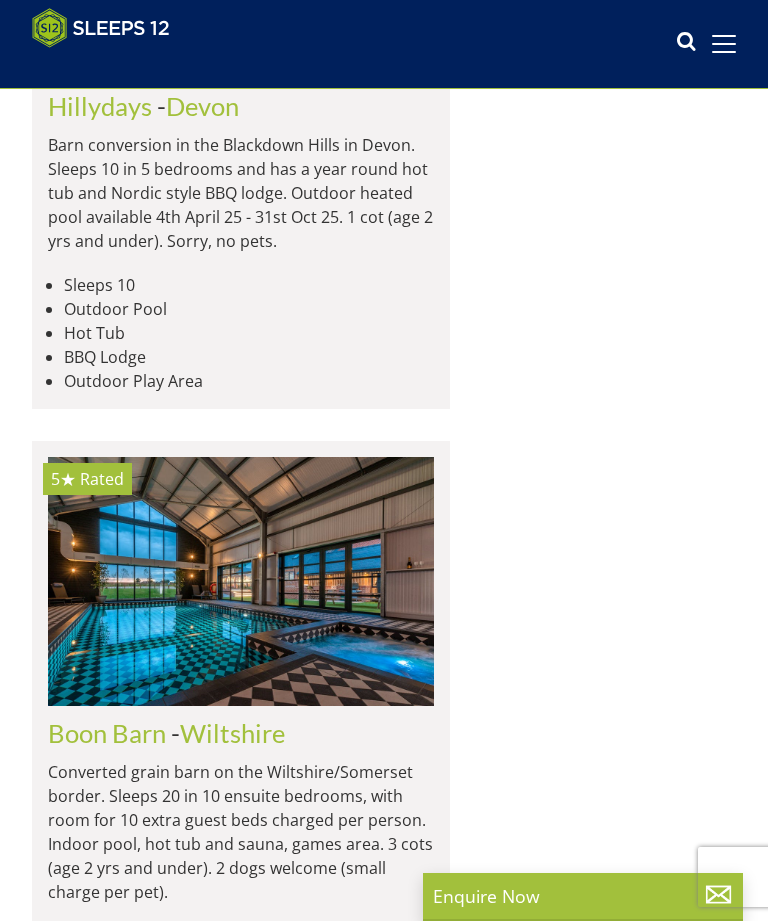 click at bounding box center (241, 581) 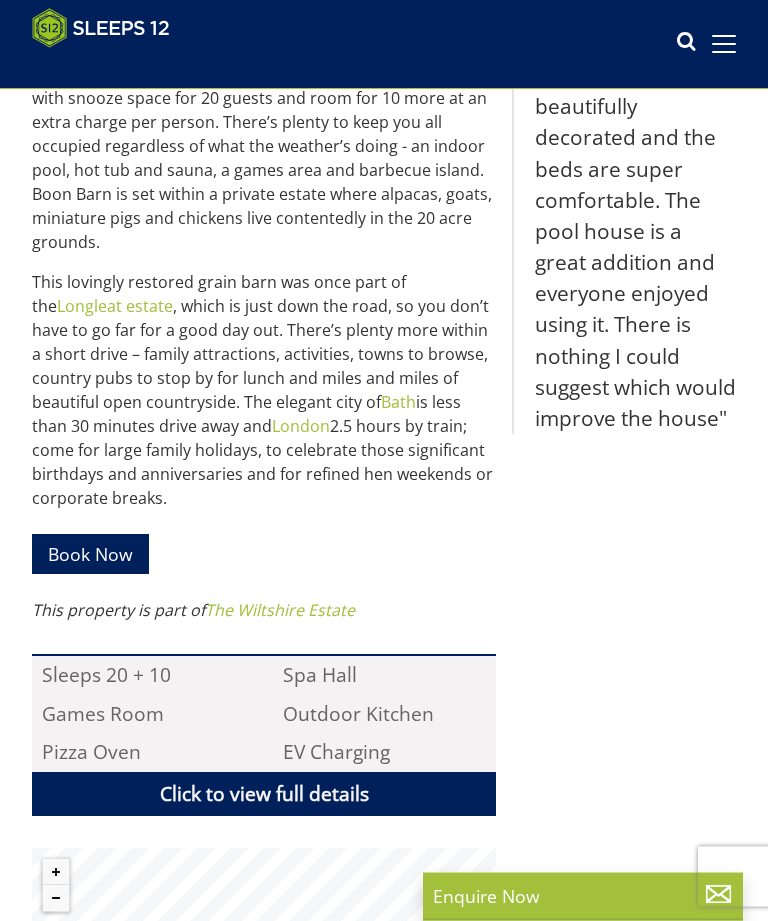 scroll, scrollTop: 921, scrollLeft: 0, axis: vertical 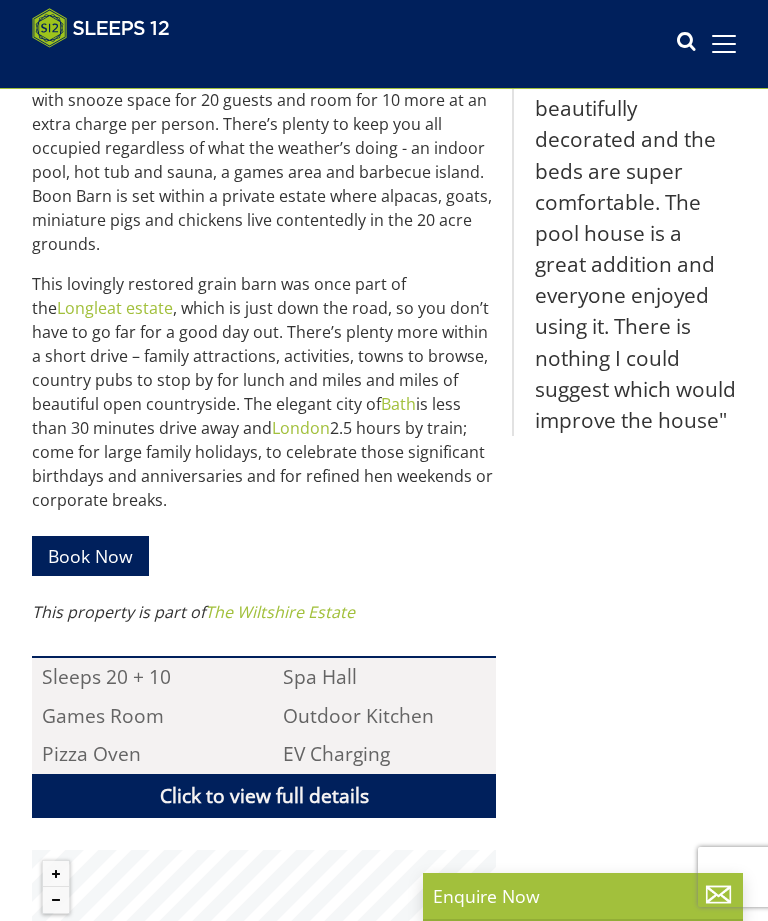 click on "Book Now" at bounding box center (90, 555) 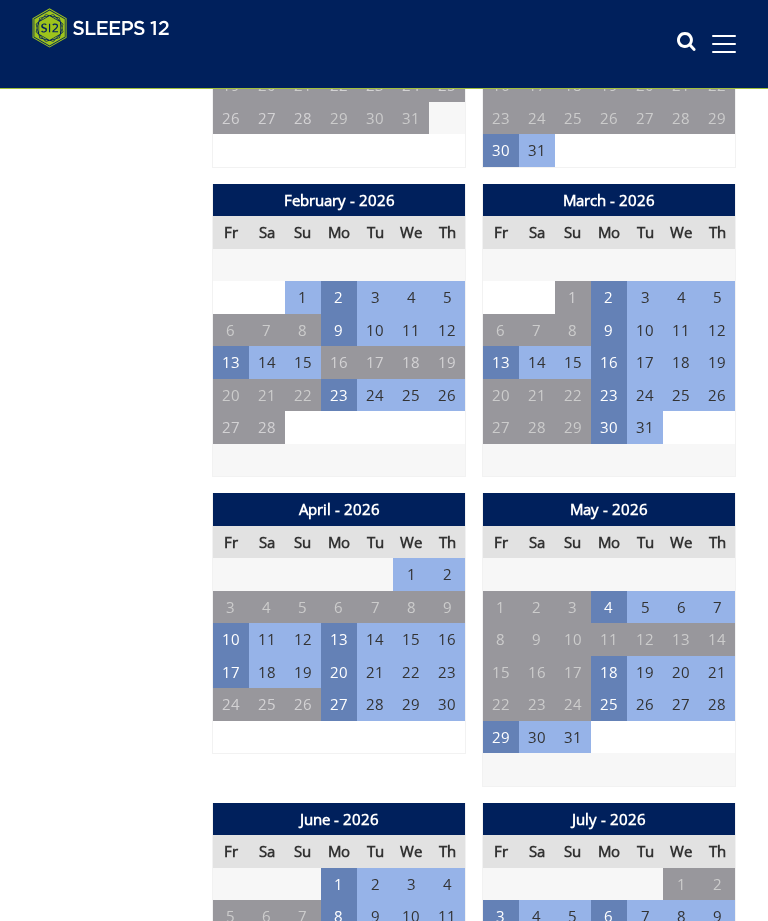scroll, scrollTop: 1477, scrollLeft: 0, axis: vertical 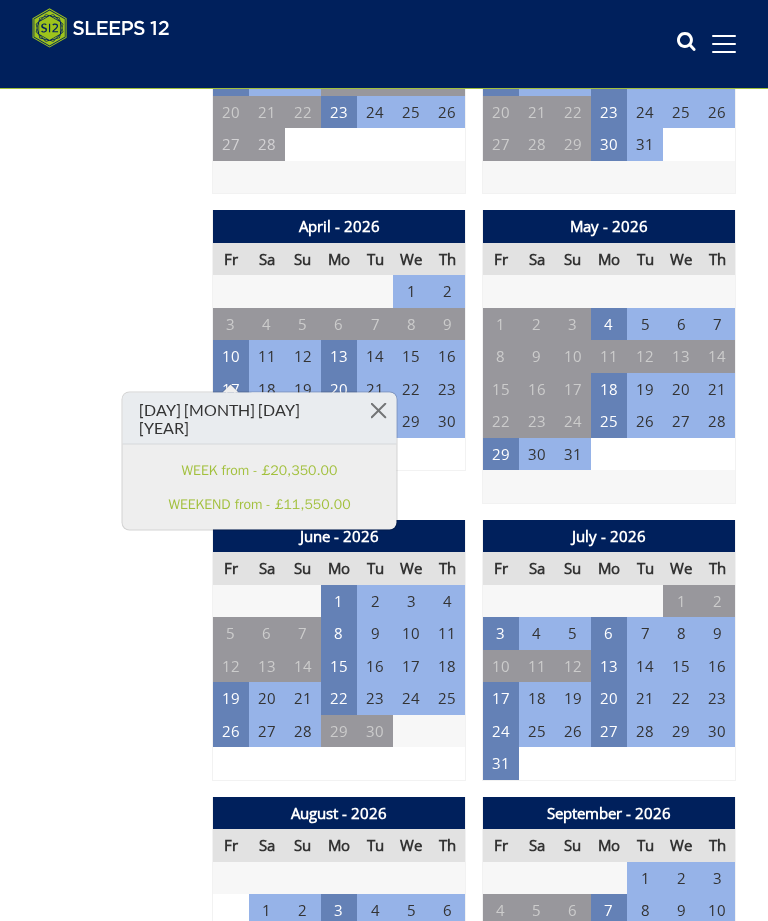 click on "13" at bounding box center (339, 356) 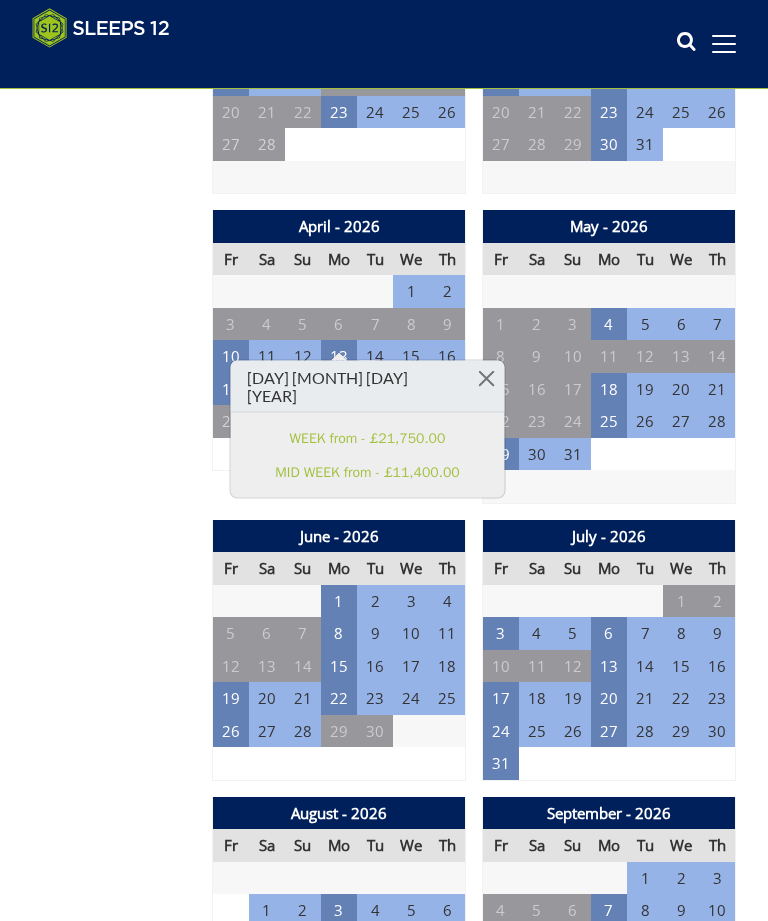 click on "Prices and Availability
You can browse the calendar to find an available start date for your stay by clicking on a start date or by entering your Arrival & Departure dates below.
Search for a Stay
Search
Check-In / Check-Out
16:00 / 10:00
Key
Available Start Date
Special Offer
Available
Booked" at bounding box center (114, 1840) 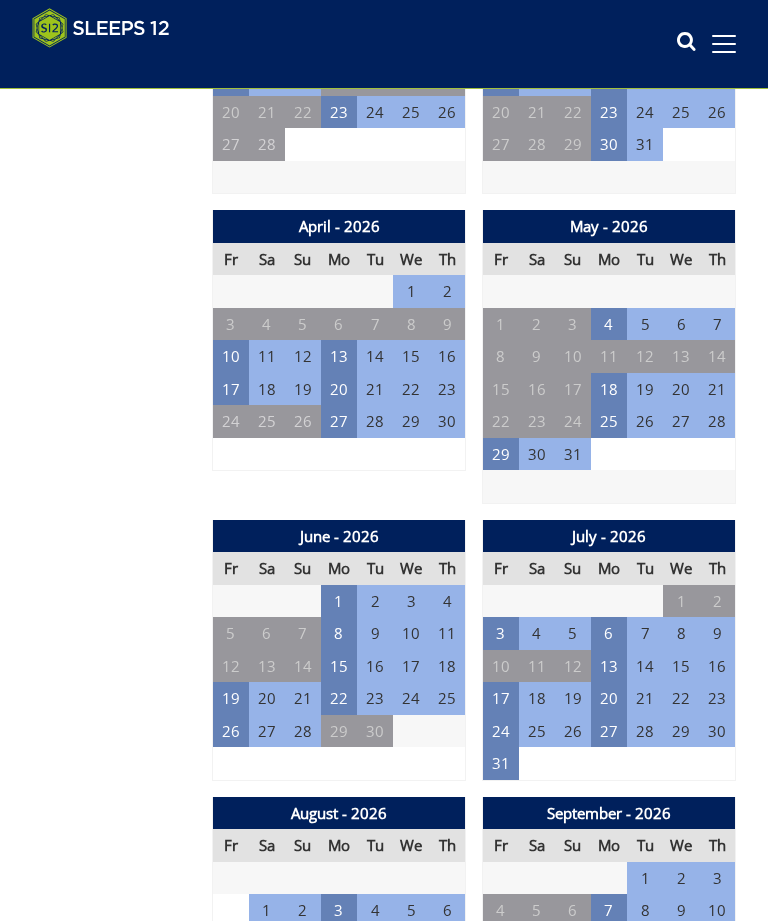 click on "27" at bounding box center [339, 421] 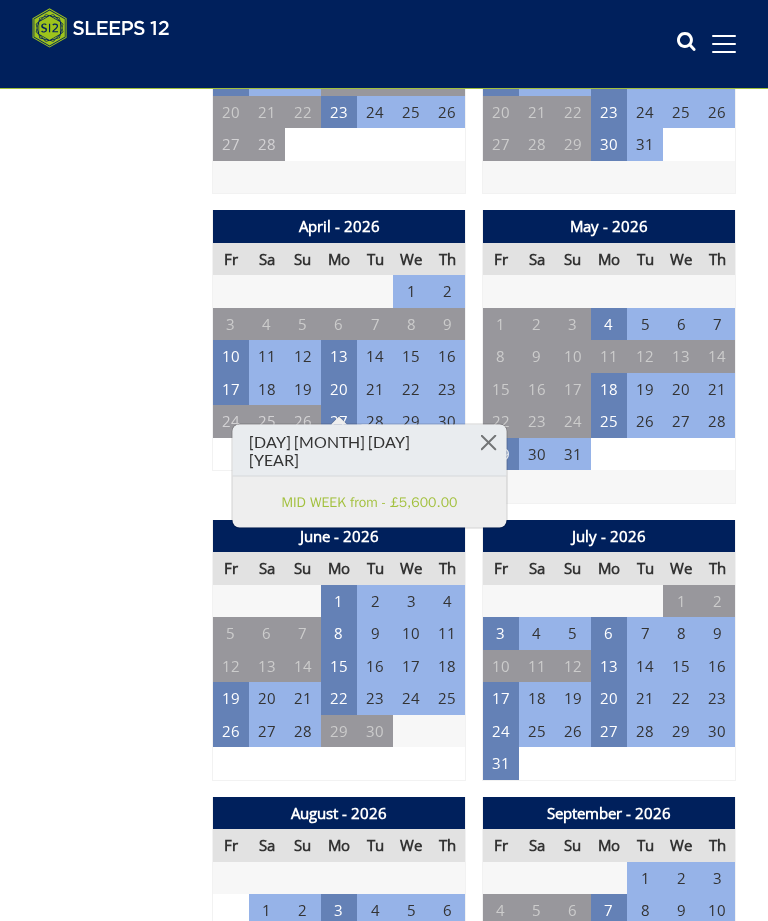 click on "Prices and Availability
You can browse the calendar to find an available start date for your stay by clicking on a start date or by entering your Arrival & Departure dates below.
Search for a Stay
Search
Check-In / Check-Out
16:00 / 10:00
Key
Available Start Date
Special Offer
Available
Booked" at bounding box center [114, 1840] 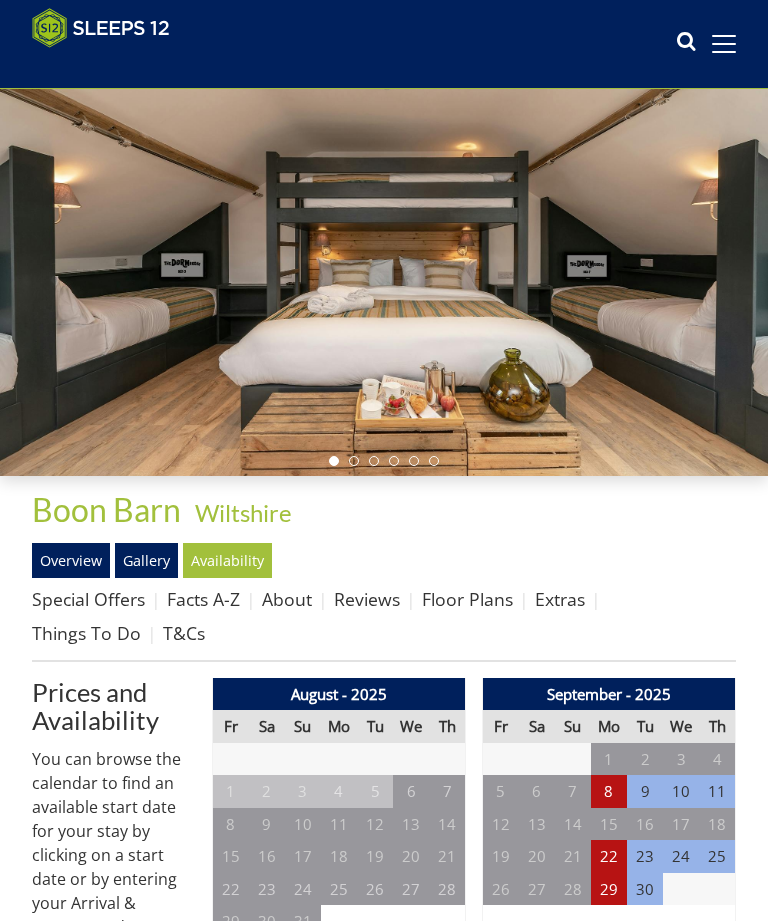 scroll, scrollTop: 64, scrollLeft: 0, axis: vertical 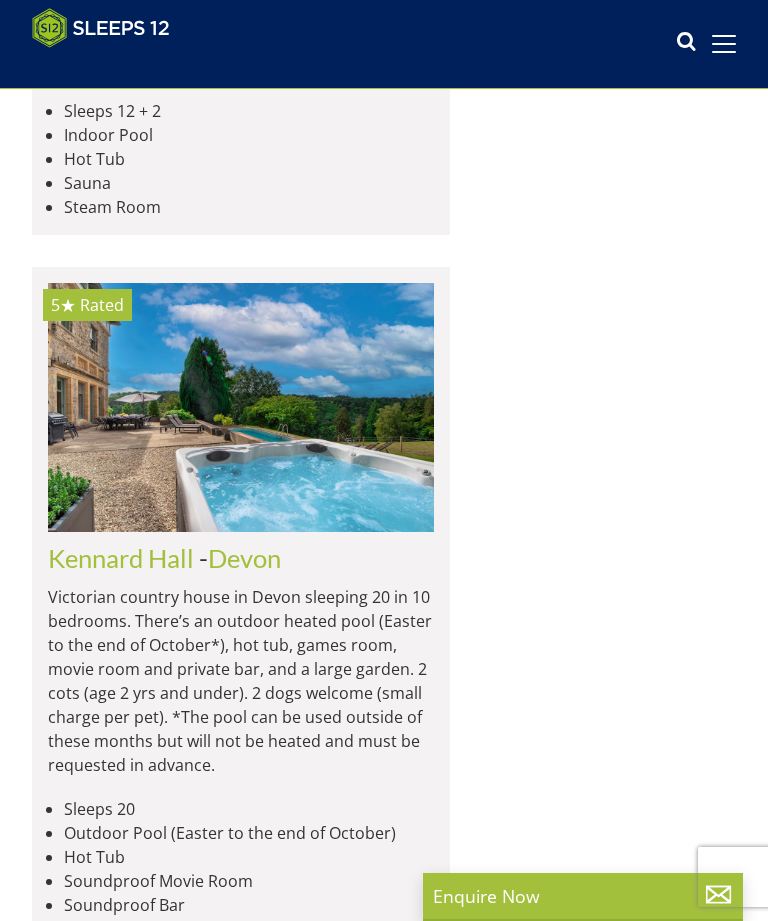 click on "Hares Barton" at bounding box center [122, 1257] 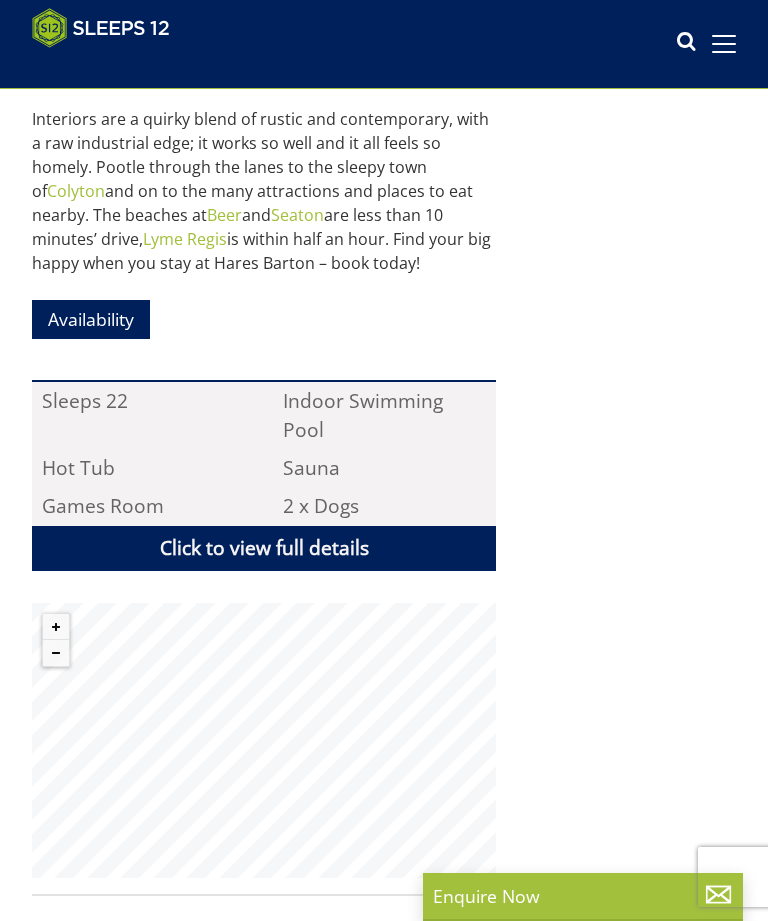 scroll, scrollTop: 1197, scrollLeft: 0, axis: vertical 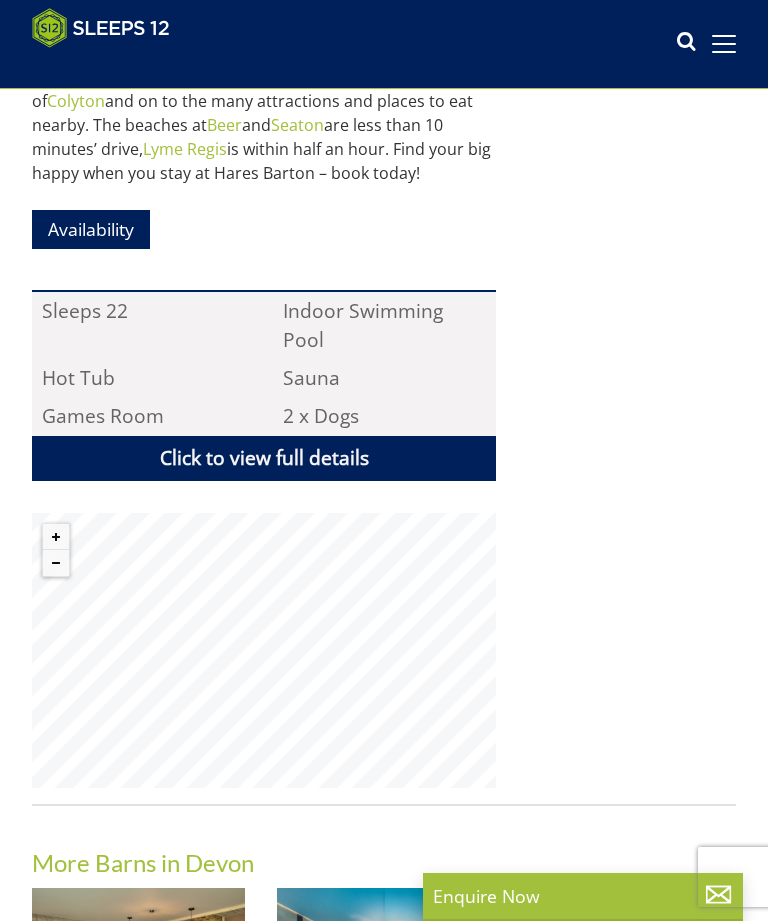 click on "Availability" at bounding box center [91, 229] 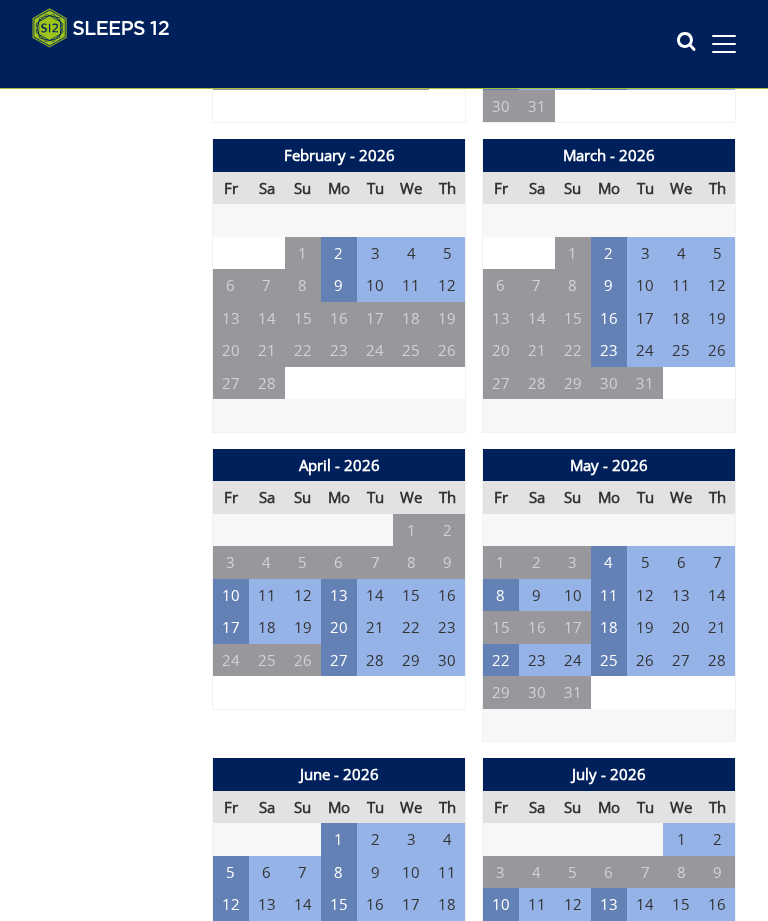 scroll, scrollTop: 1487, scrollLeft: 0, axis: vertical 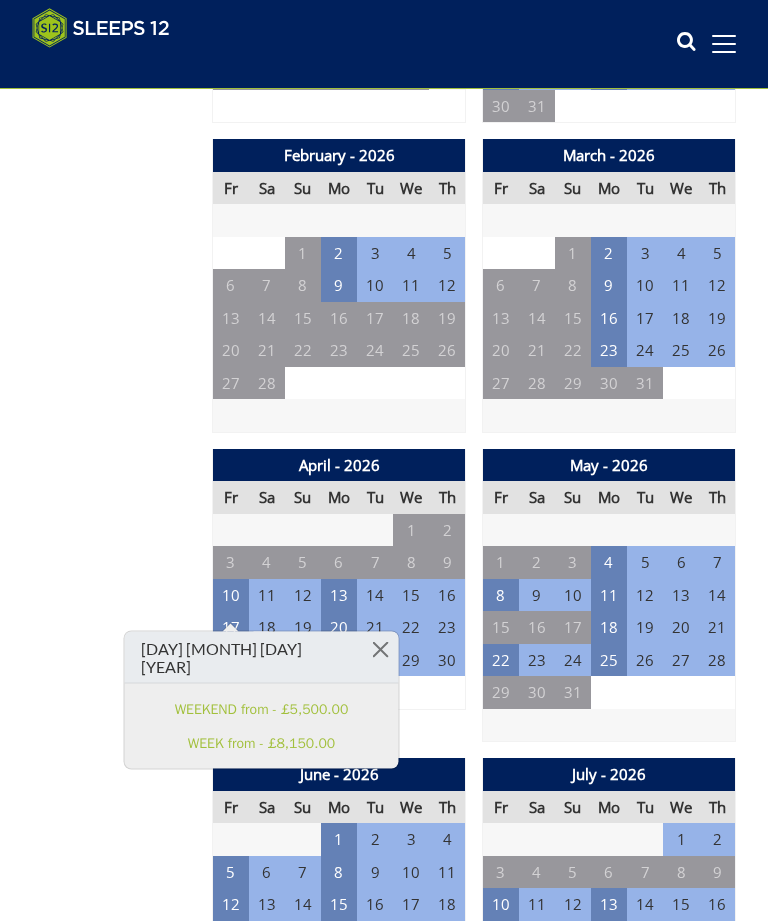 click on "Prices and Availability
You can browse the calendar to find an available start date for your stay by clicking on a start date or by entering your Arrival & Departure dates below.
Search for a Stay
Search
Check-In / Check-Out
16:00 / 10:00
Key
Available Start Date
Available
Booked" at bounding box center [114, 2078] 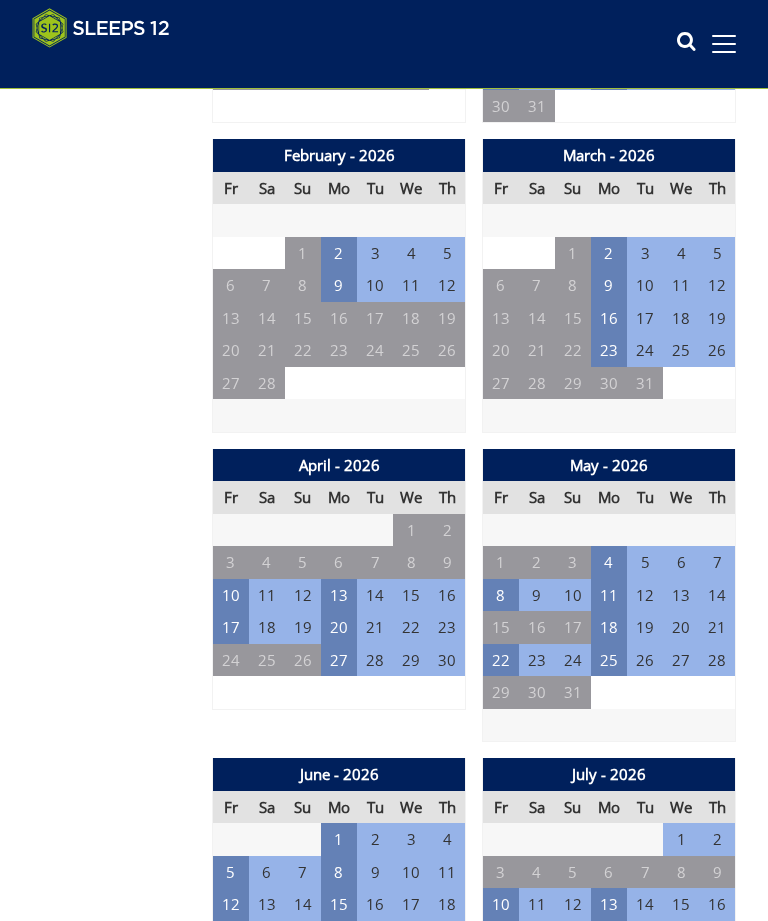 click on "8" at bounding box center (501, 595) 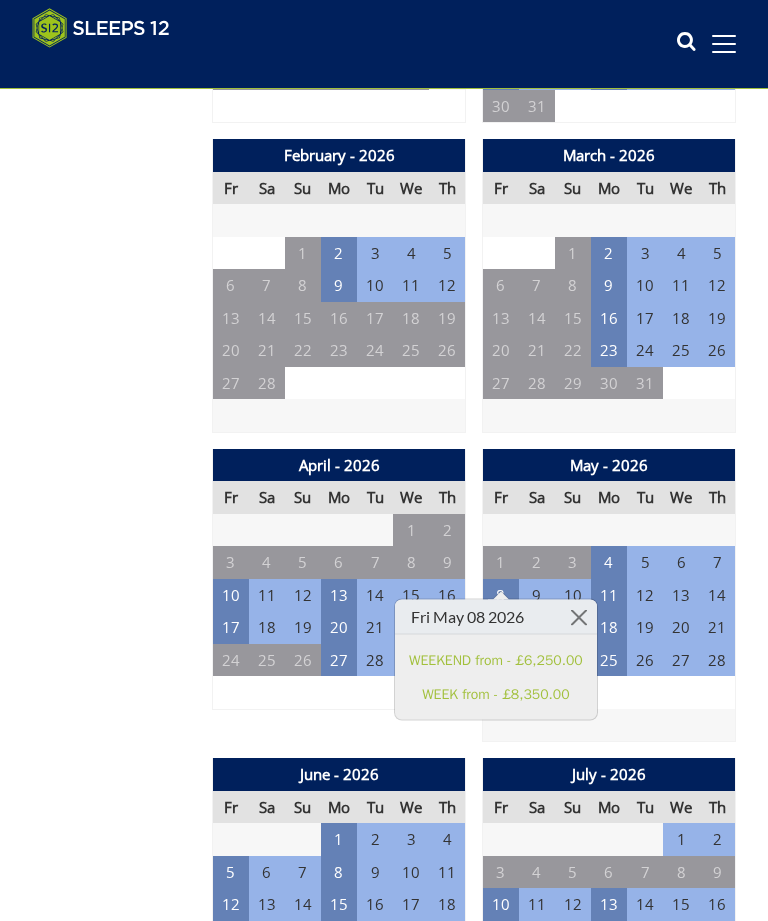 click on "Prices and Availability
You can browse the calendar to find an available start date for your stay by clicking on a start date or by entering your Arrival & Departure dates below.
Search for a Stay
Search
Check-In / Check-Out
16:00 / 10:00
Key
Available Start Date
Available
Booked" at bounding box center (114, 2078) 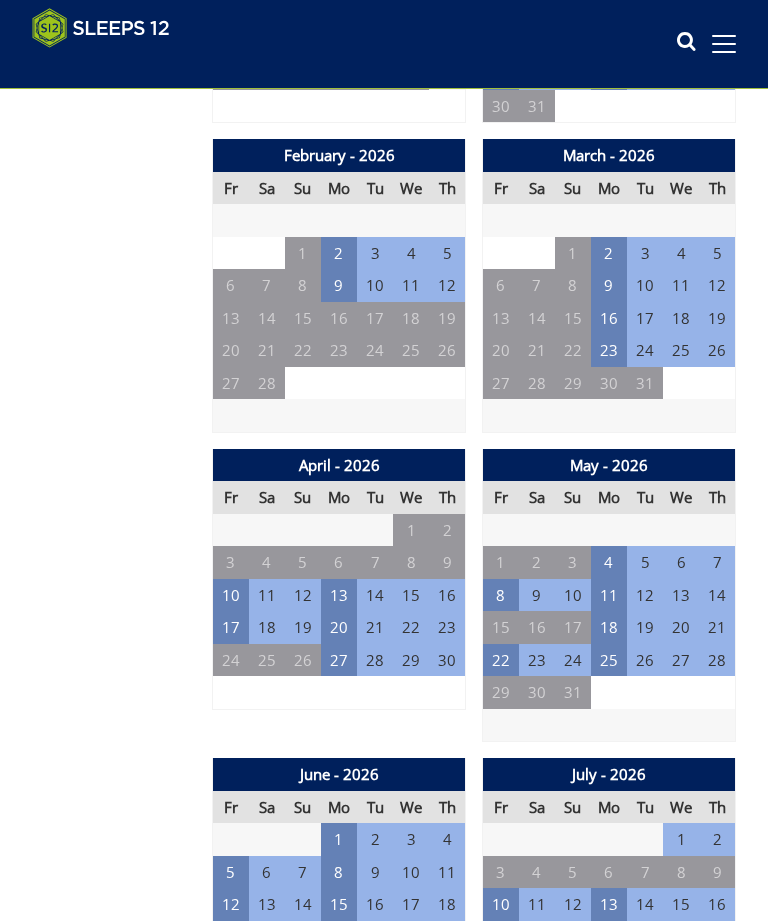 click on "23" at bounding box center [609, 350] 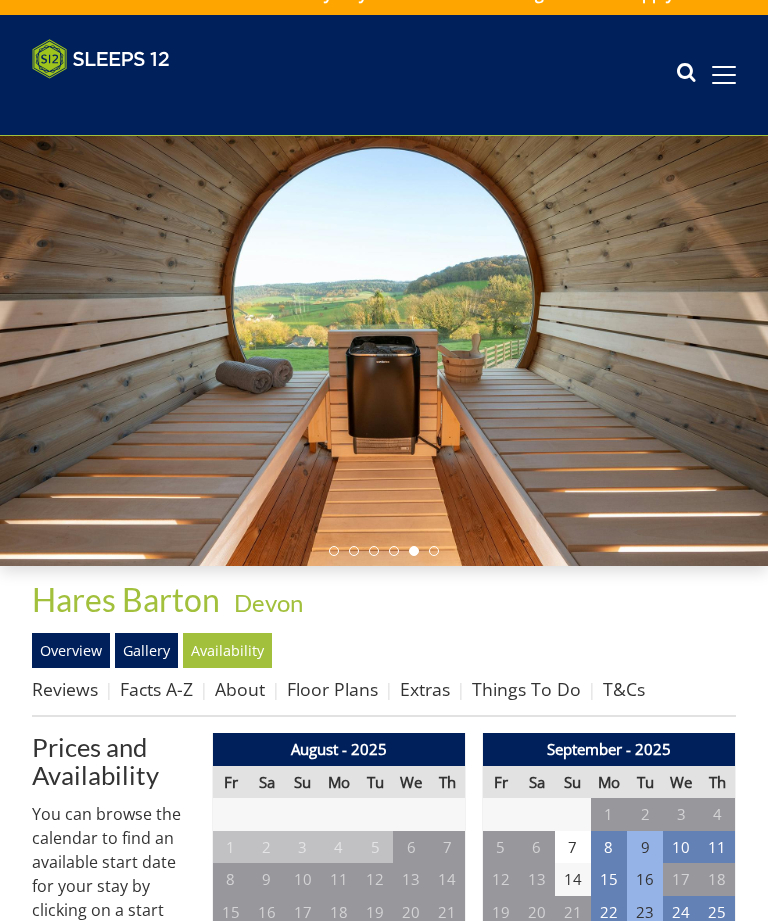 scroll, scrollTop: 0, scrollLeft: 0, axis: both 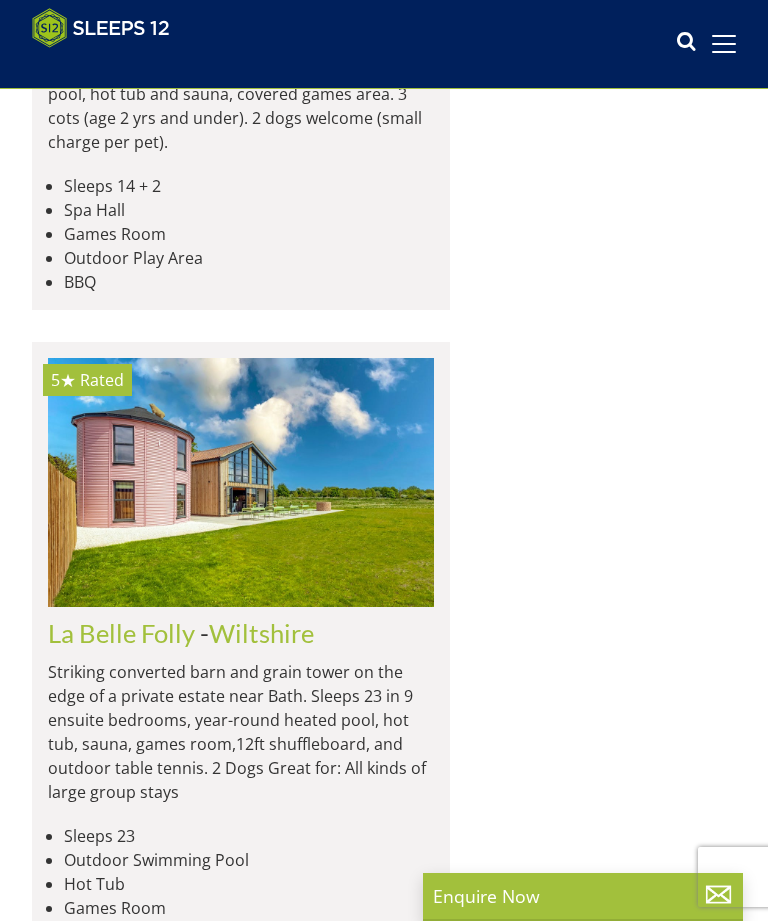 click on "Pound Farm" at bounding box center [115, 4730] 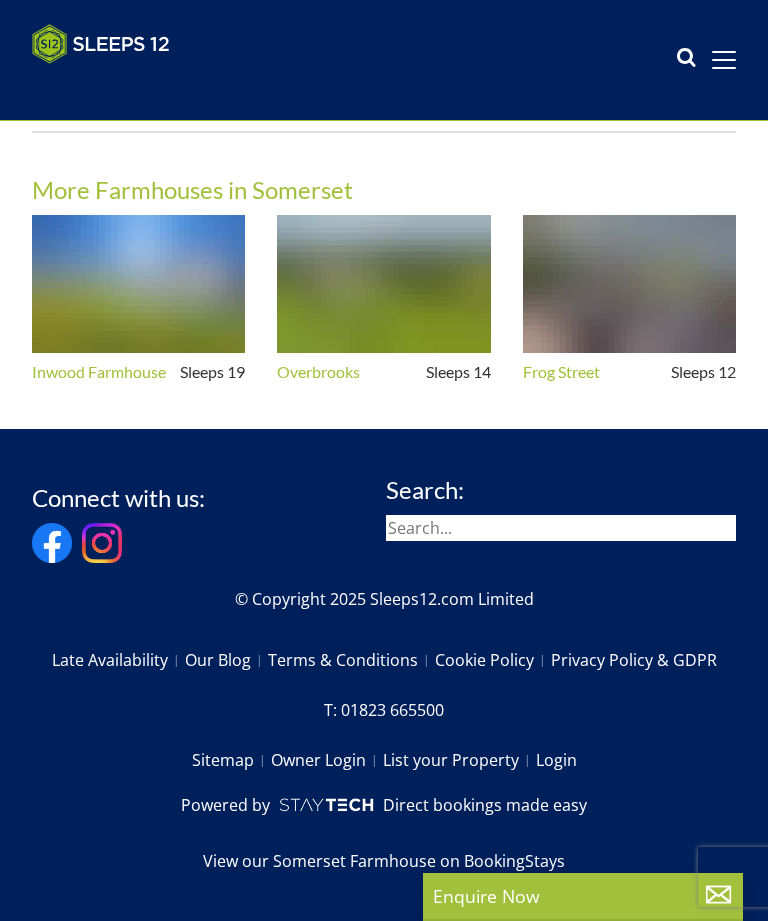 scroll, scrollTop: 0, scrollLeft: 0, axis: both 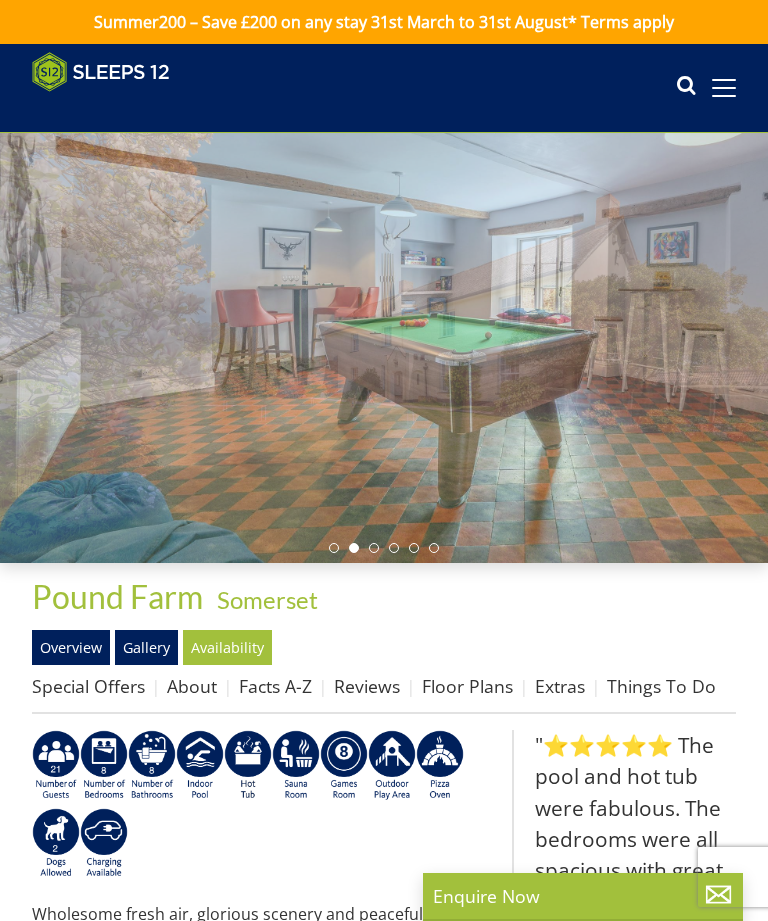 click on "Book Now" at bounding box center [90, 1506] 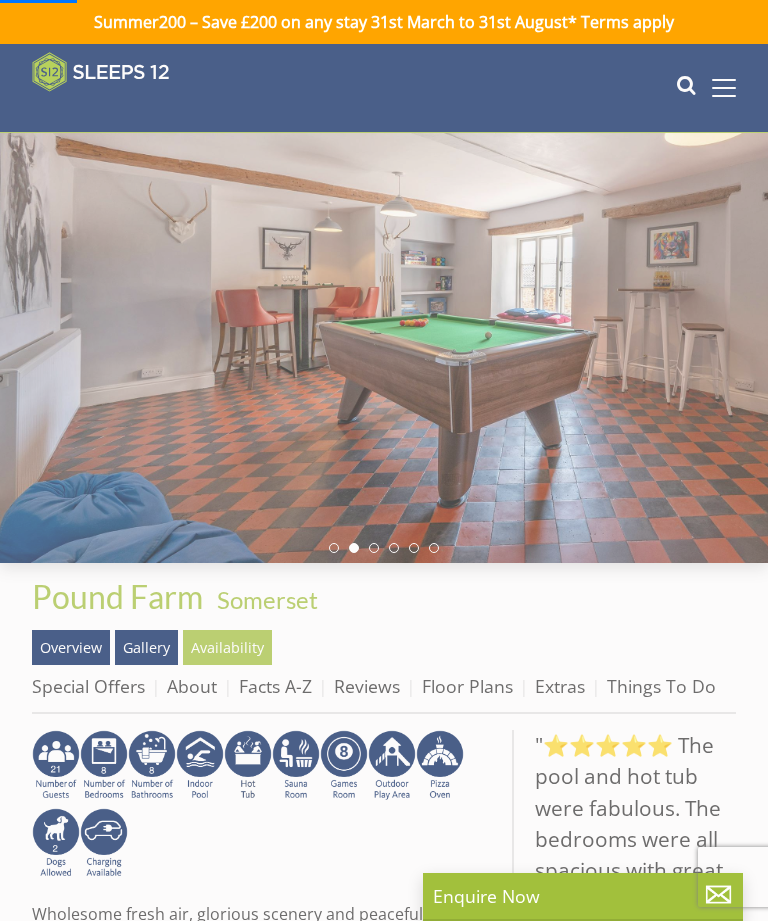 scroll, scrollTop: 1032, scrollLeft: 0, axis: vertical 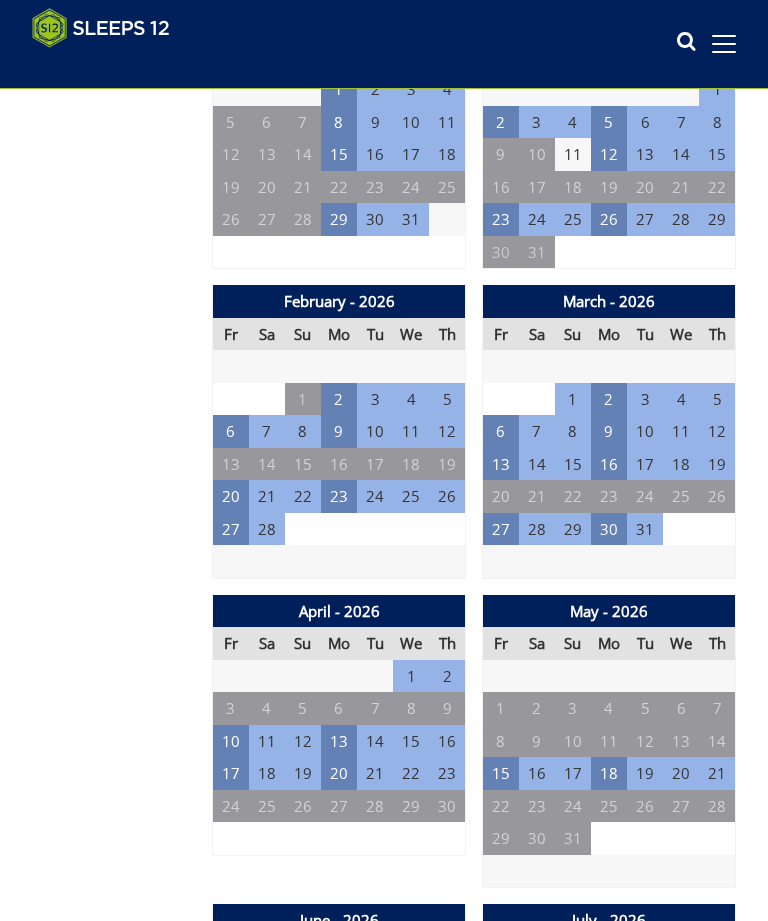 click on "15" at bounding box center (501, 773) 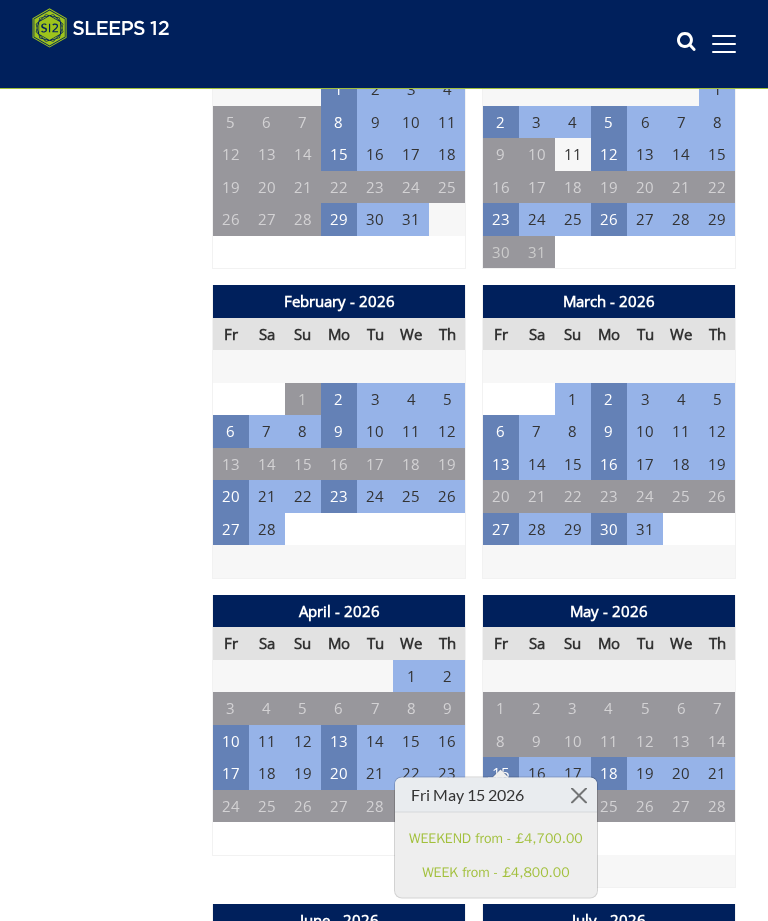 click on "Prices and Availability
You can browse the calendar to find an available start date for your stay by clicking on a start date or by entering your Arrival & Departure dates below.
Search for a Stay
Search
Check-In / Check-Out
16:00 / 10:00
Key
Available Start Date
Special Offer
Available
Booked" at bounding box center (114, 2224) 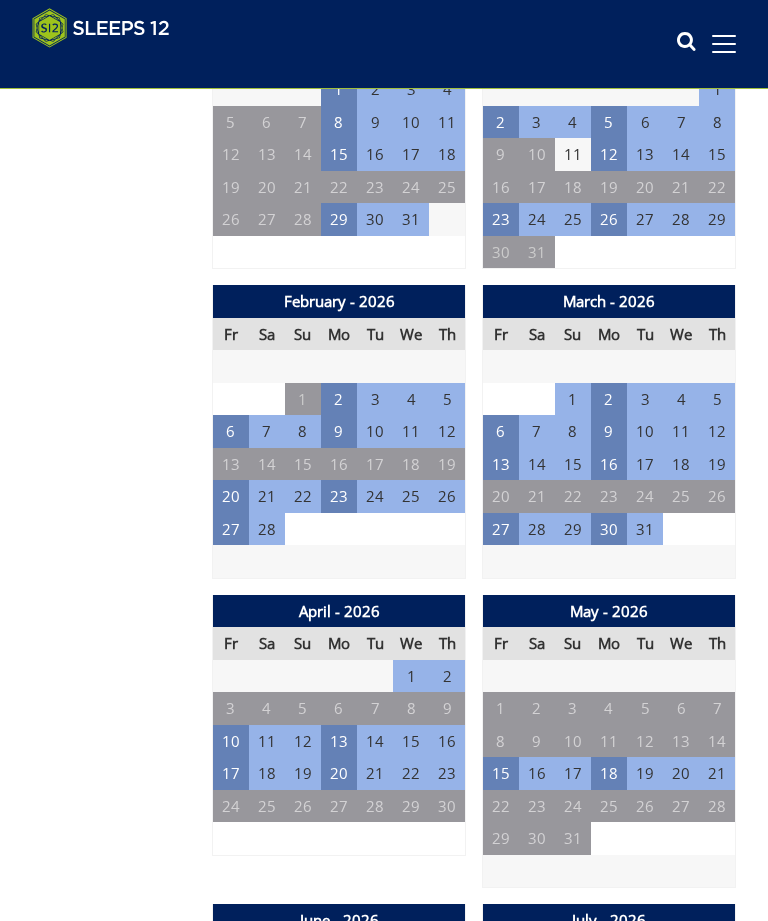 click on "17" at bounding box center [231, 773] 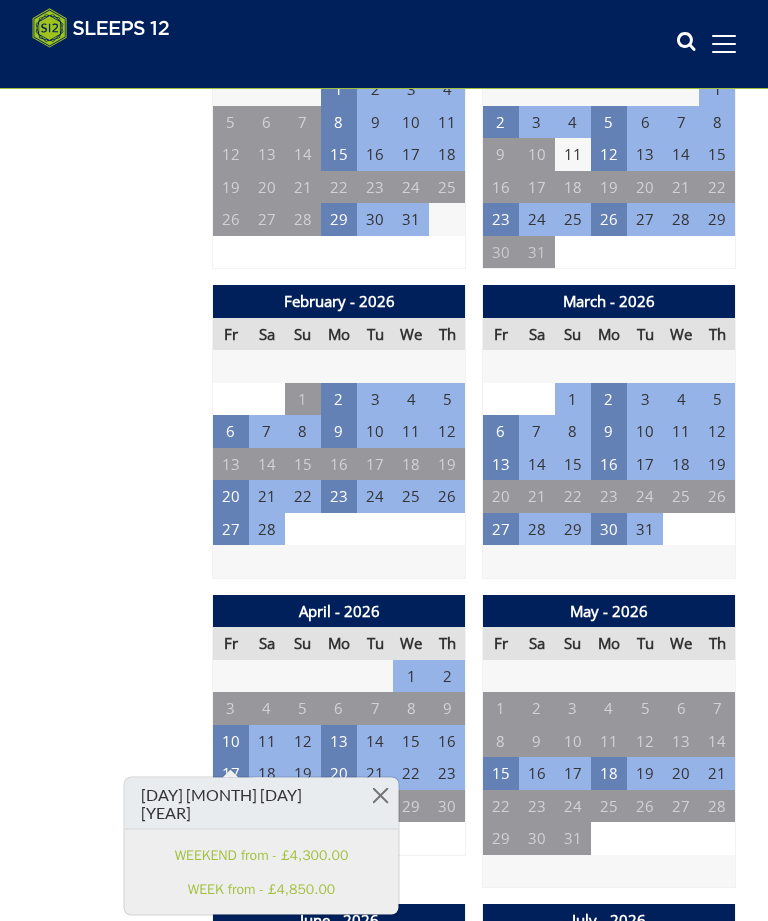 click on "Prices and Availability
You can browse the calendar to find an available start date for your stay by clicking on a start date or by entering your Arrival & Departure dates below.
Search for a Stay
Search
Check-In / Check-Out
16:00 / 10:00
Key
Available Start Date
Special Offer
Available
Booked" at bounding box center (114, 2224) 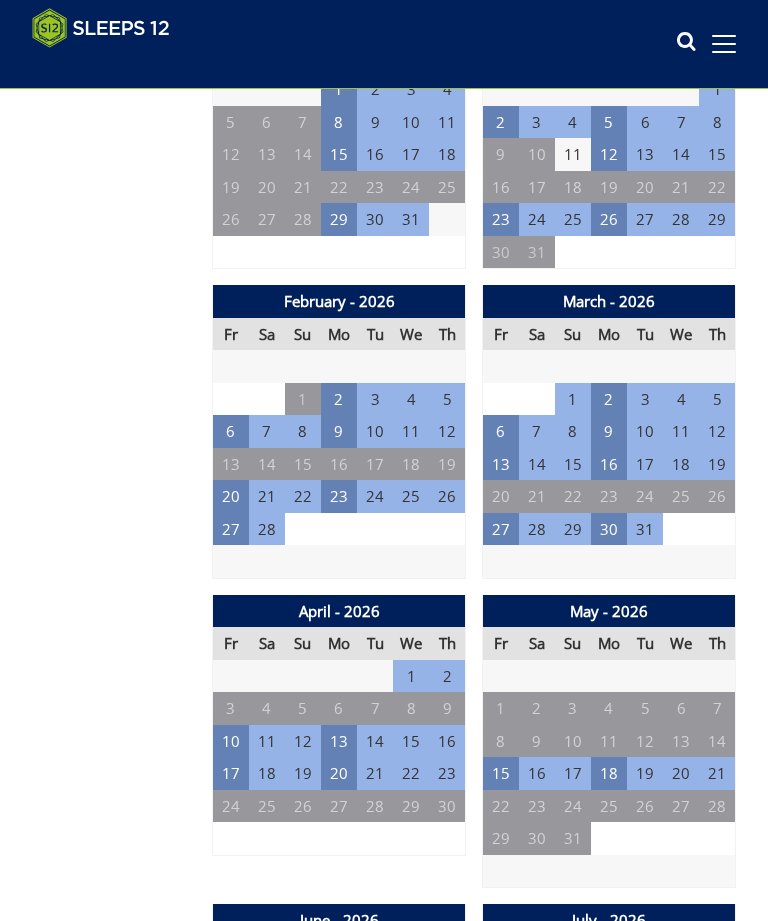 click on "27" at bounding box center [501, 529] 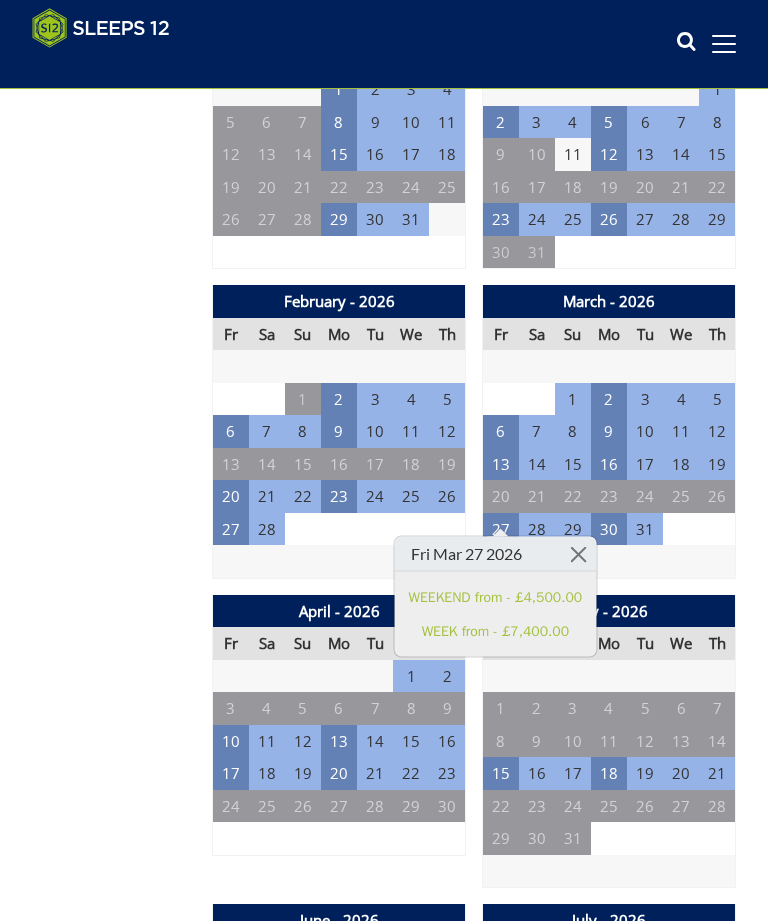 click on "13" at bounding box center [501, 464] 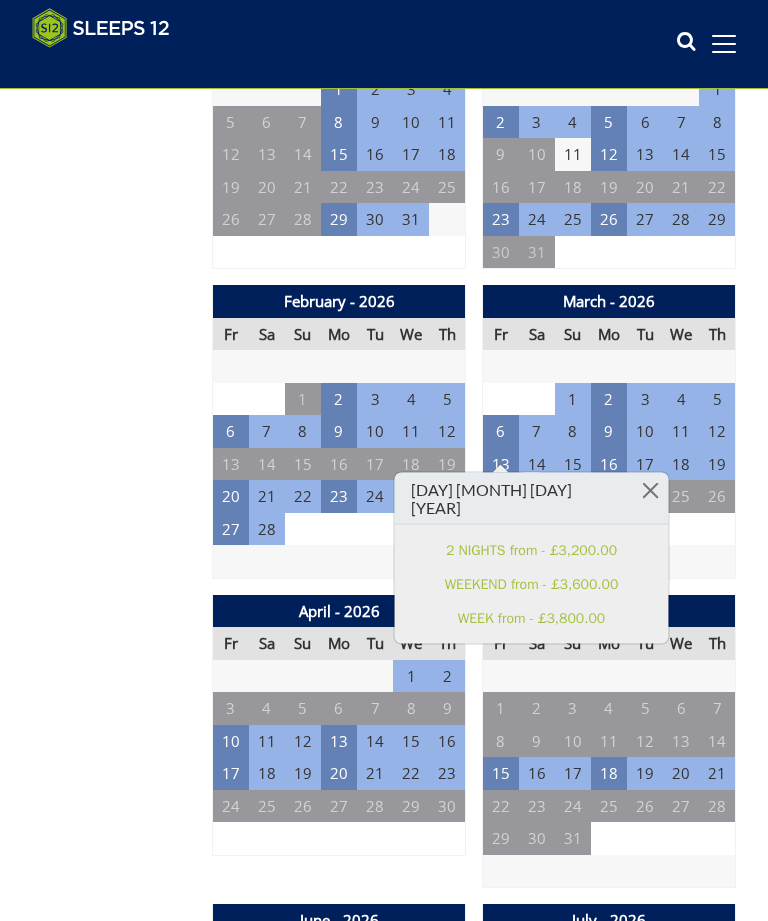 click on "Prices and Availability
You can browse the calendar to find an available start date for your stay by clicking on a start date or by entering your Arrival & Departure dates below.
Search for a Stay
Search
Check-In / Check-Out
16:00 / 10:00
Key
Available Start Date
Special Offer
Available
Booked" at bounding box center [114, 2224] 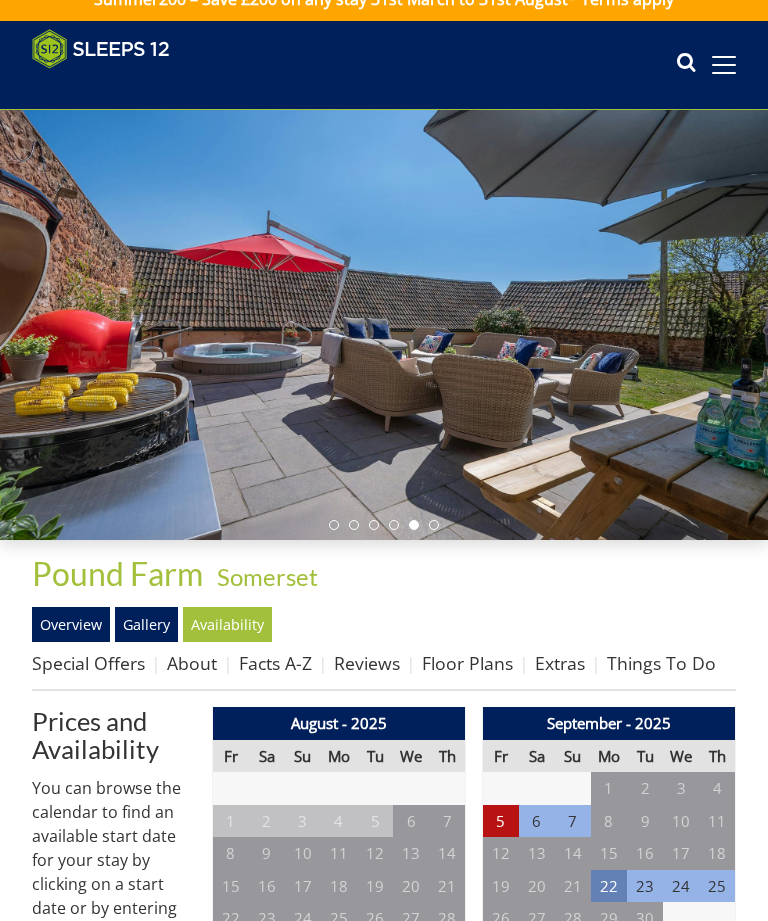 scroll, scrollTop: 0, scrollLeft: 0, axis: both 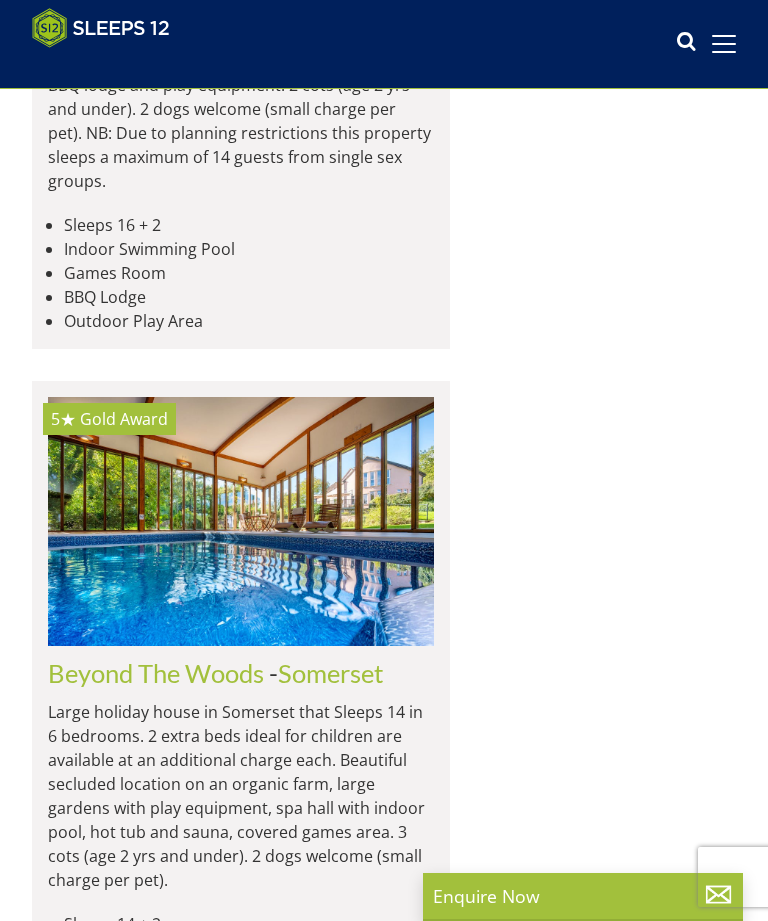 click on "Gloucestershire" at bounding box center (251, 4769) 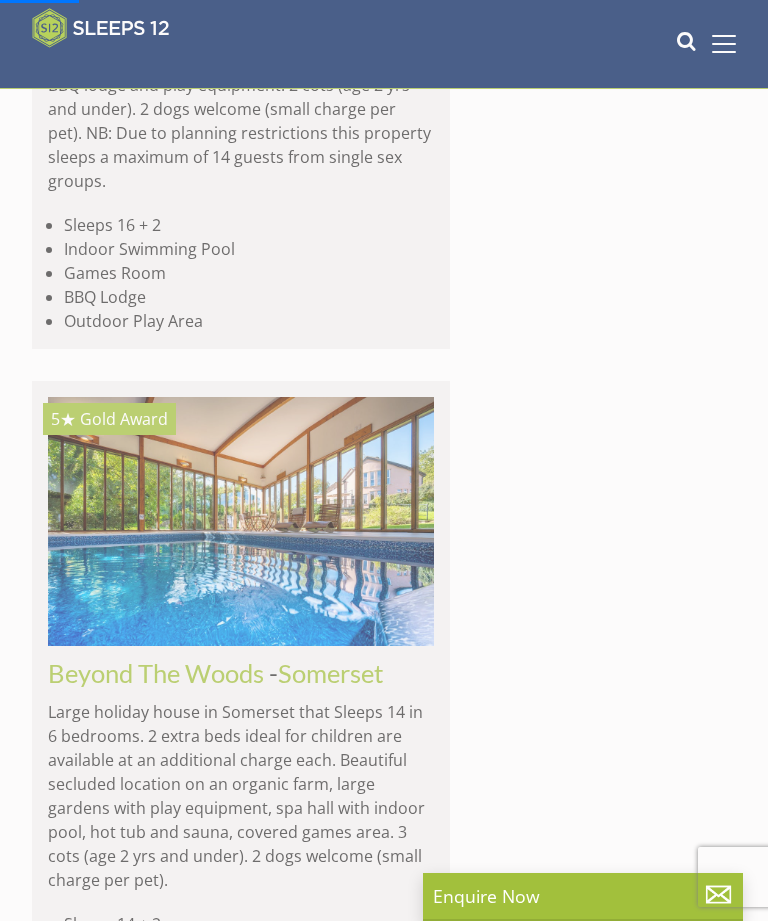 click at bounding box center (241, 4618) 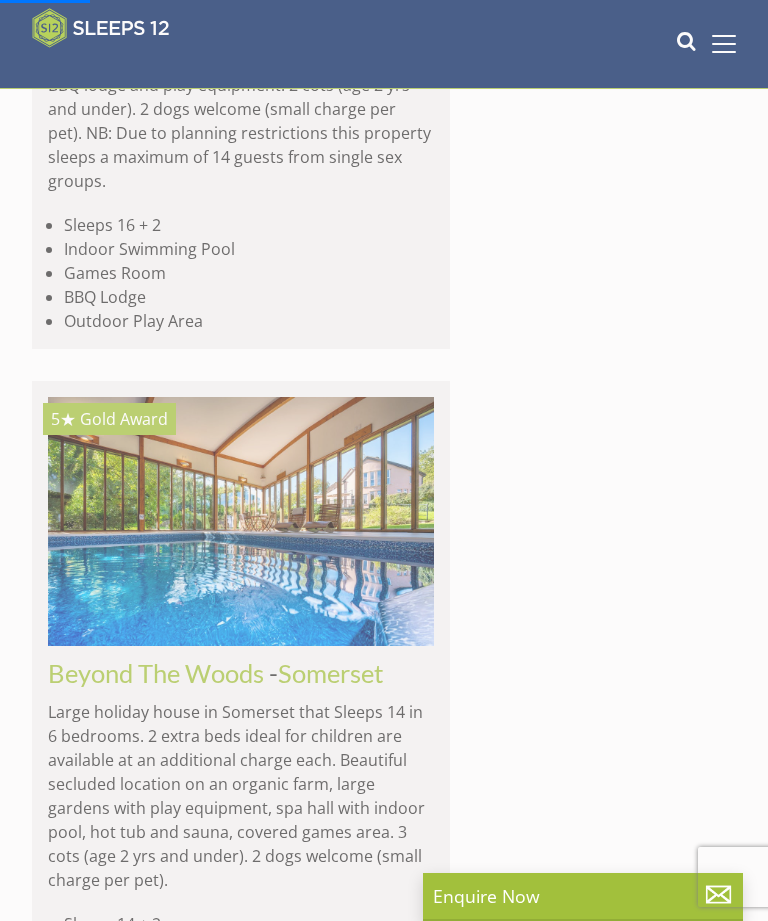 scroll, scrollTop: 8707, scrollLeft: 0, axis: vertical 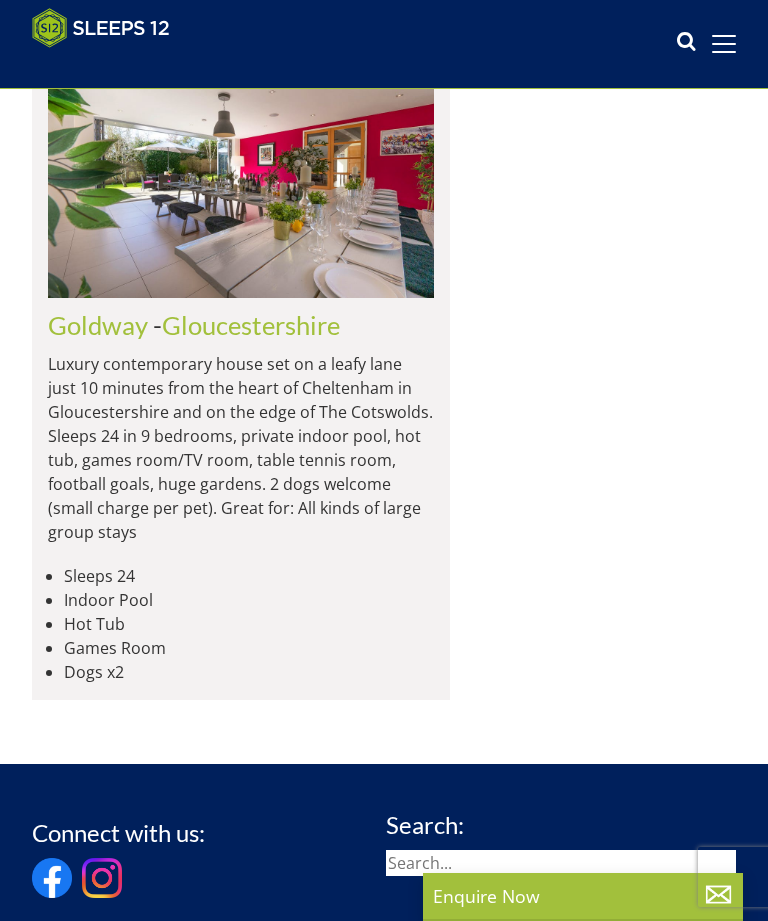 click on "Goldway" at bounding box center (98, 325) 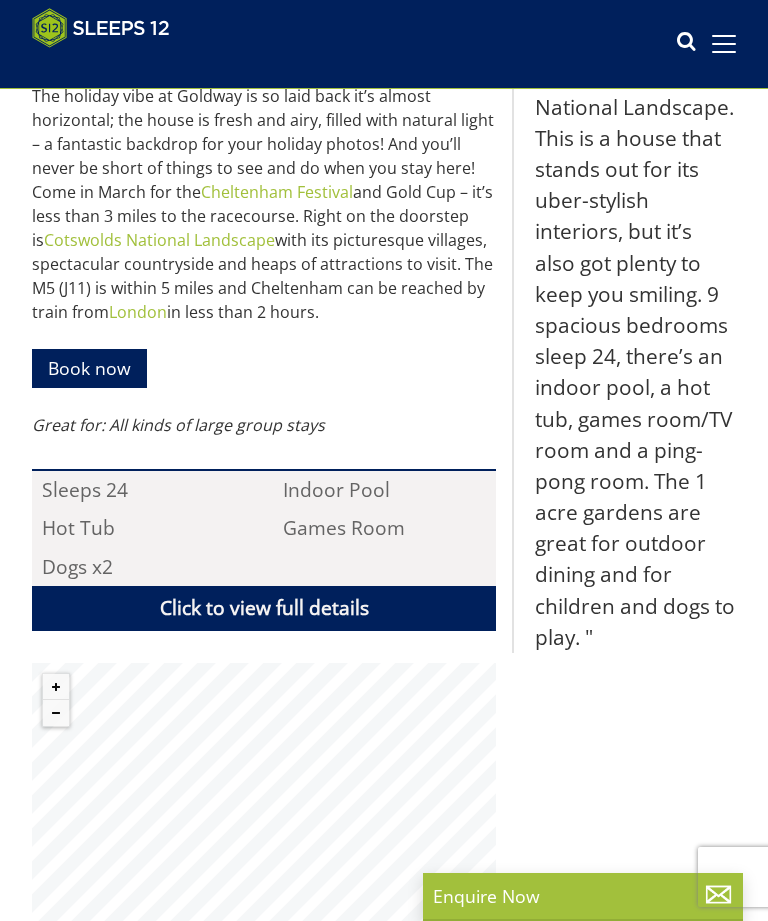 scroll, scrollTop: 1043, scrollLeft: 0, axis: vertical 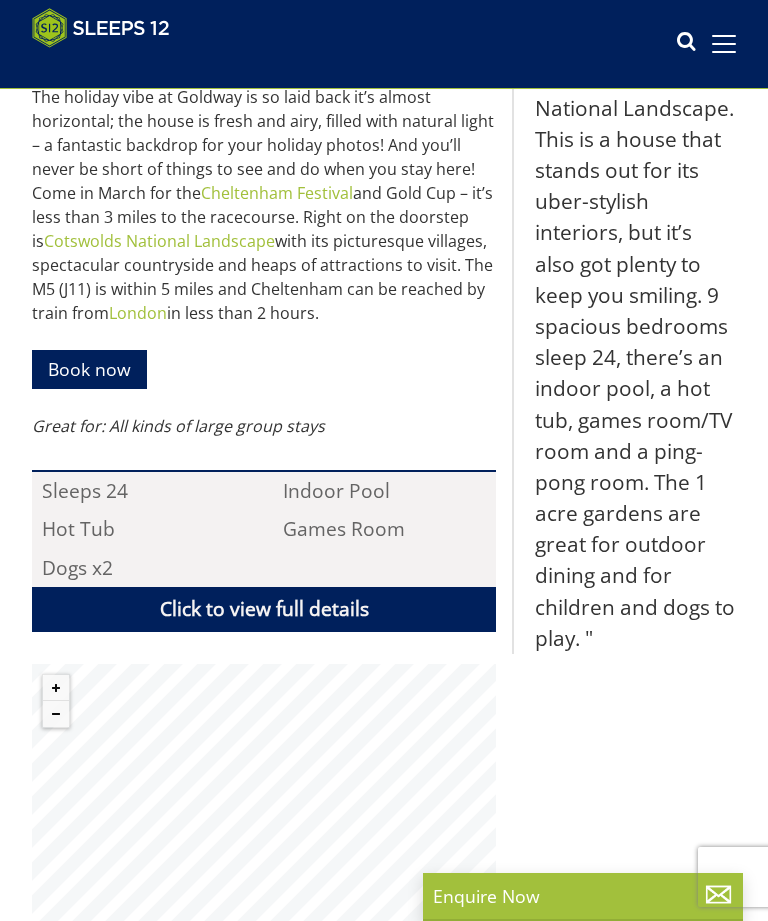 click on "Book now" at bounding box center (89, 369) 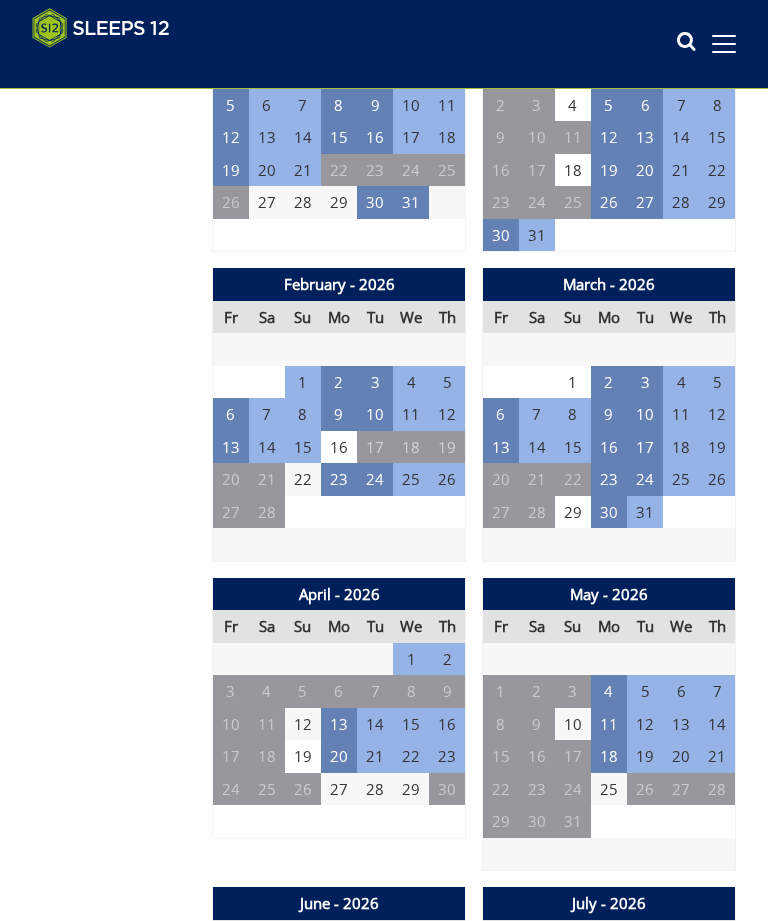 scroll, scrollTop: 1358, scrollLeft: 0, axis: vertical 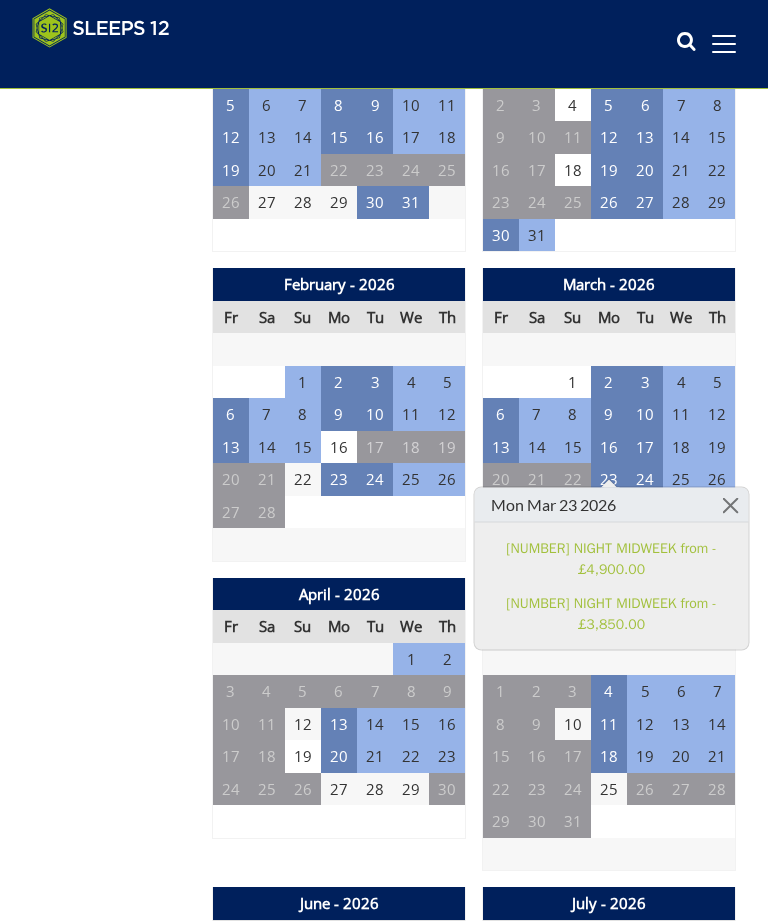 click on "13" at bounding box center (501, 447) 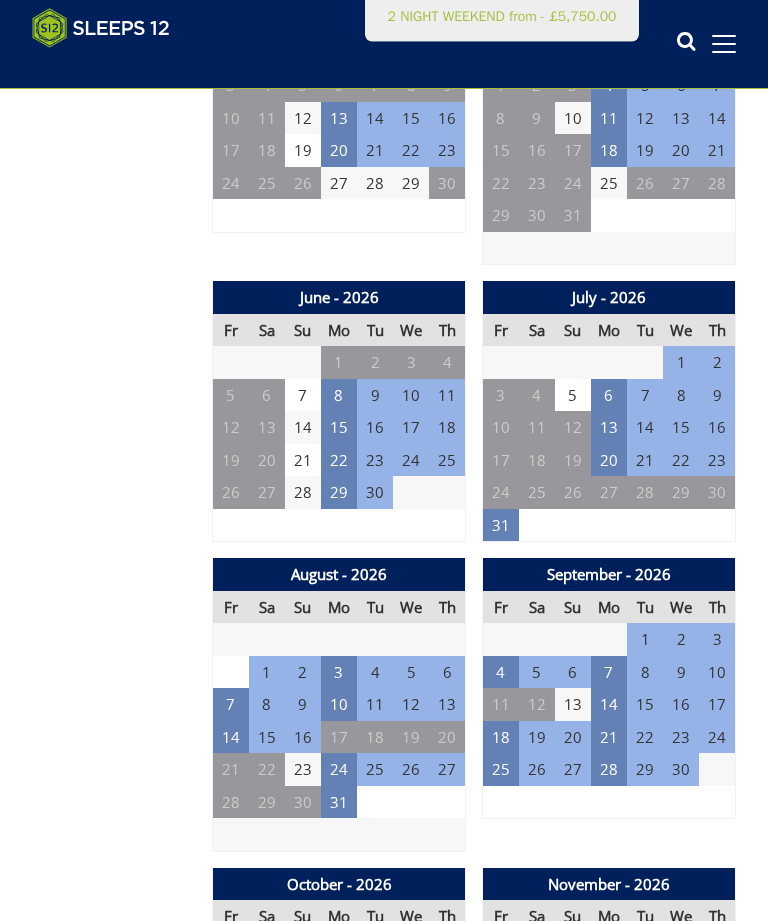 scroll, scrollTop: 1964, scrollLeft: 0, axis: vertical 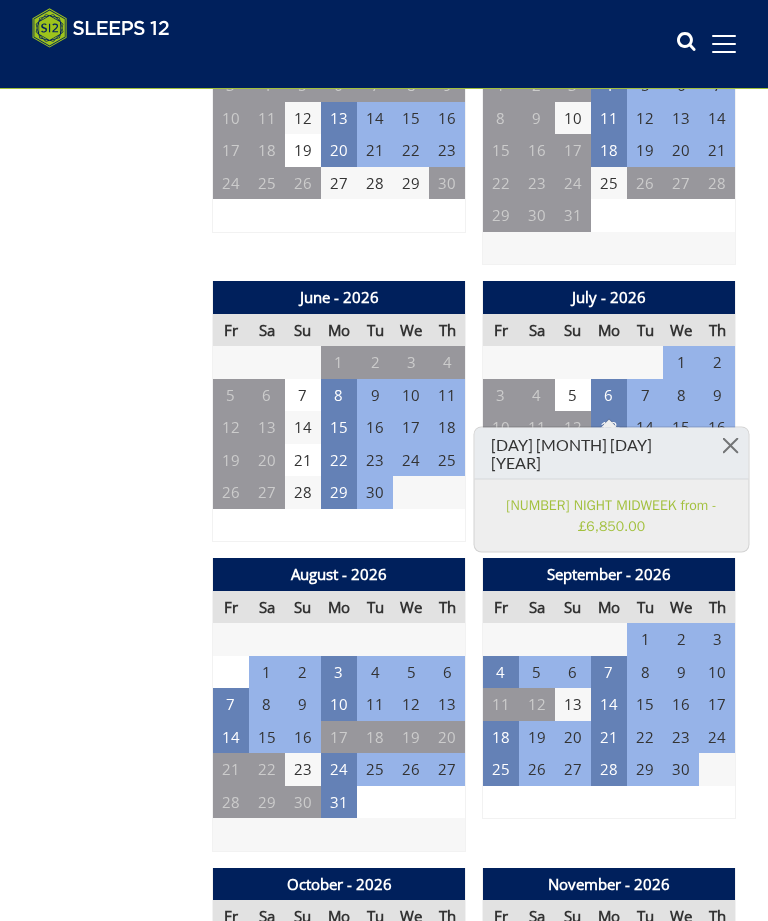 click on "Prices and Availability
You can browse the calendar to find an available start date for your stay by clicking on a start date or by entering your Arrival & Departure dates below.
Search for a Stay
Search
Check-In / Check-Out
16:00 / 10:00
Key
Available Start Date
Available
Booked" at bounding box center [114, 1601] 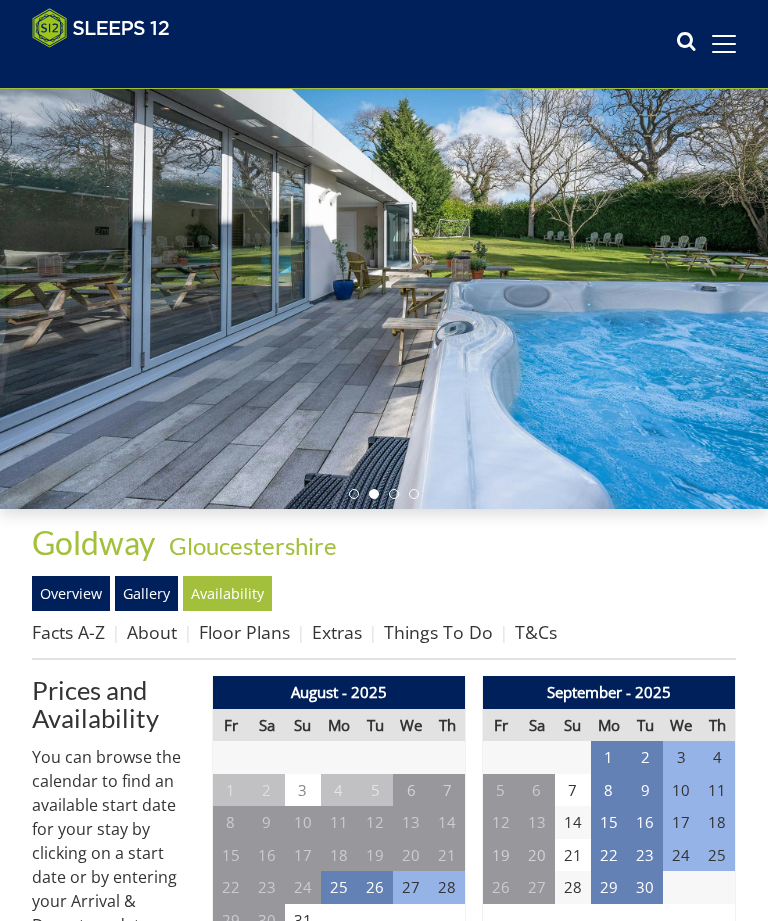 scroll, scrollTop: 53, scrollLeft: 0, axis: vertical 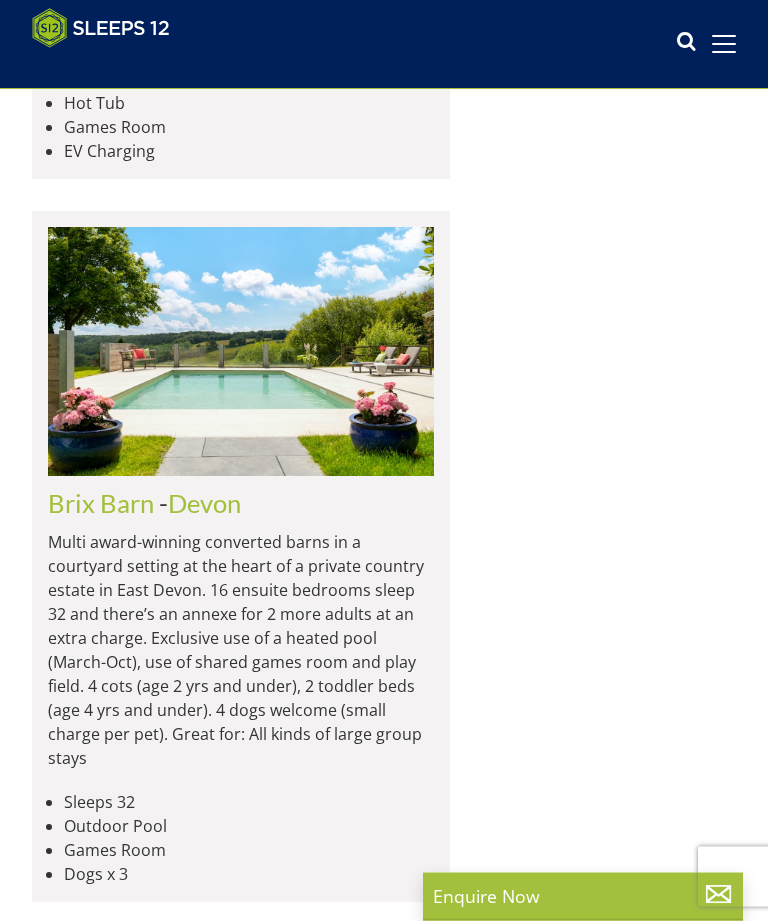 click on "Load More" at bounding box center (241, 4328) 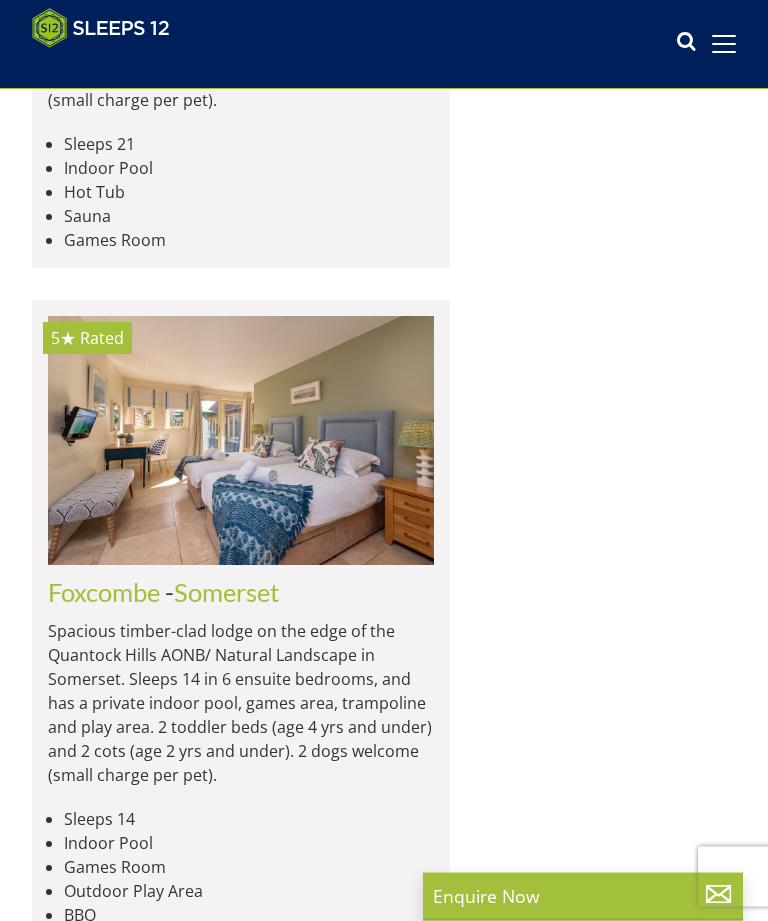 scroll, scrollTop: 14188, scrollLeft: 0, axis: vertical 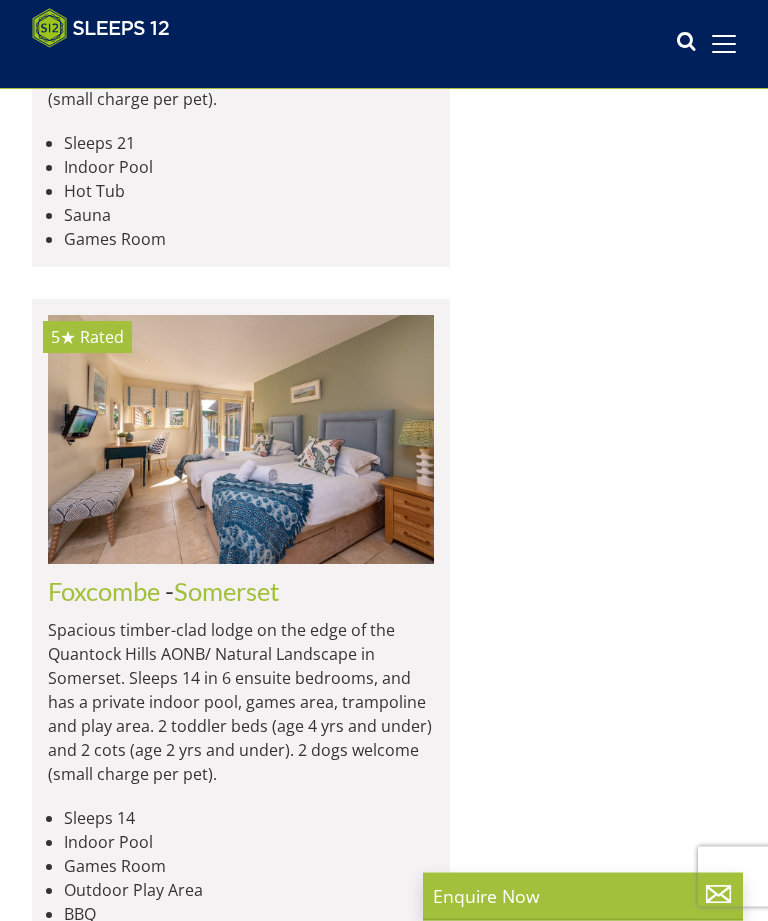 click on "Supersized holiday house in Somerset sleeping 26 people in 13 ensuite bedrooms, with room for 4 more guests charged extra per person. Private spa hall with swimming pool, hot tub, and sauna, games room, children’s play area, outdoor table tennis and rustic garden hut. 2 cots (age 2 yrs and under). 3 dogs welcome (small charge per pet)." at bounding box center (241, 3345) 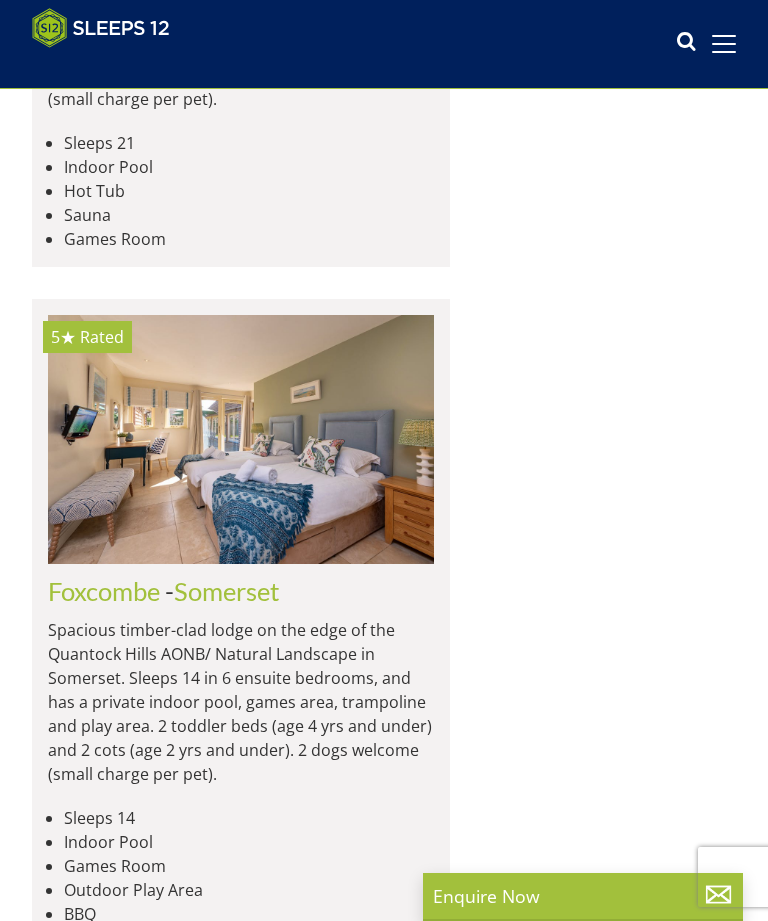 click at bounding box center (241, 3206) 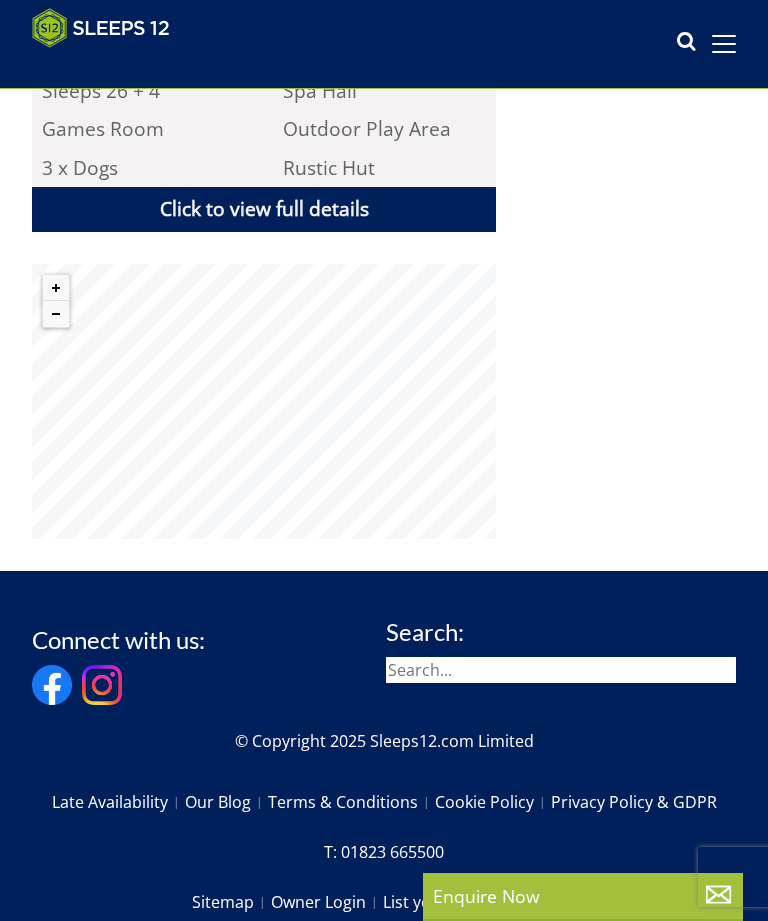 scroll, scrollTop: 1019, scrollLeft: 0, axis: vertical 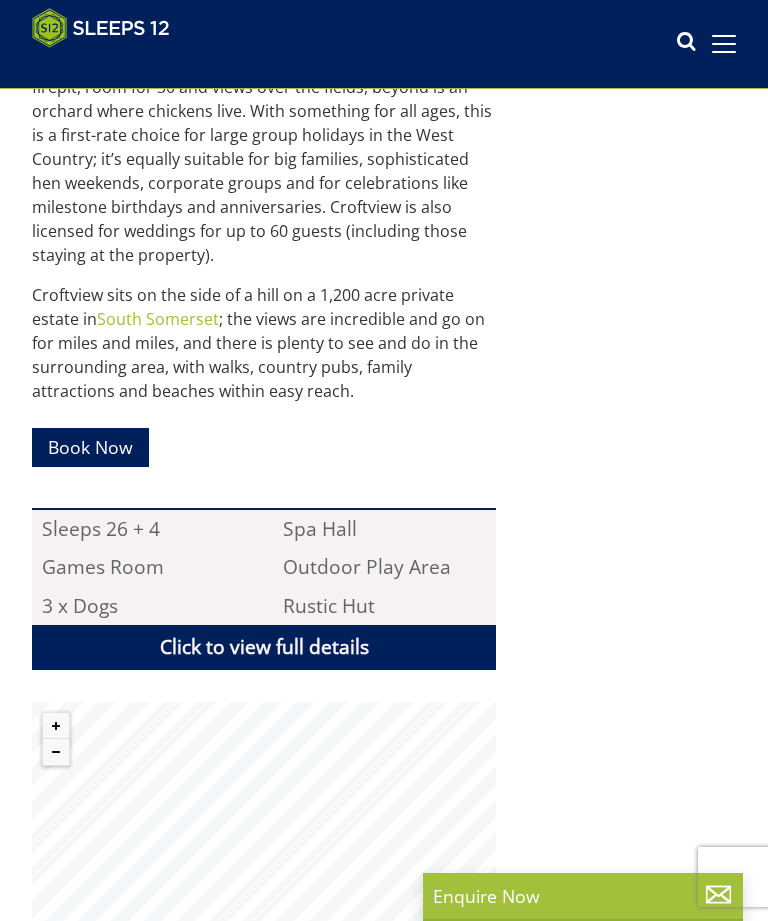 click on "Book Now" at bounding box center [90, 447] 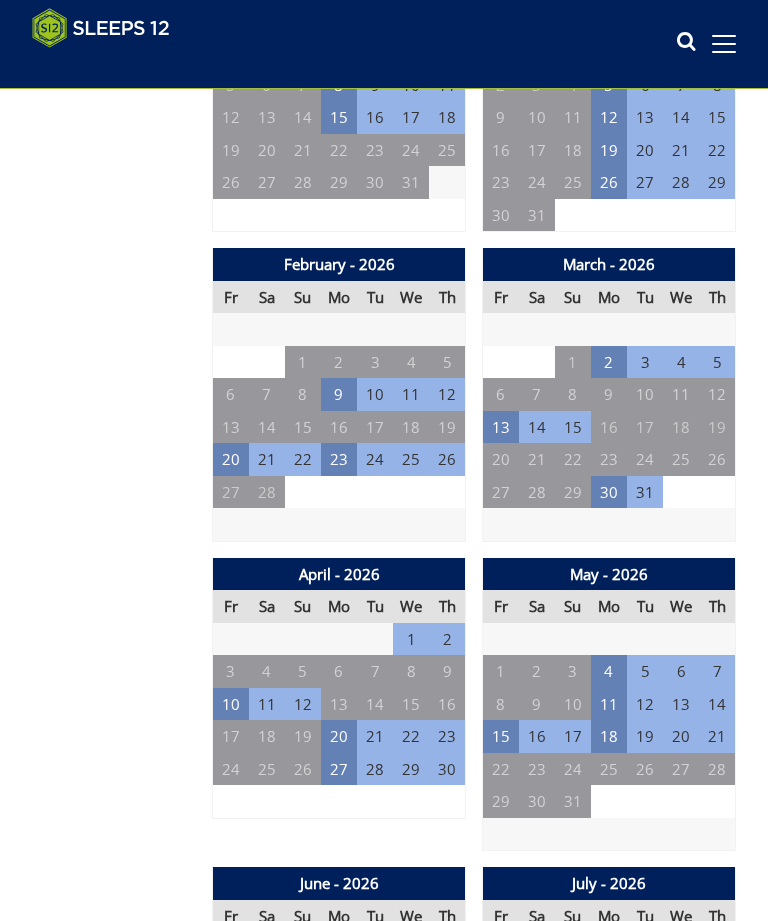 scroll, scrollTop: 1378, scrollLeft: 0, axis: vertical 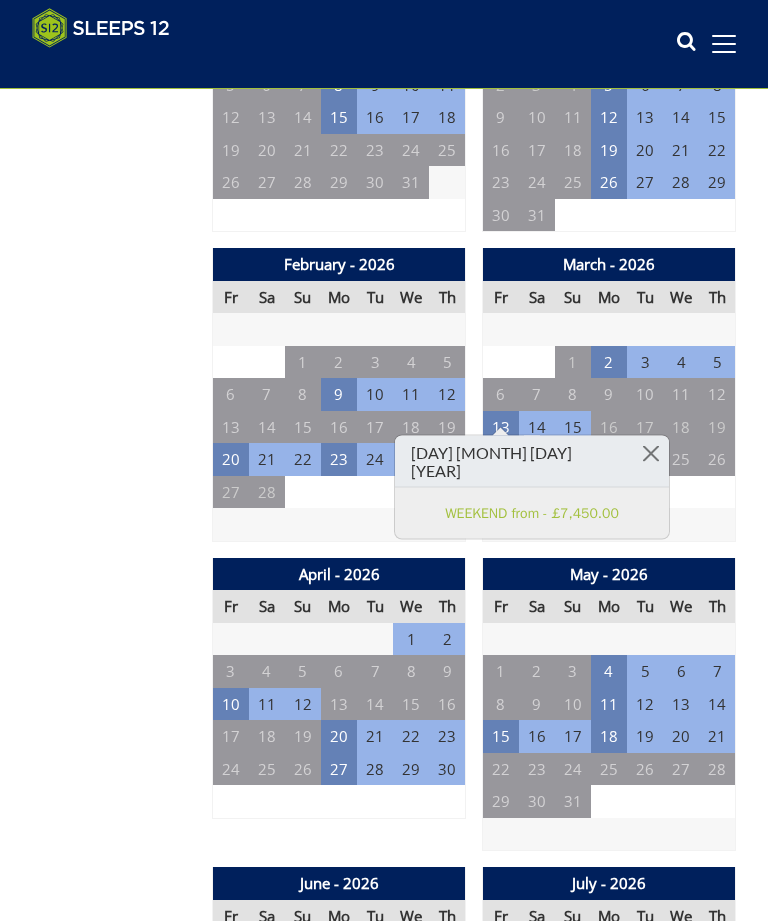 click on "Prices and Availability
You can browse the calendar to find an available start date for your stay by clicking on a start date or by entering your Arrival & Departure dates below.
Search for a Stay
Search
Check-In / Check-Out
16:00 / 10:00
Key
Available Start Date
Available
Booked" at bounding box center (114, 2187) 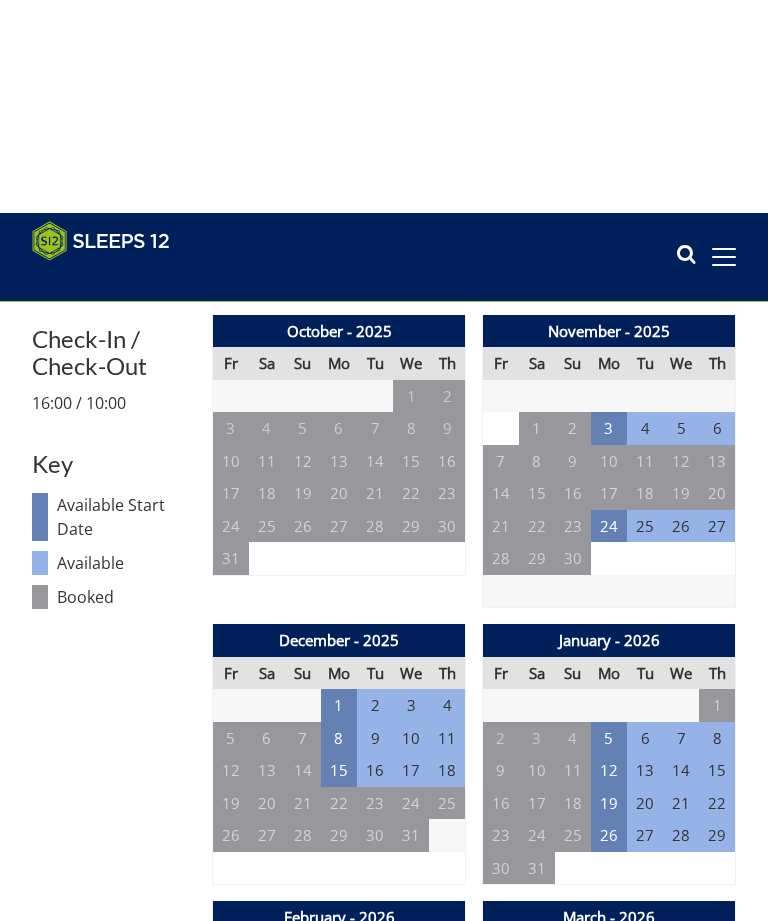 scroll, scrollTop: 0, scrollLeft: 0, axis: both 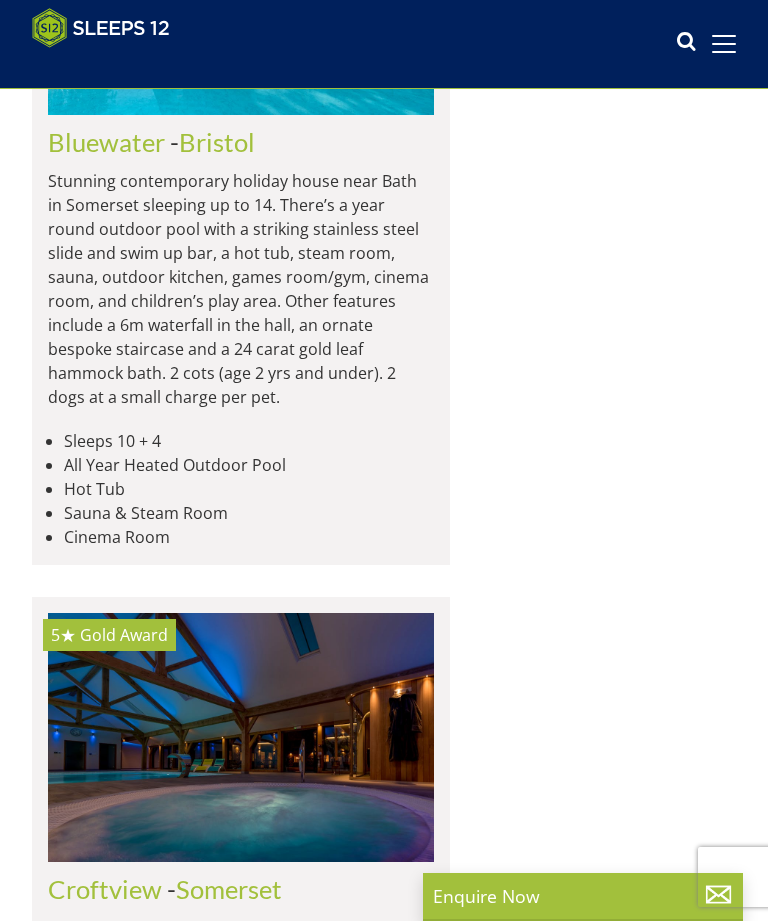 click on "Beaverbrook 20" at bounding box center (137, 7709) 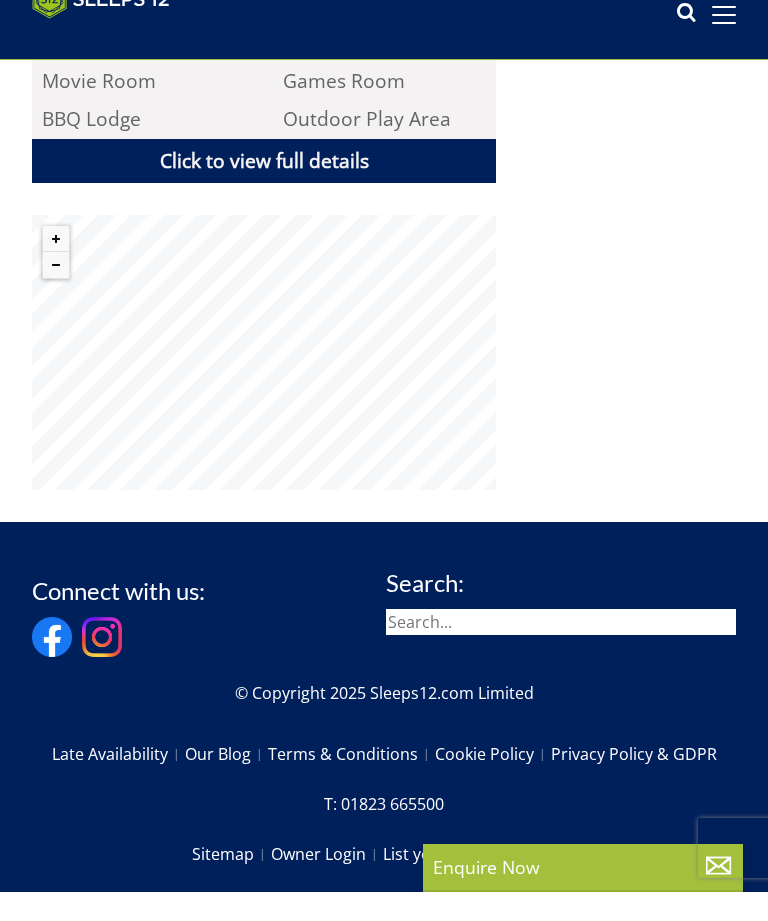 scroll, scrollTop: 1110, scrollLeft: 0, axis: vertical 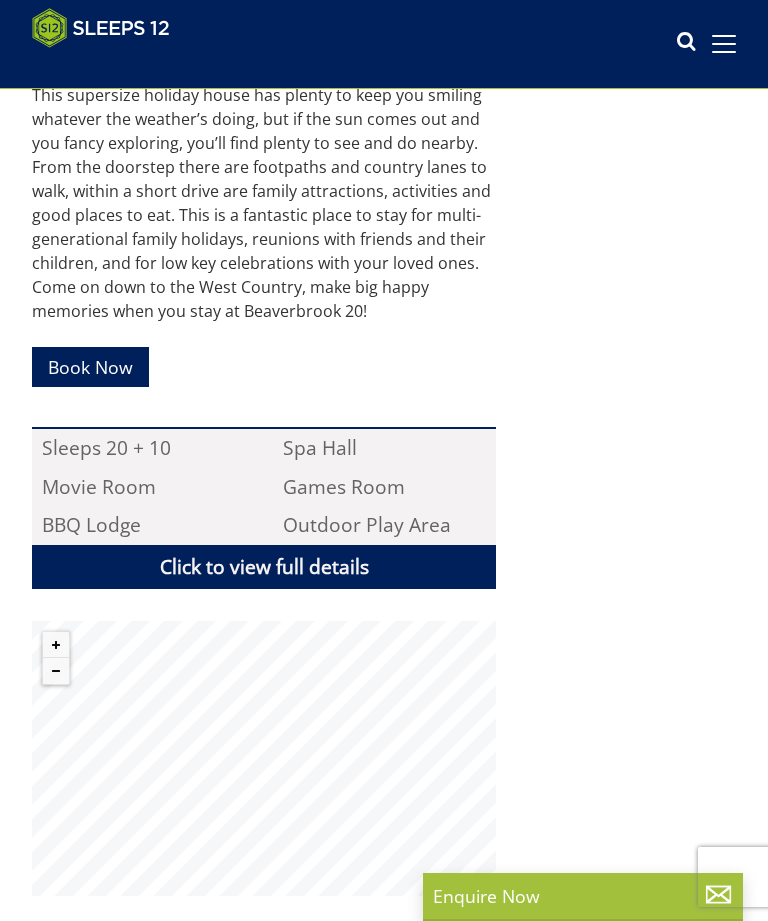 click on "Book Now" at bounding box center [90, 366] 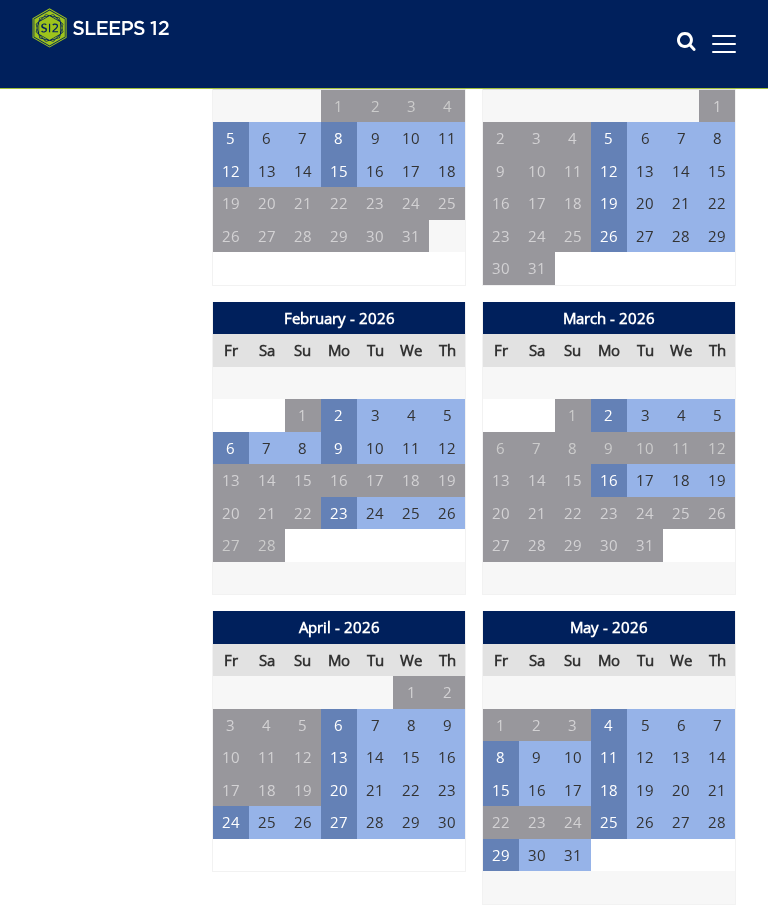 scroll, scrollTop: 1359, scrollLeft: 0, axis: vertical 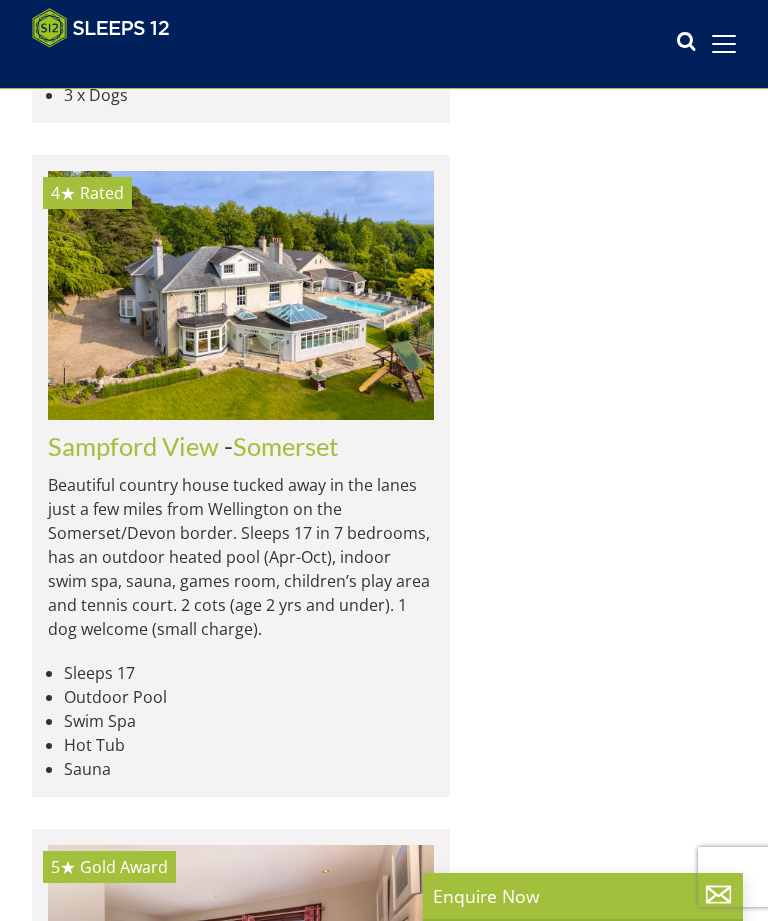 click on "Load More" at bounding box center (241, 9813) 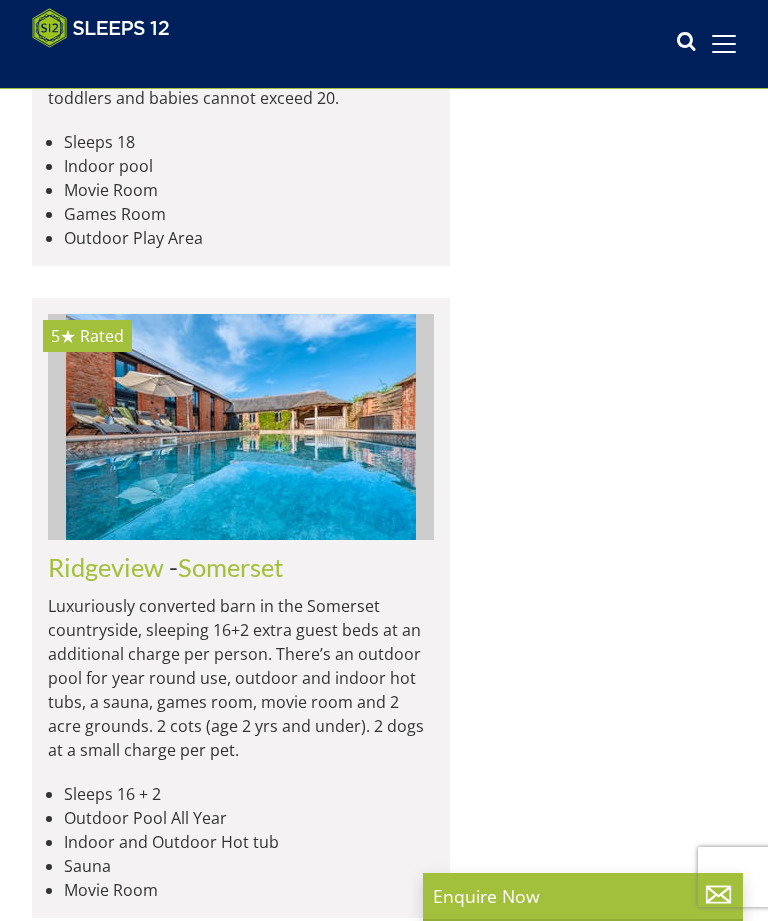 scroll, scrollTop: 19930, scrollLeft: 0, axis: vertical 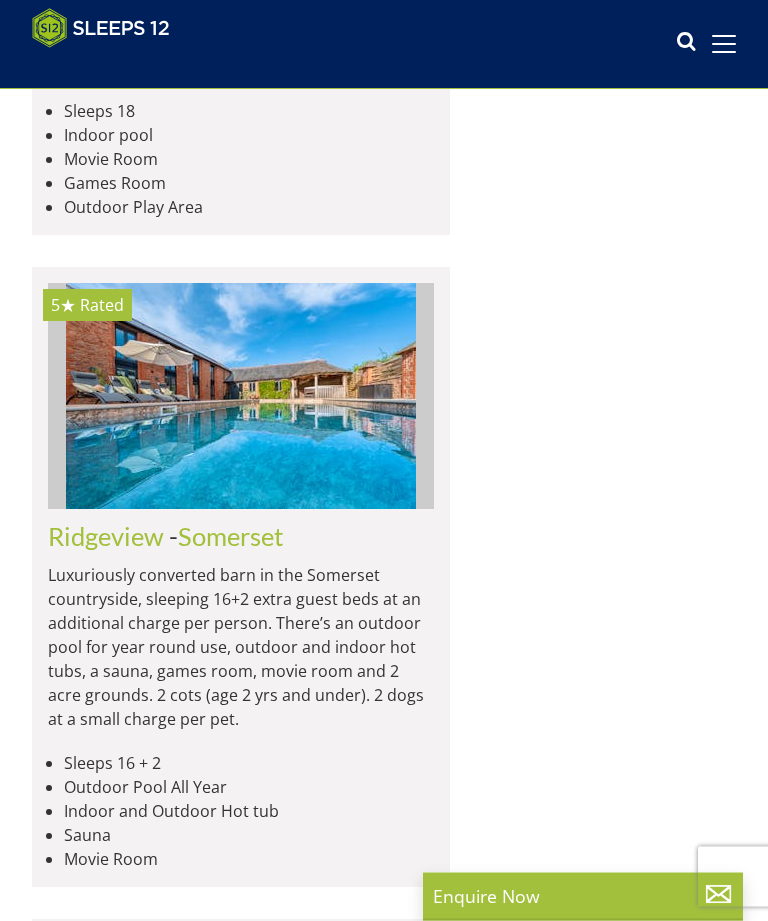 click on "Lovingly converted farm buildings off the beaten track in Somerset. 10 bedrooms sleep 20, there’s a private indoor pool, games room/movie room,  a sauna and ice bath, 100 acres of land to explore, and spectacular countryside all around. 2 cots (age 2 years and under). 2 dogs welcome (small charge per pet)." at bounding box center (241, 9089) 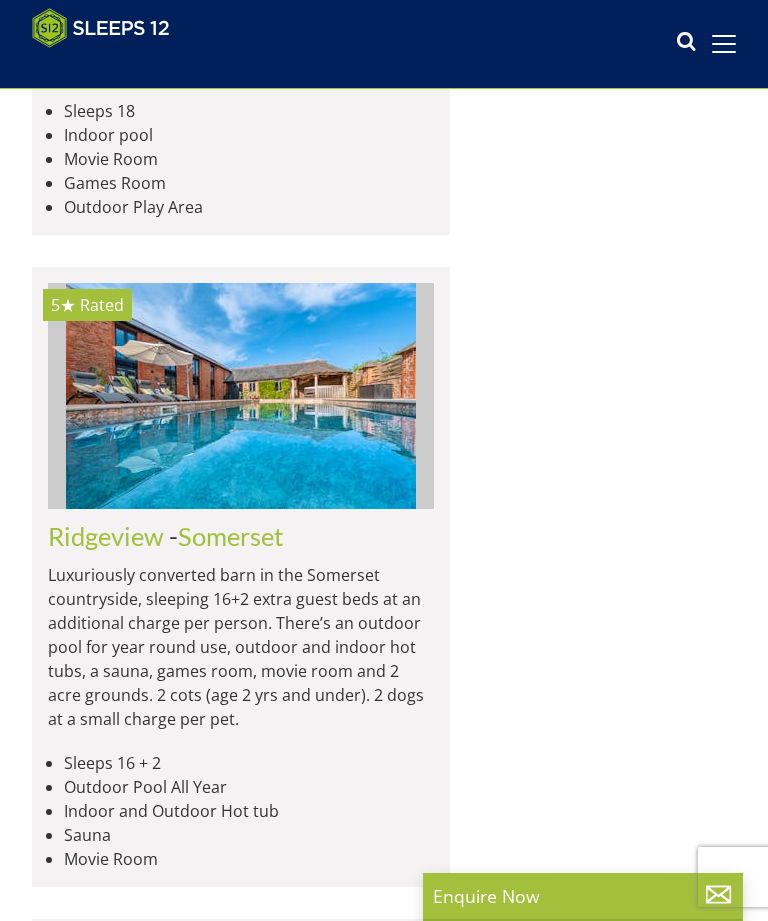 click at bounding box center [241, 8950] 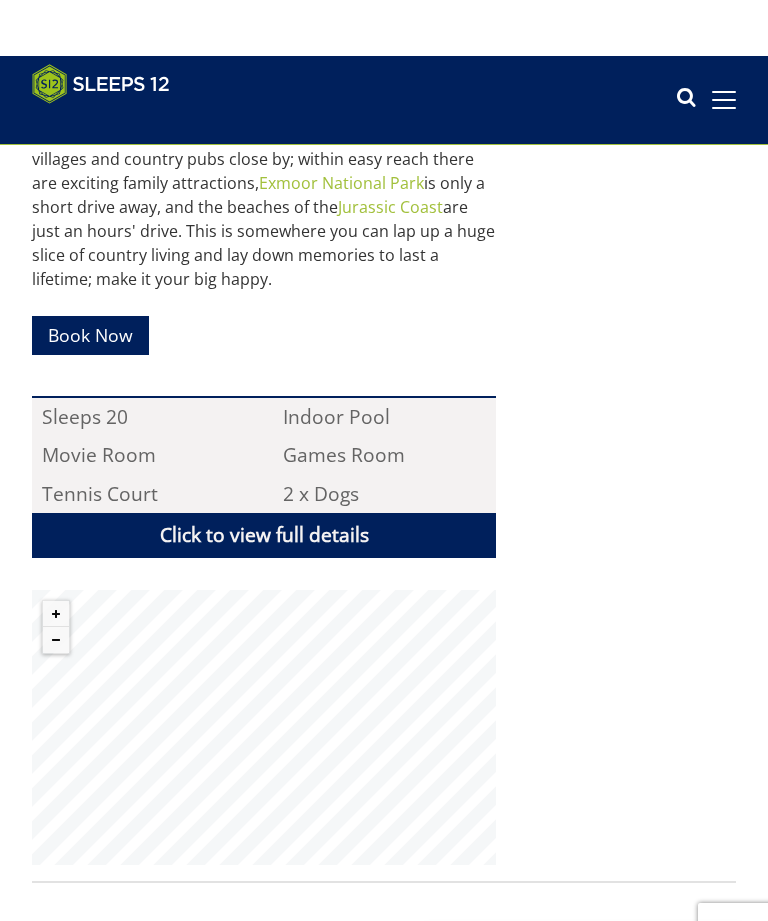 scroll, scrollTop: 1138, scrollLeft: 0, axis: vertical 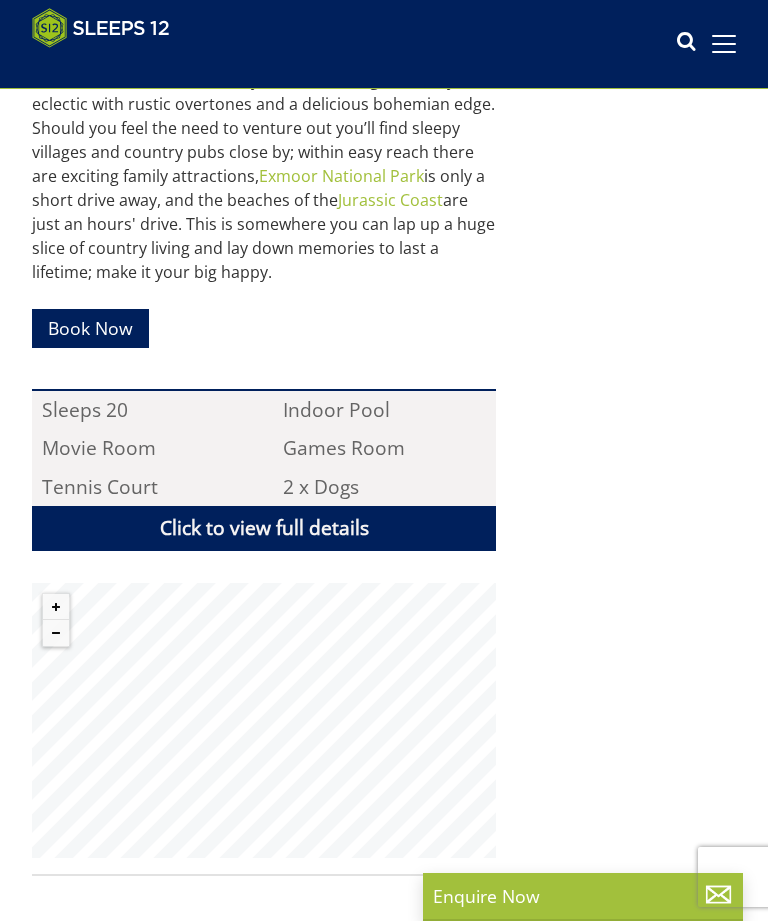 click on "Book Now" at bounding box center [90, 328] 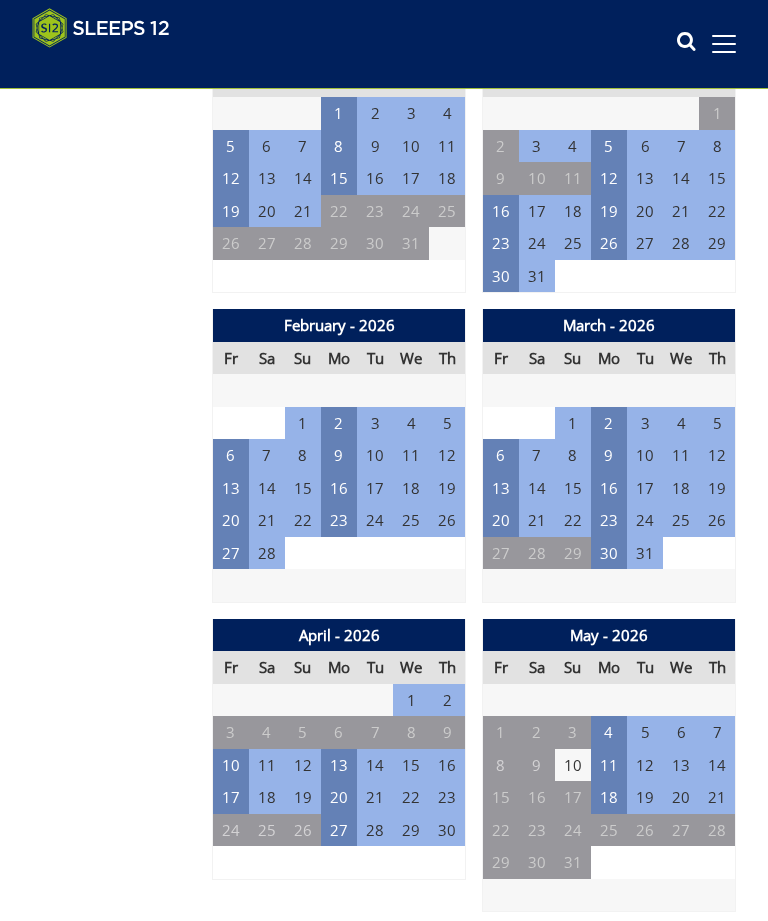 scroll, scrollTop: 1323, scrollLeft: 0, axis: vertical 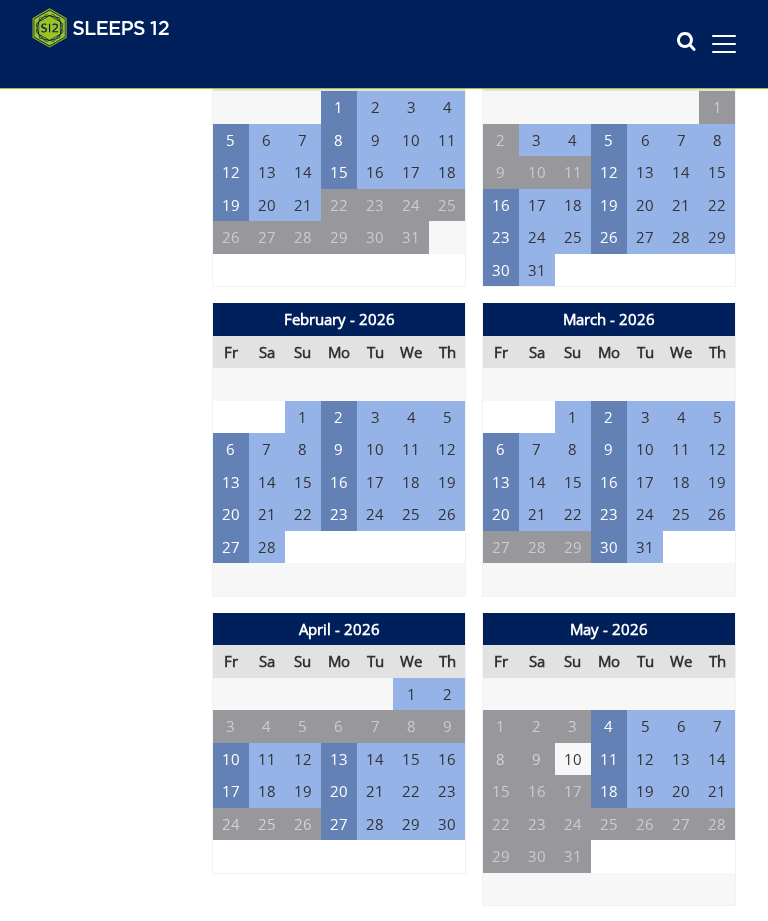click on "17" at bounding box center (231, 791) 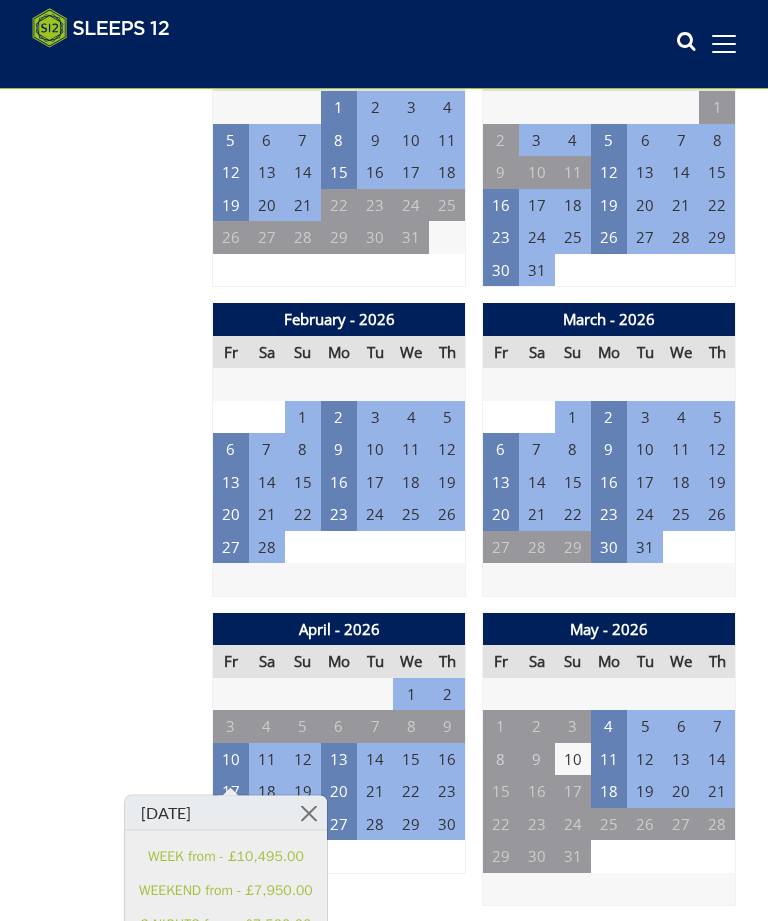 click on "20" at bounding box center (501, 514) 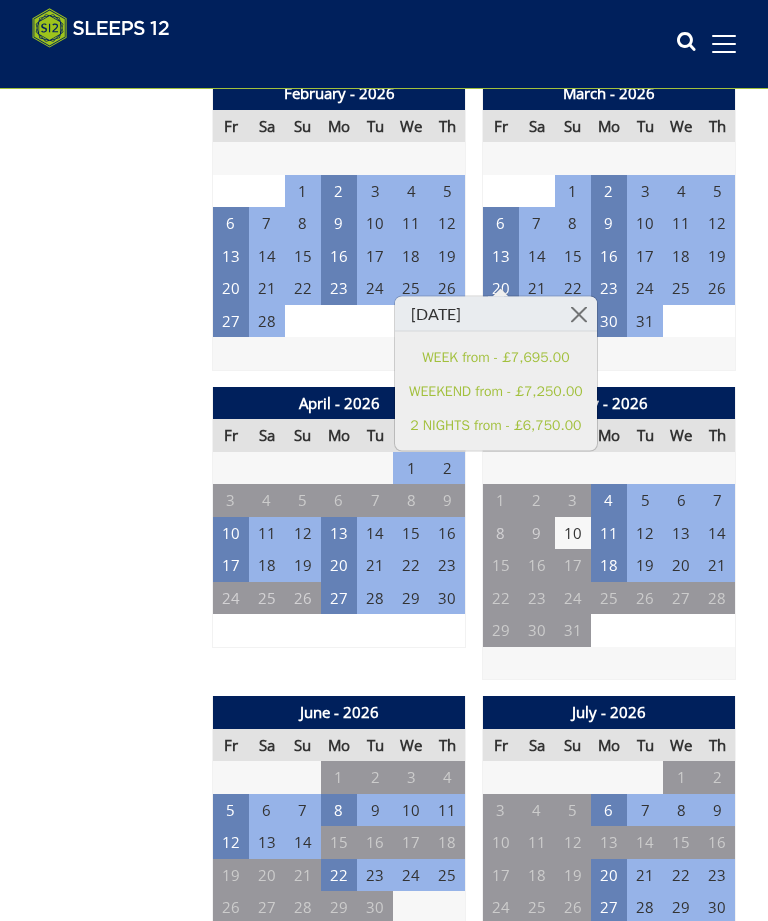 scroll, scrollTop: 1365, scrollLeft: 0, axis: vertical 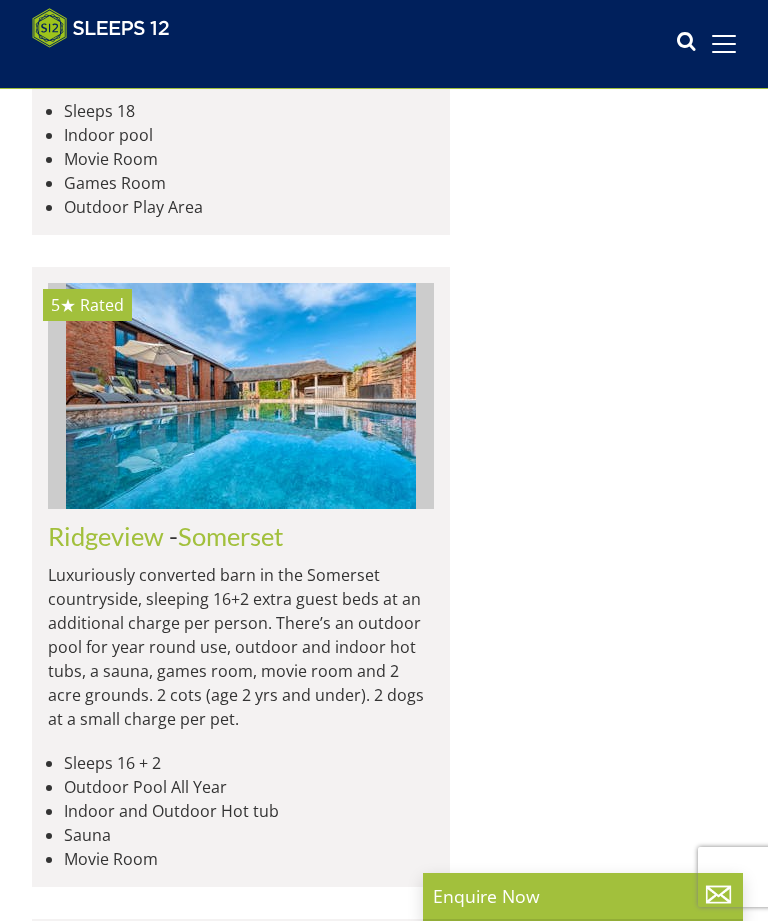 click on "Hunky-Dory" at bounding box center [117, 9877] 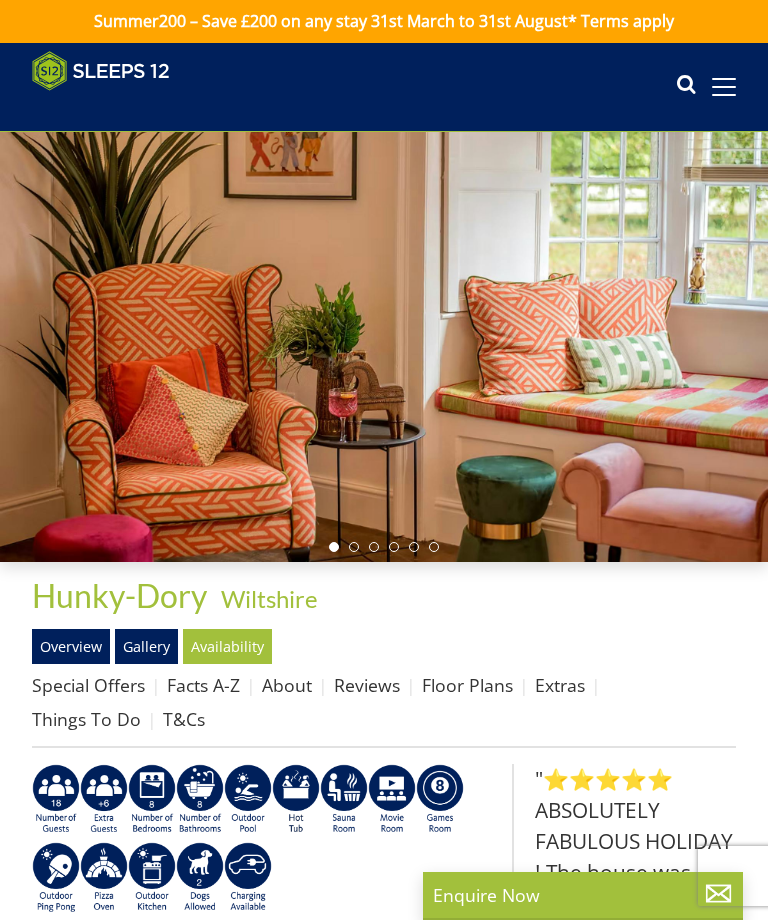 scroll, scrollTop: 860, scrollLeft: 0, axis: vertical 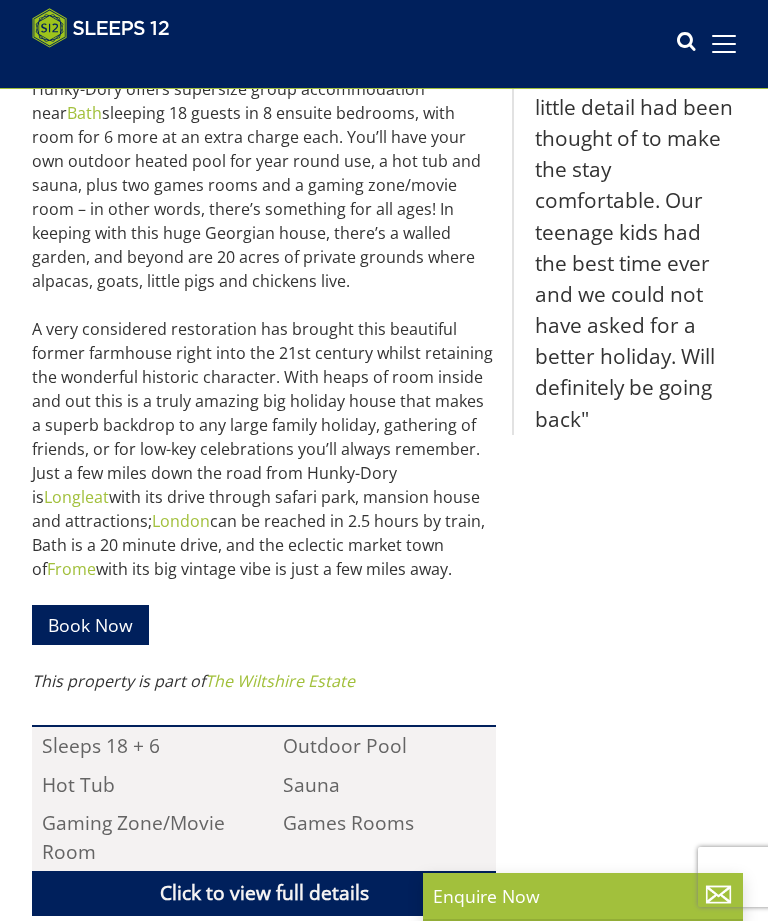 click on "Book Now" at bounding box center (90, 624) 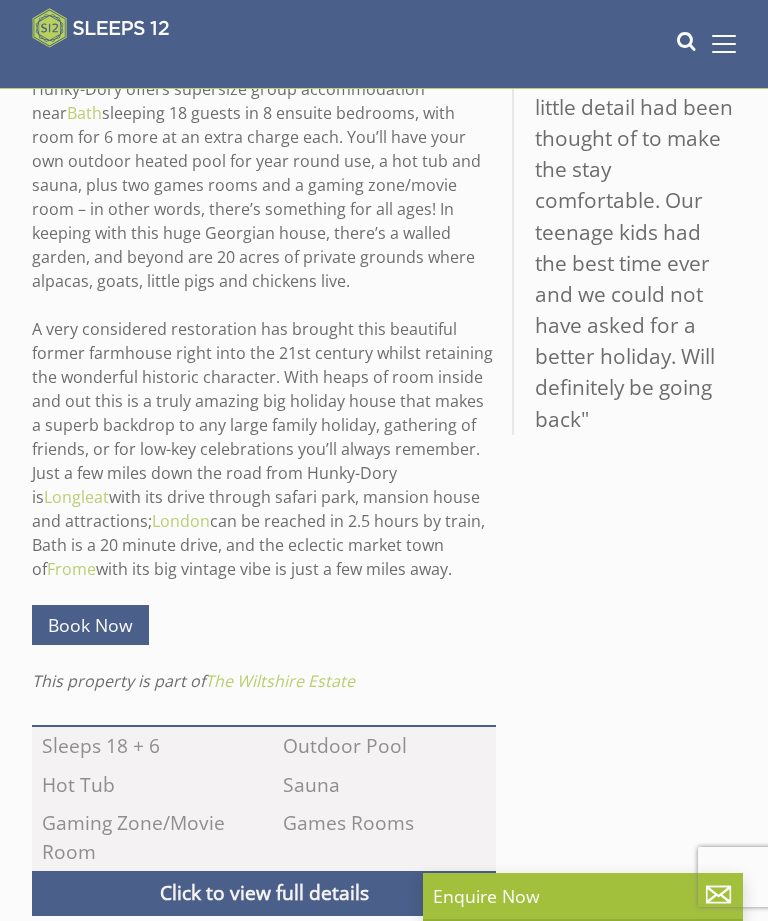 scroll, scrollTop: 686, scrollLeft: 0, axis: vertical 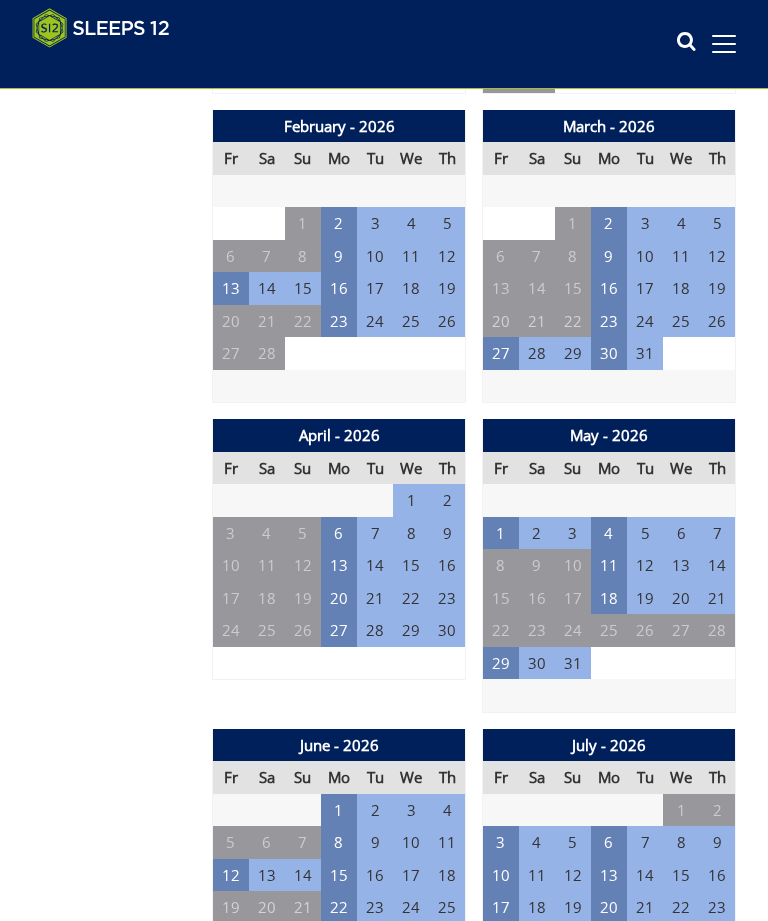 click on "1" at bounding box center (501, 533) 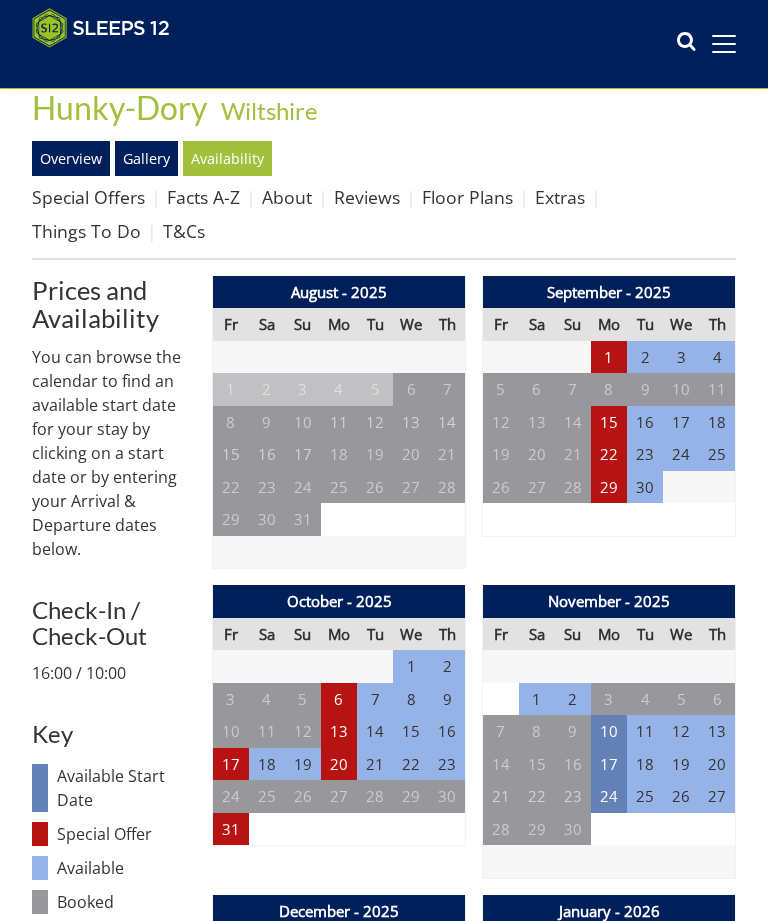 scroll, scrollTop: 0, scrollLeft: 0, axis: both 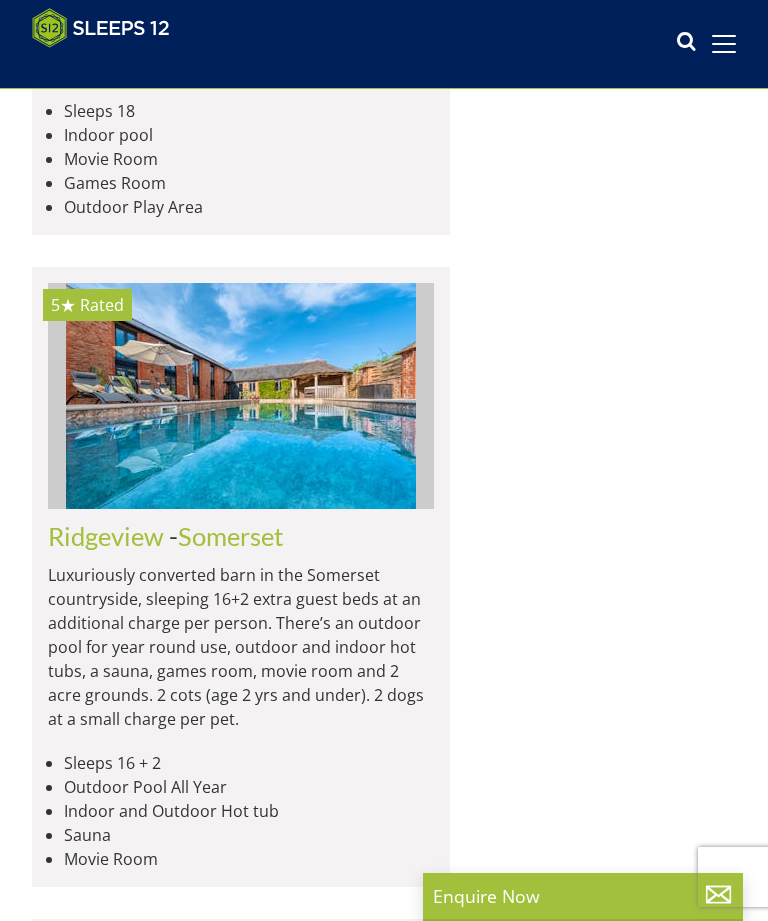 click at bounding box center (724, 44) 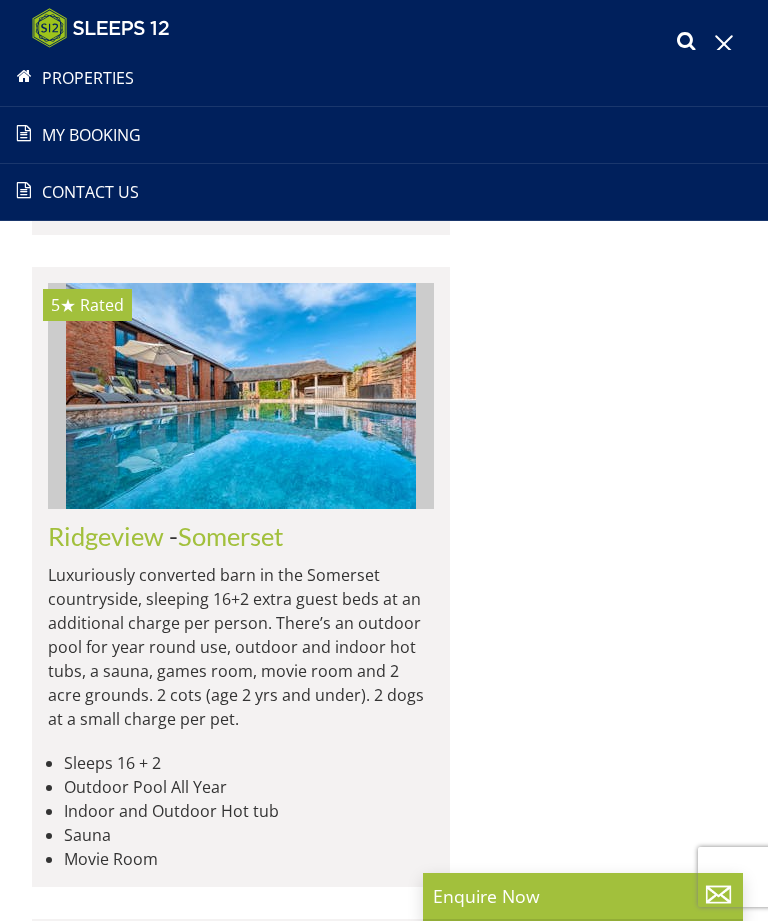 scroll, scrollTop: 0, scrollLeft: 7712, axis: horizontal 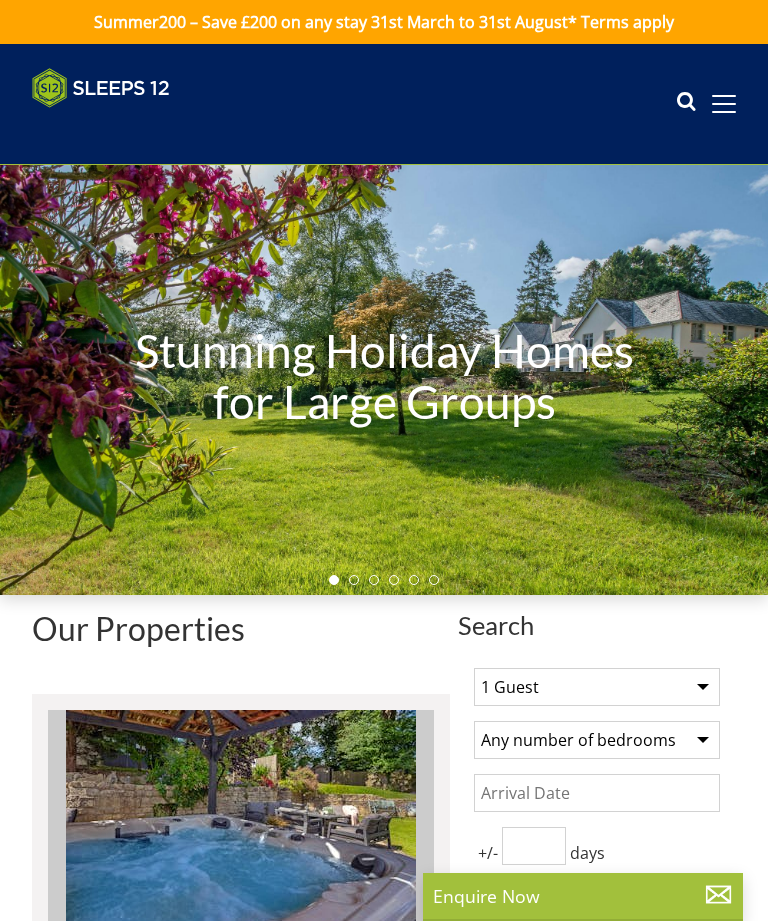 click at bounding box center [101, 88] 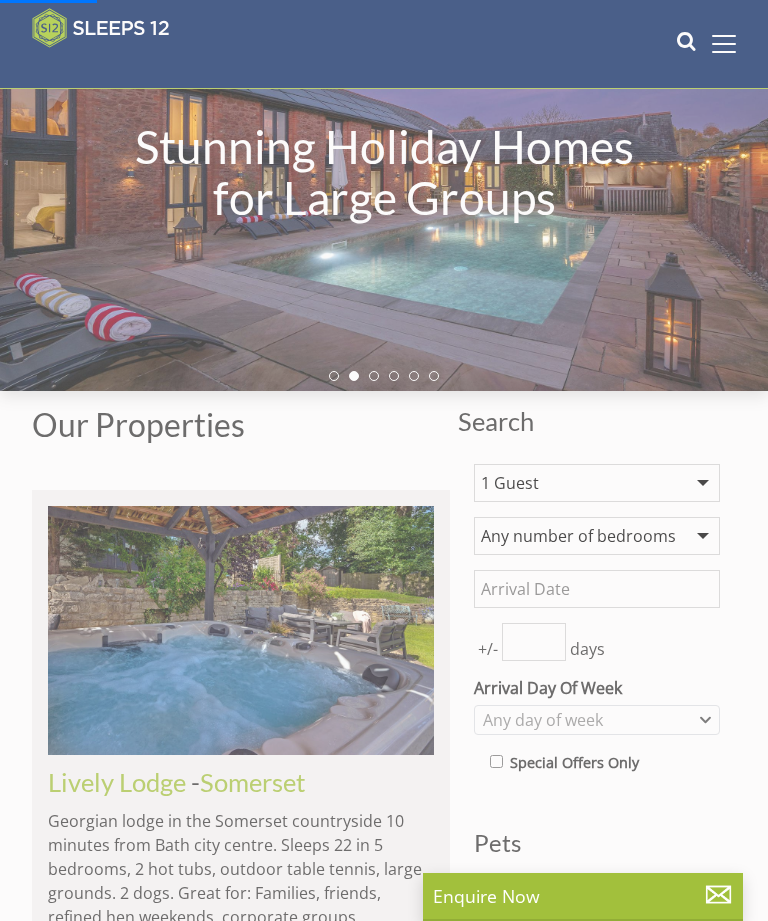 scroll, scrollTop: 173, scrollLeft: 0, axis: vertical 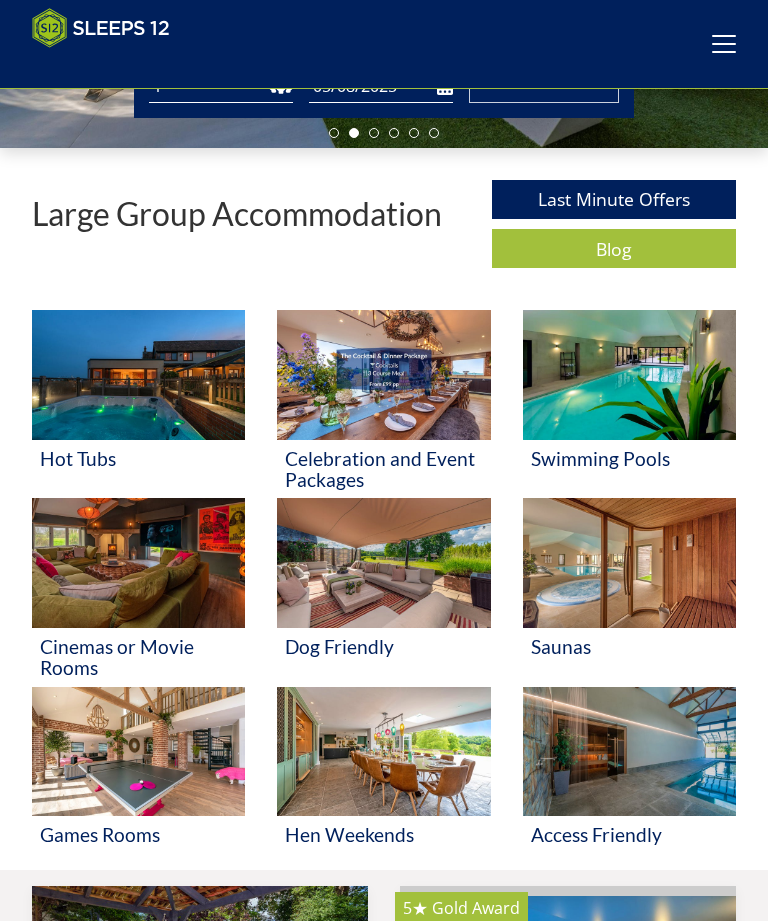 click at bounding box center [138, 375] 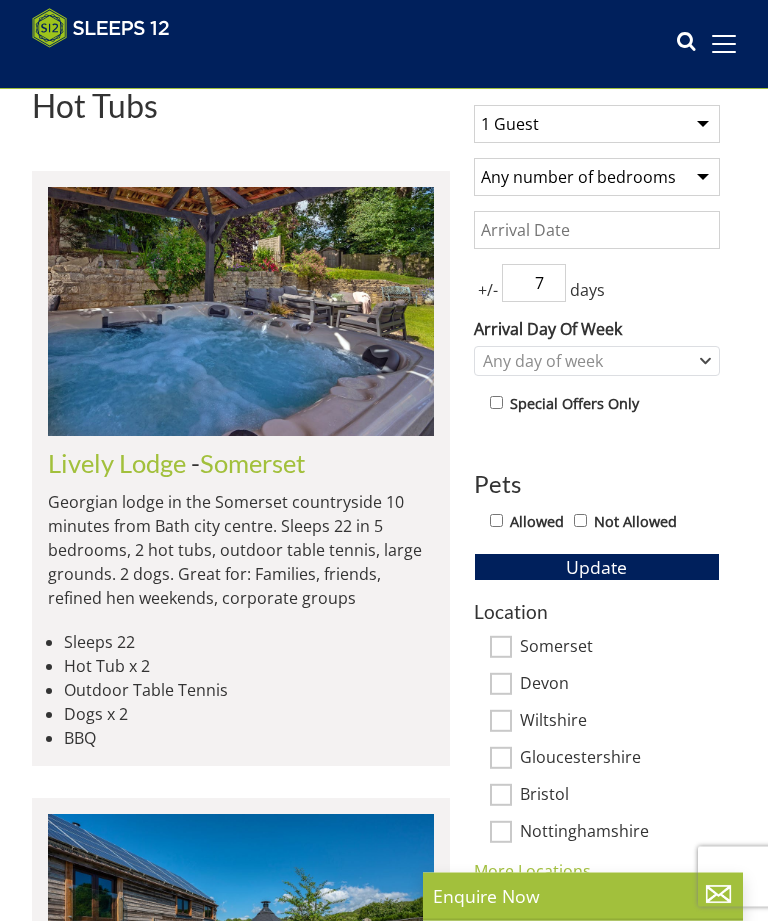 scroll, scrollTop: 531, scrollLeft: 0, axis: vertical 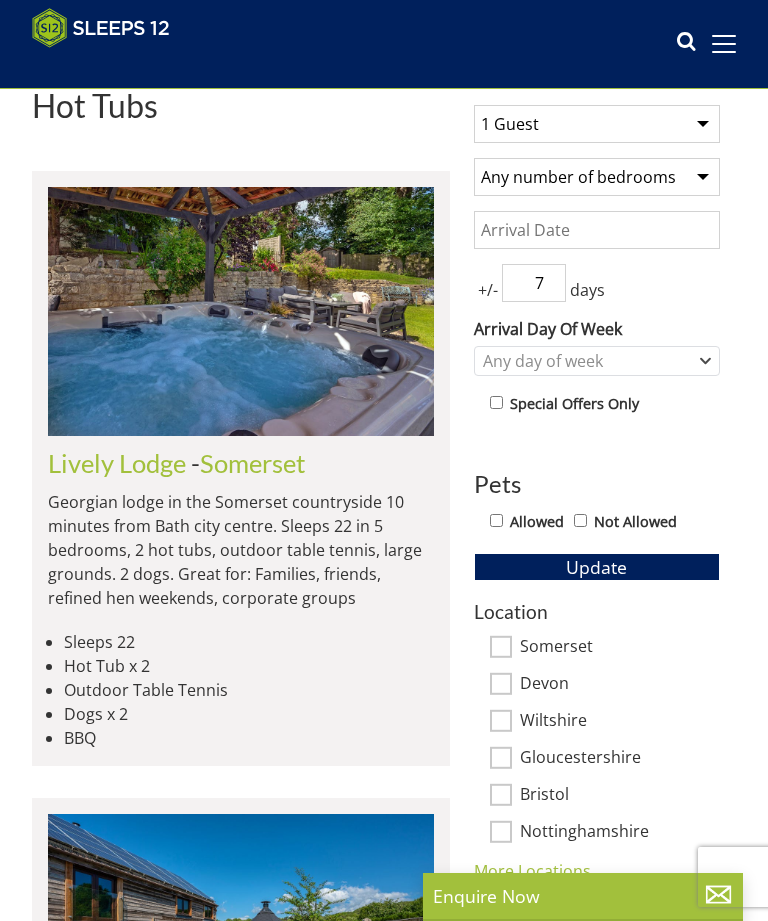 click on "Lively Lodge" at bounding box center [117, 463] 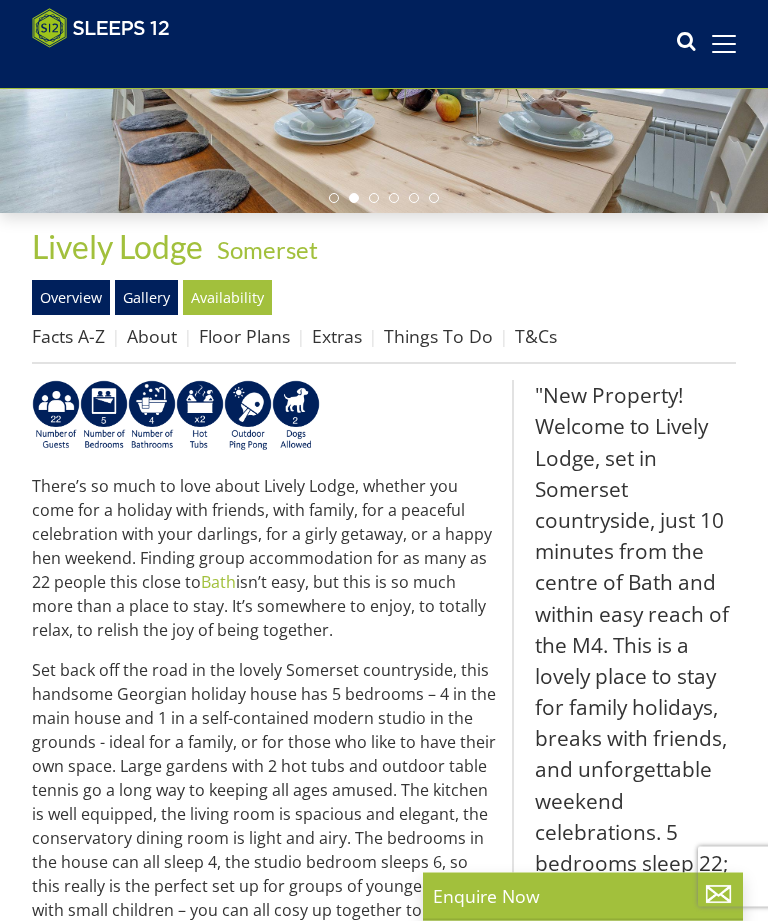 scroll, scrollTop: 1729, scrollLeft: 0, axis: vertical 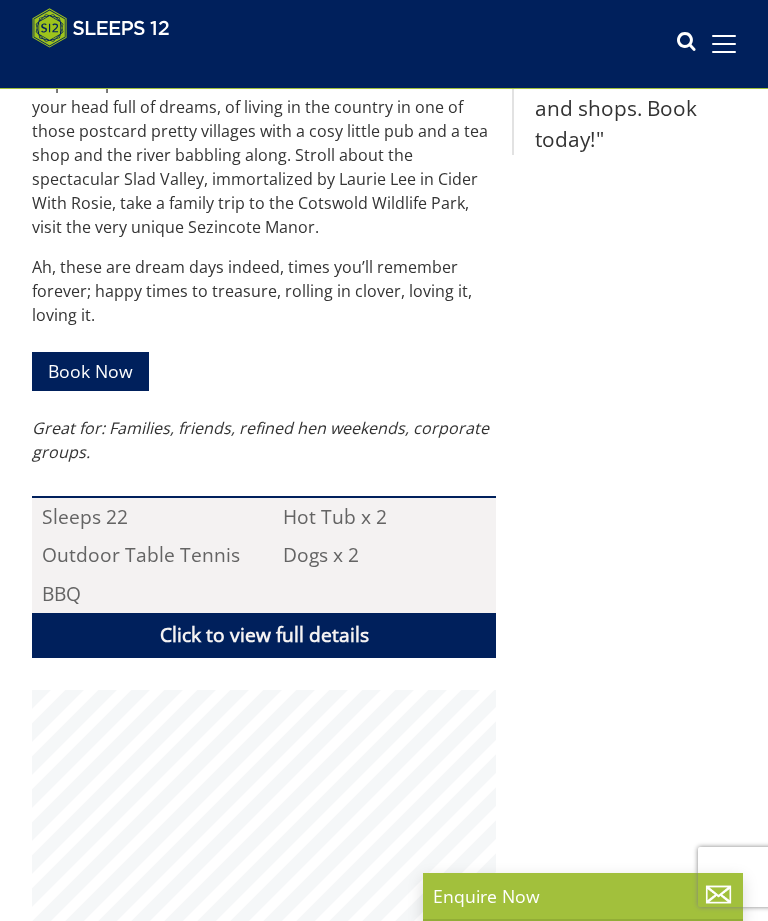 click on "Book Now" at bounding box center (90, 371) 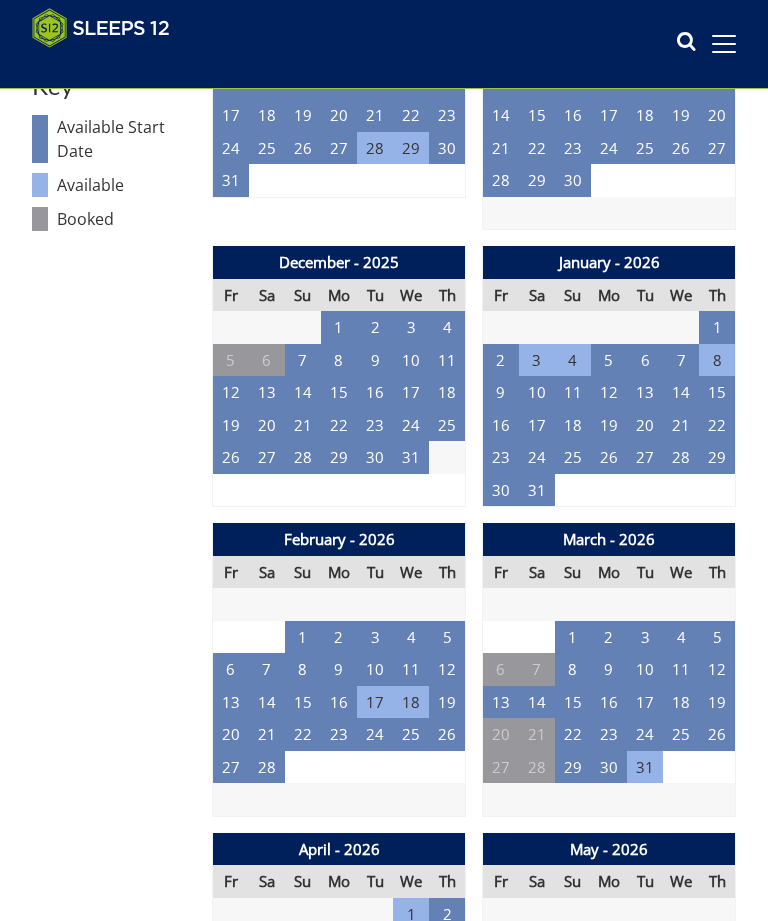 scroll, scrollTop: 1269, scrollLeft: 0, axis: vertical 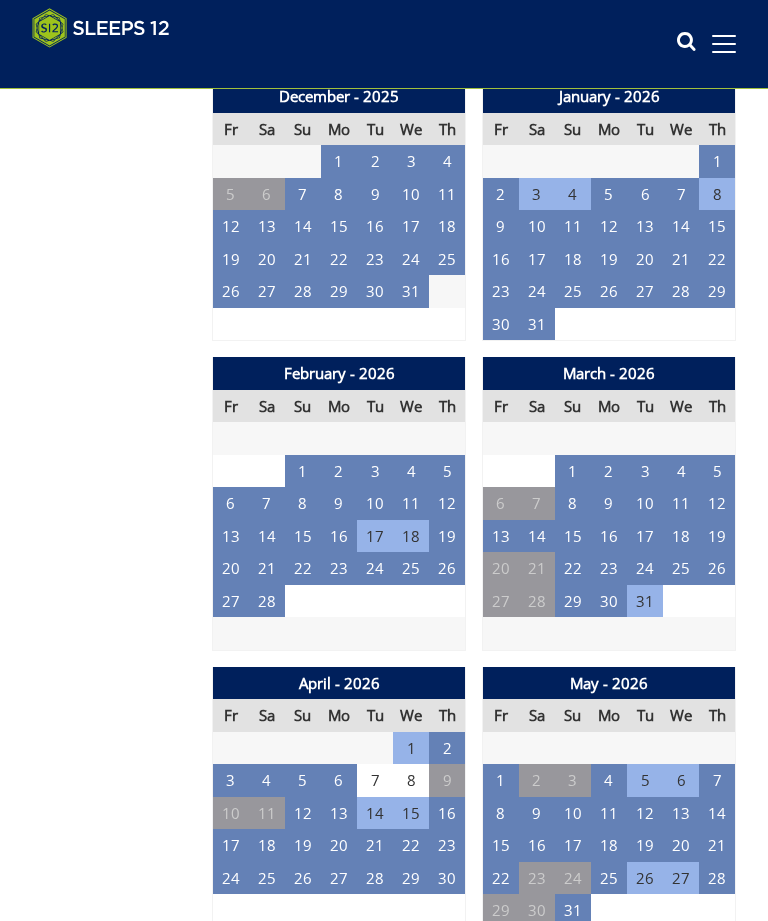 click on "24" at bounding box center (231, 878) 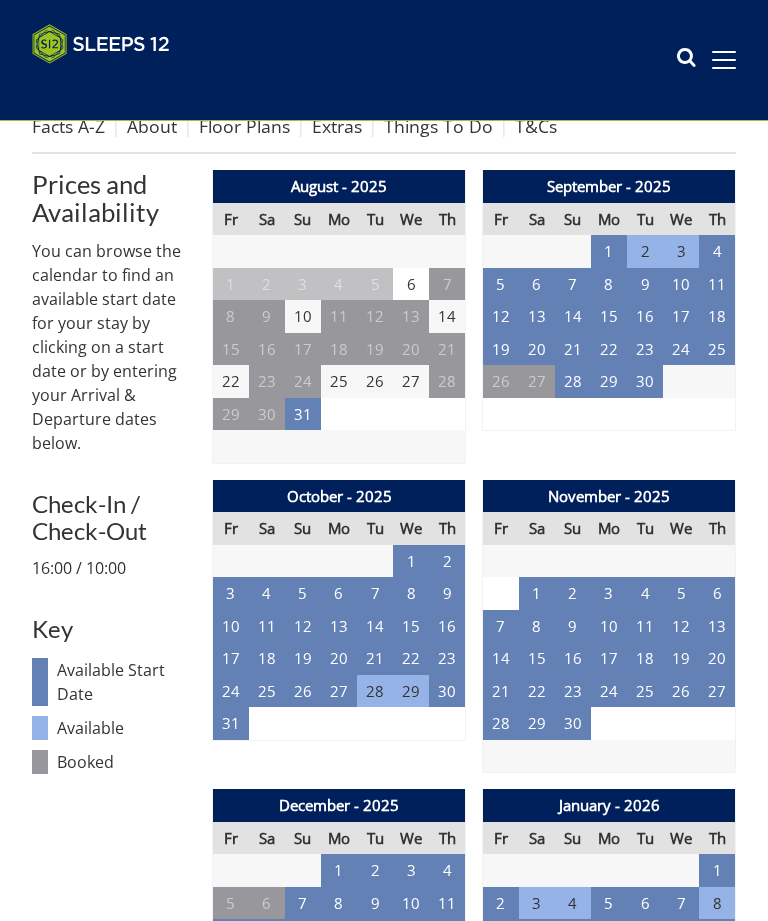 scroll, scrollTop: 0, scrollLeft: 0, axis: both 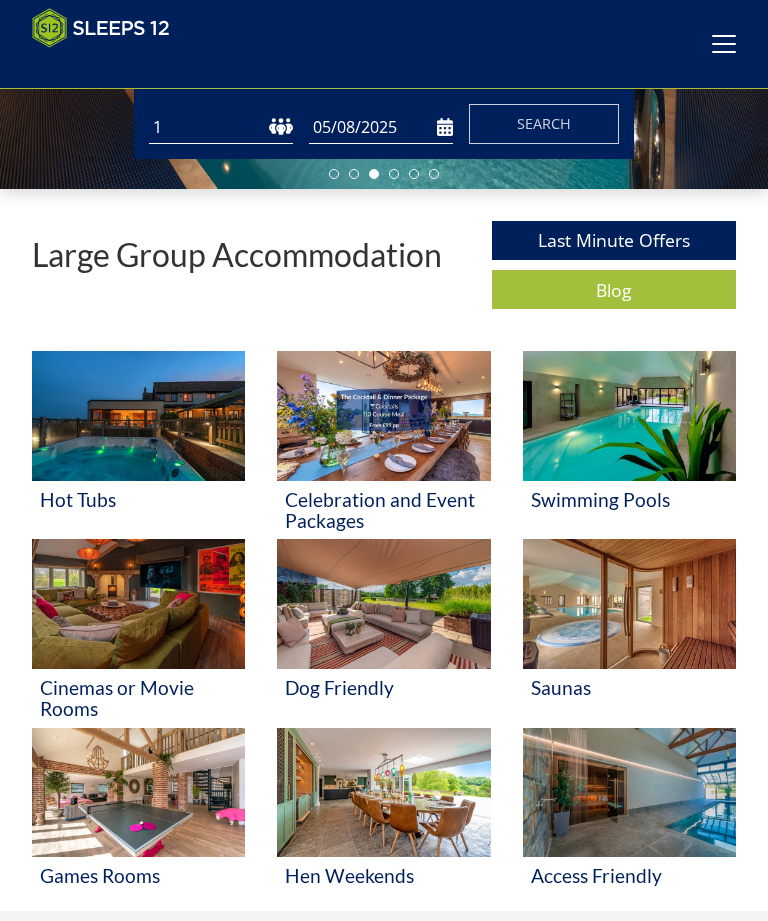 click at bounding box center [138, 416] 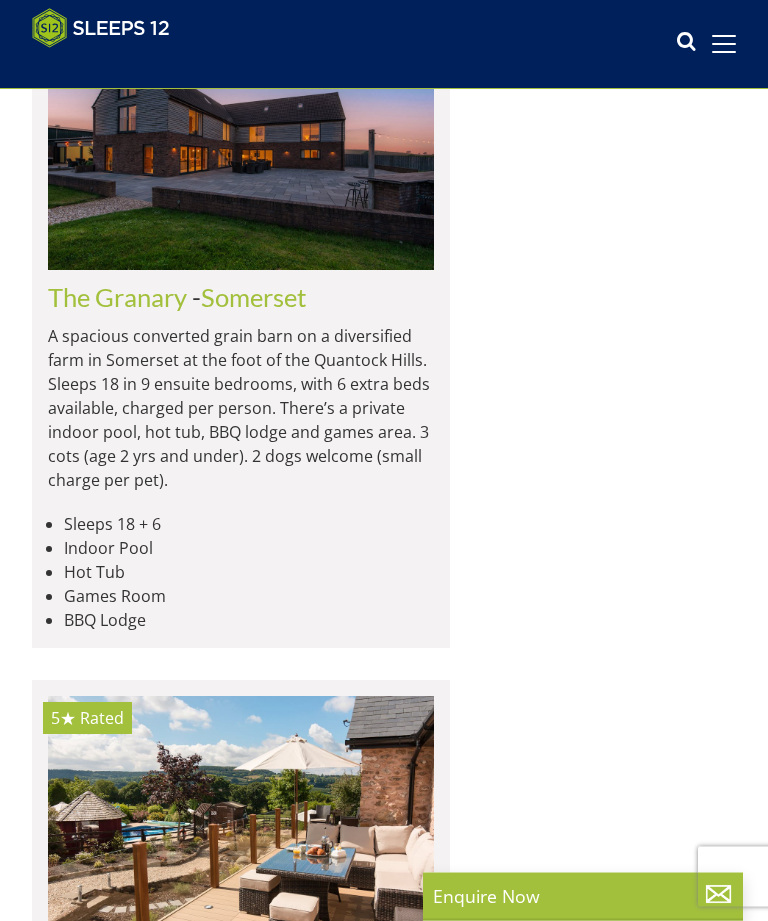 scroll, scrollTop: 1998, scrollLeft: 0, axis: vertical 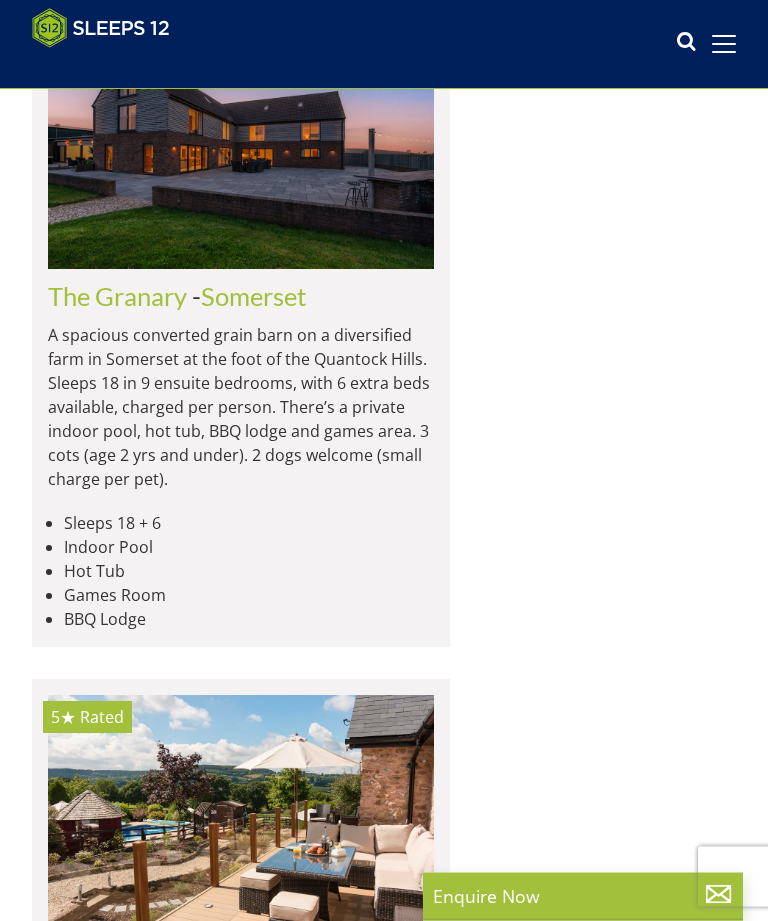 click on "Converted country pub in a quiet Wiltshire hamlet just a short drive from Bath. Sleeps 27 in 11 ensuite bedrooms, with room for 2 extra guests, charged per person. Games room with pool table and private bar, covered hot tub, garden with lawns and patios. 3 cots (age 2 yrs and under. Sorry, no pets." at bounding box center [241, -267] 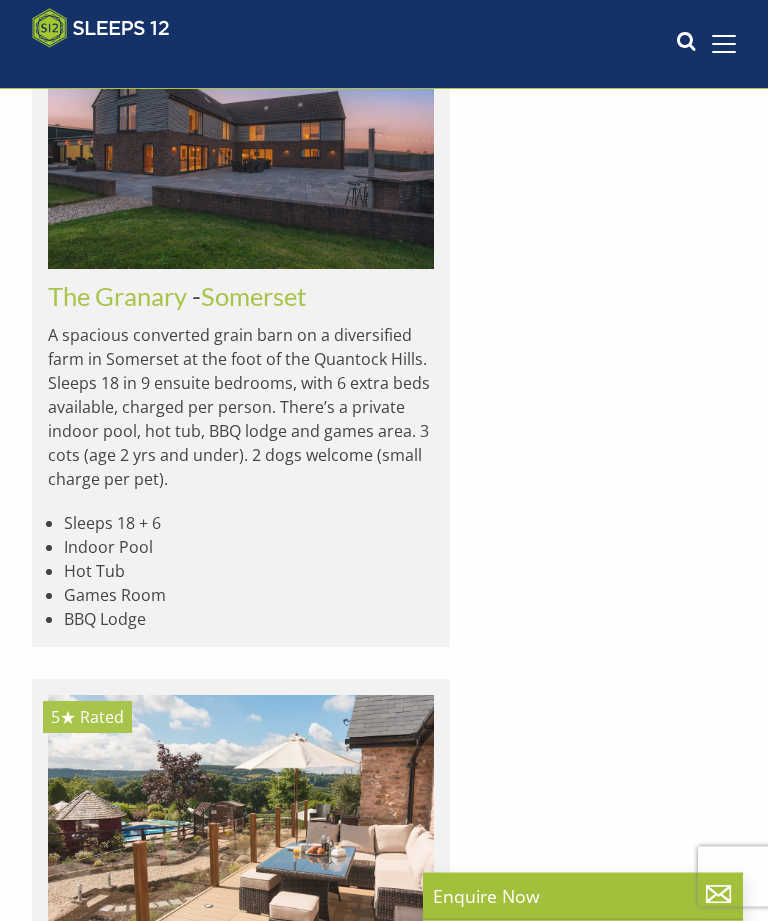 scroll, scrollTop: 1999, scrollLeft: 0, axis: vertical 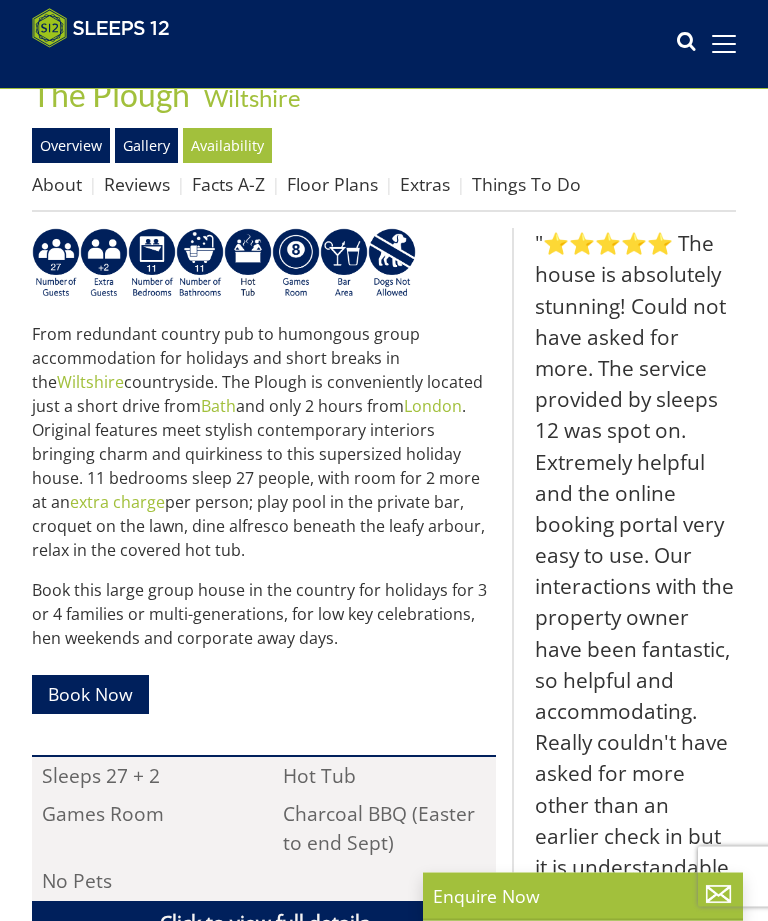 click on "Book Now" at bounding box center (90, 695) 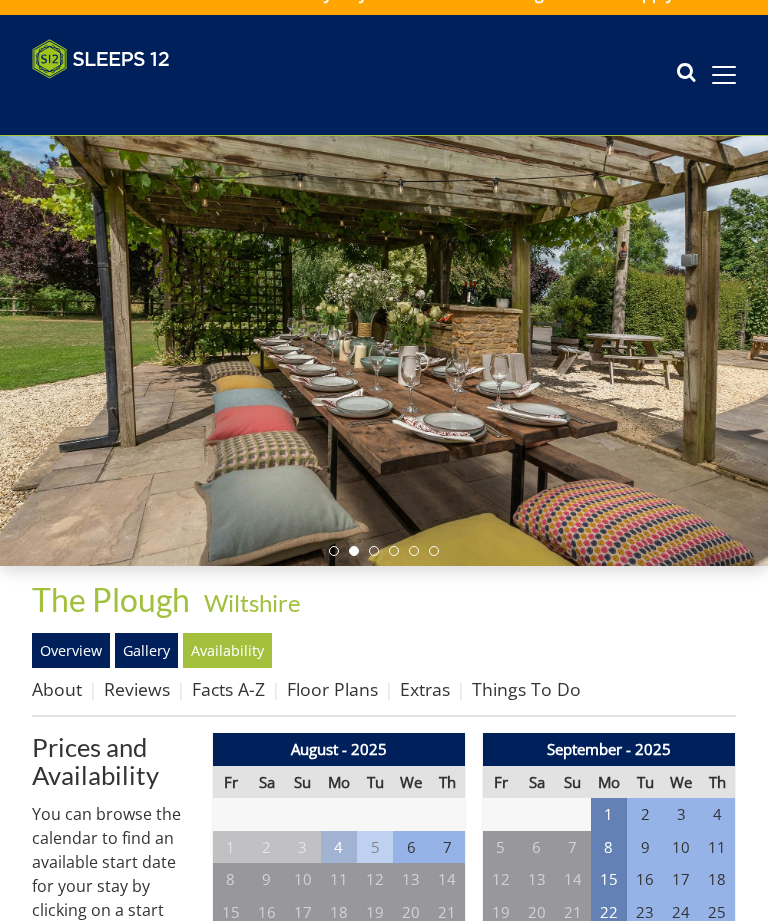 scroll, scrollTop: 0, scrollLeft: 0, axis: both 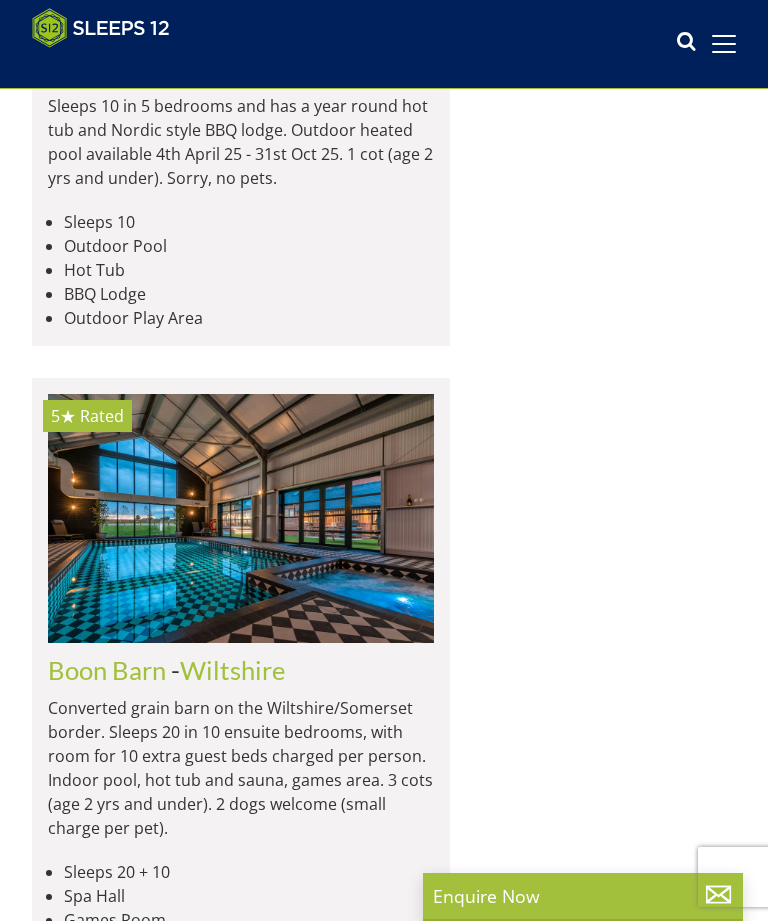 click on "Boon Barn" at bounding box center (107, 670) 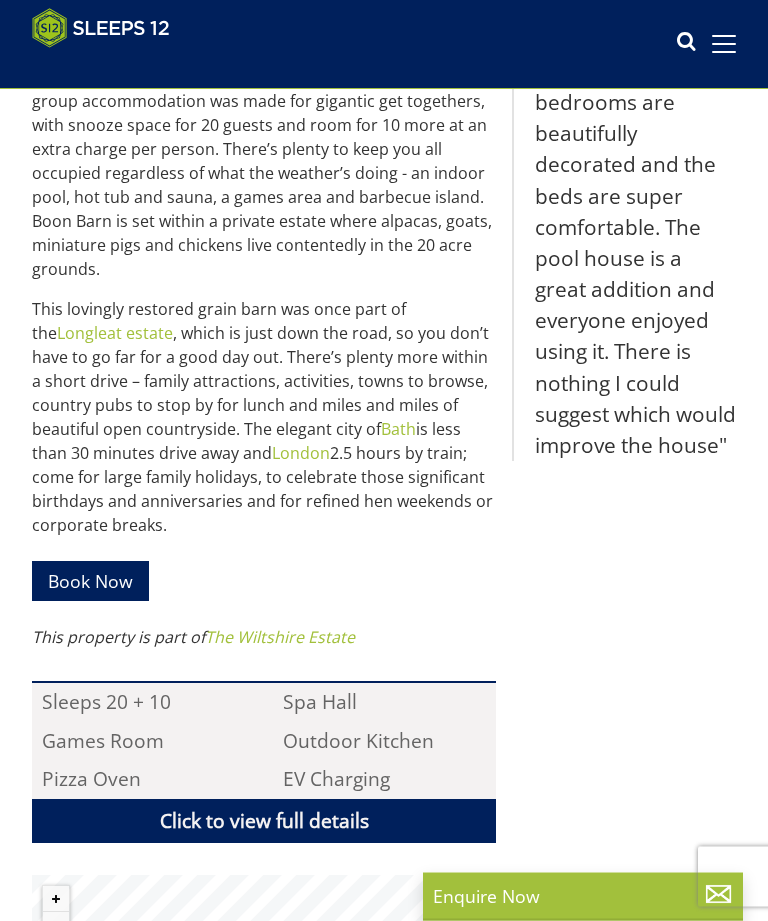 scroll, scrollTop: 896, scrollLeft: 0, axis: vertical 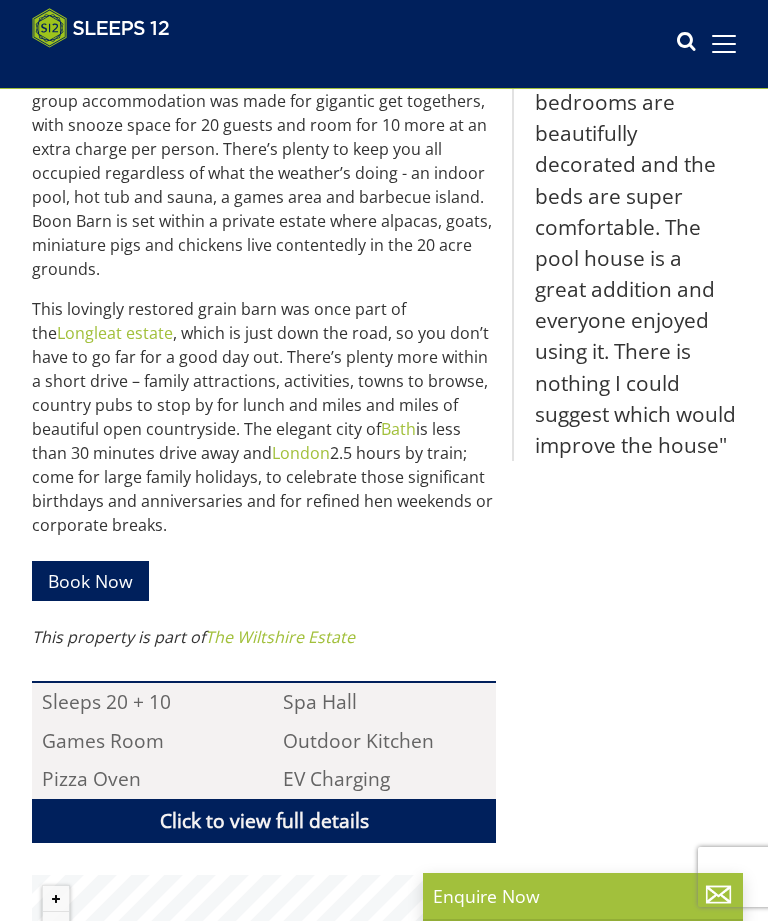 click on "Book Now" at bounding box center (90, 580) 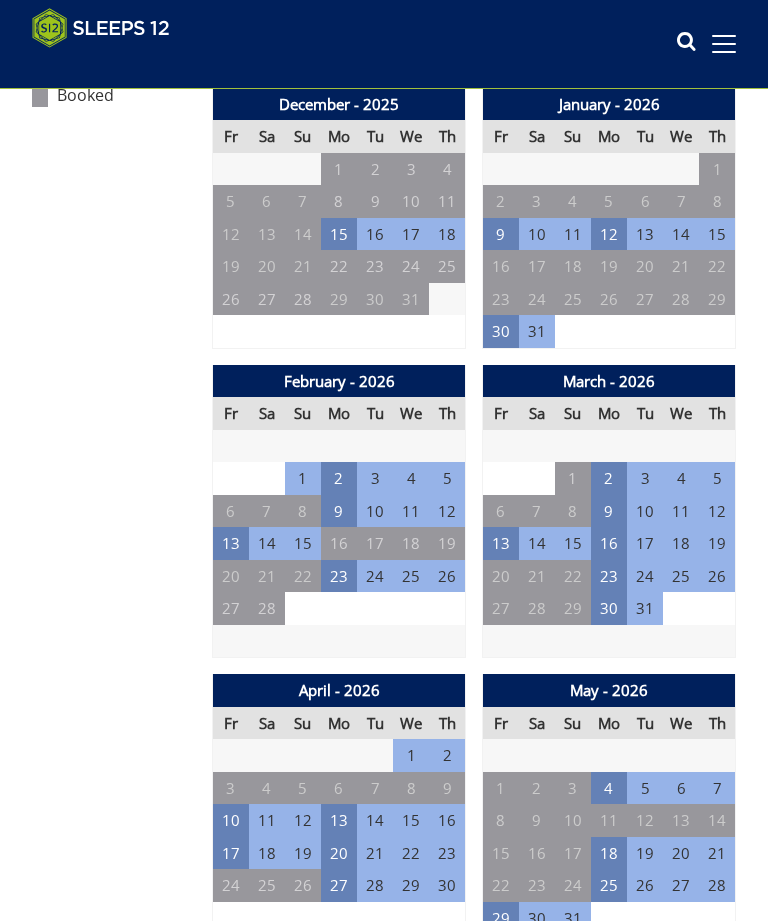 scroll, scrollTop: 1296, scrollLeft: 0, axis: vertical 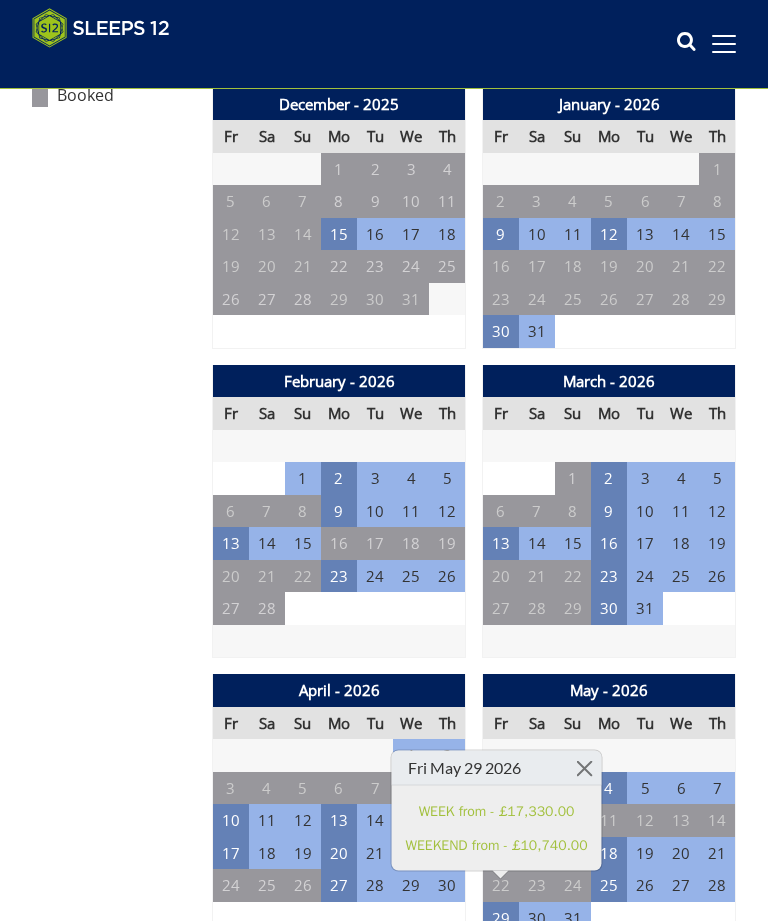 click on "Prices and Availability
You can browse the calendar to find an available start date for your stay by clicking on a start date or by entering your Arrival & Departure dates below.
Search for a Stay
Search
Check-In / Check-Out
16:00 / 10:00
Key
Available Start Date
Special Offer
Available
Booked" at bounding box center (114, 2304) 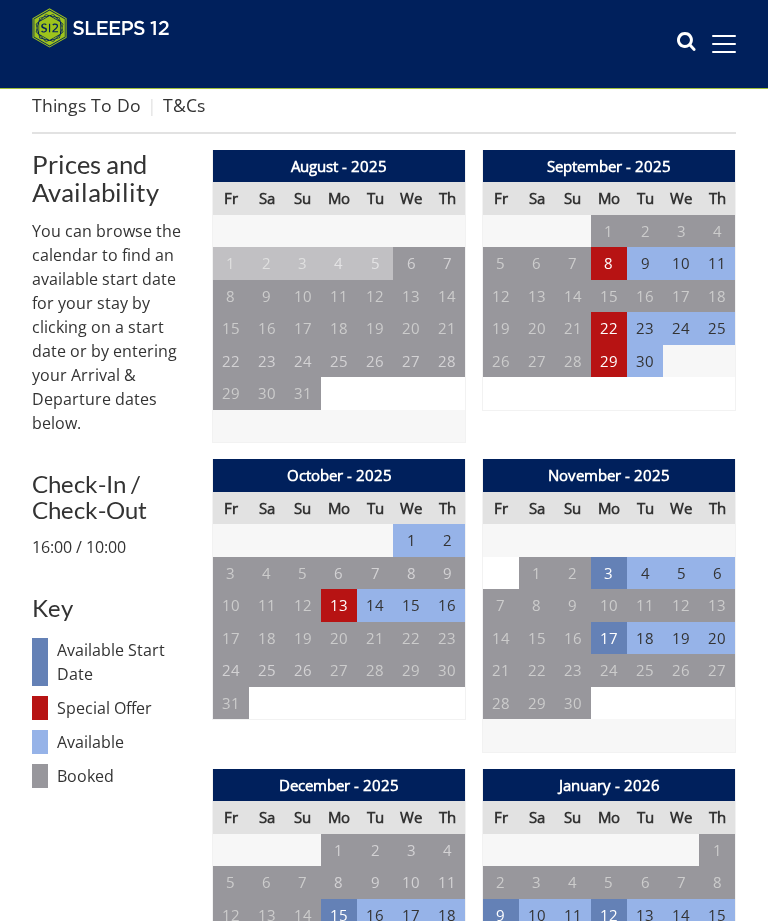 scroll, scrollTop: 559, scrollLeft: 0, axis: vertical 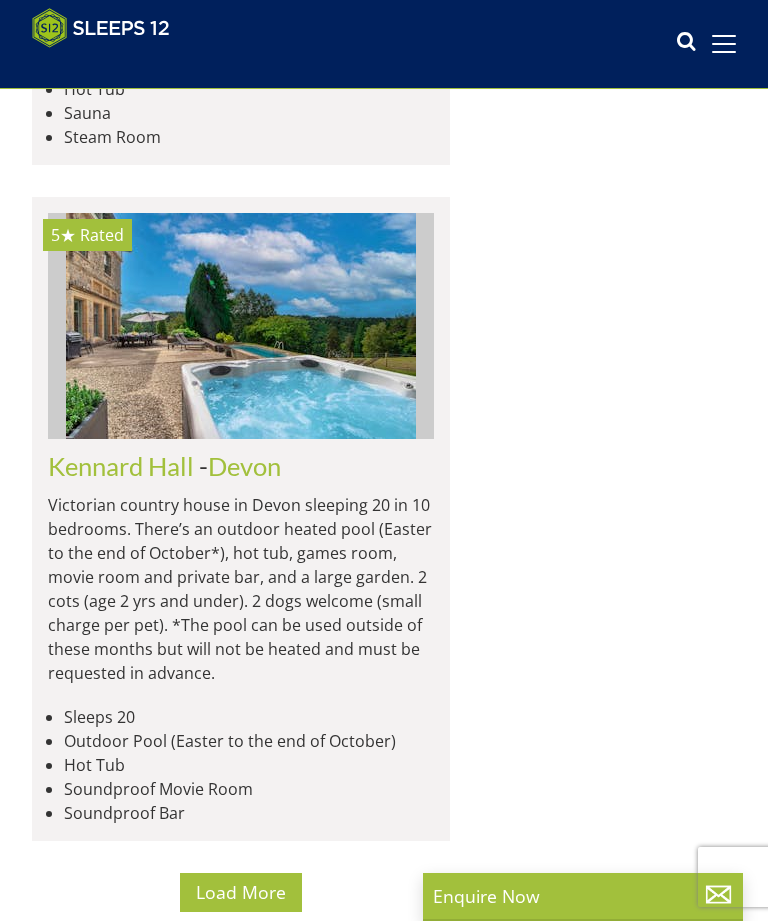 click at bounding box center [241, -992] 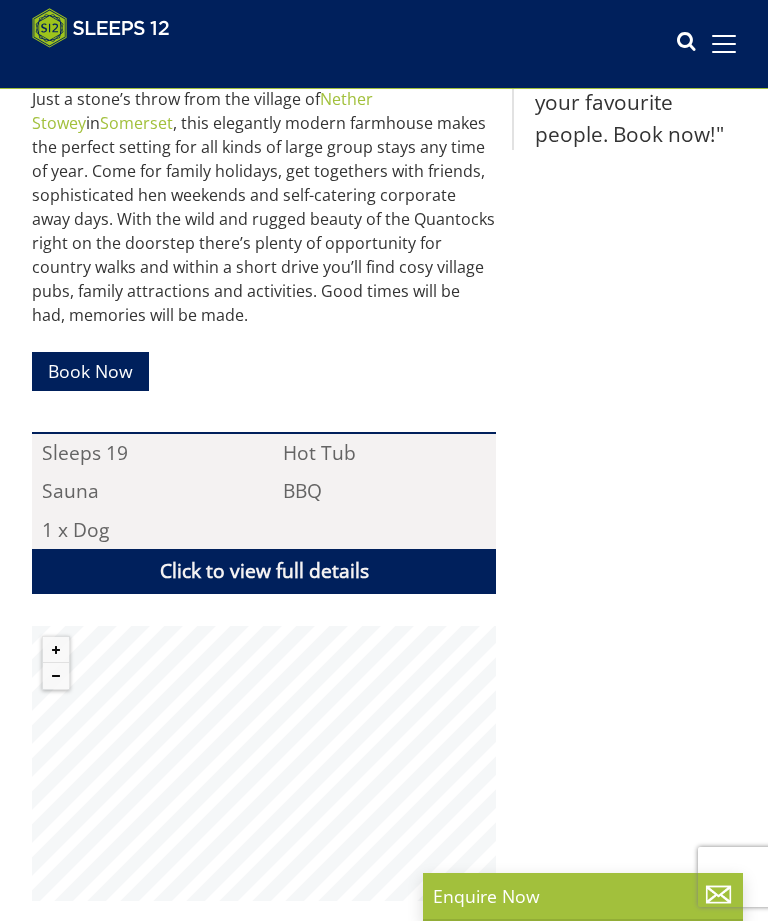 scroll, scrollTop: 1050, scrollLeft: 0, axis: vertical 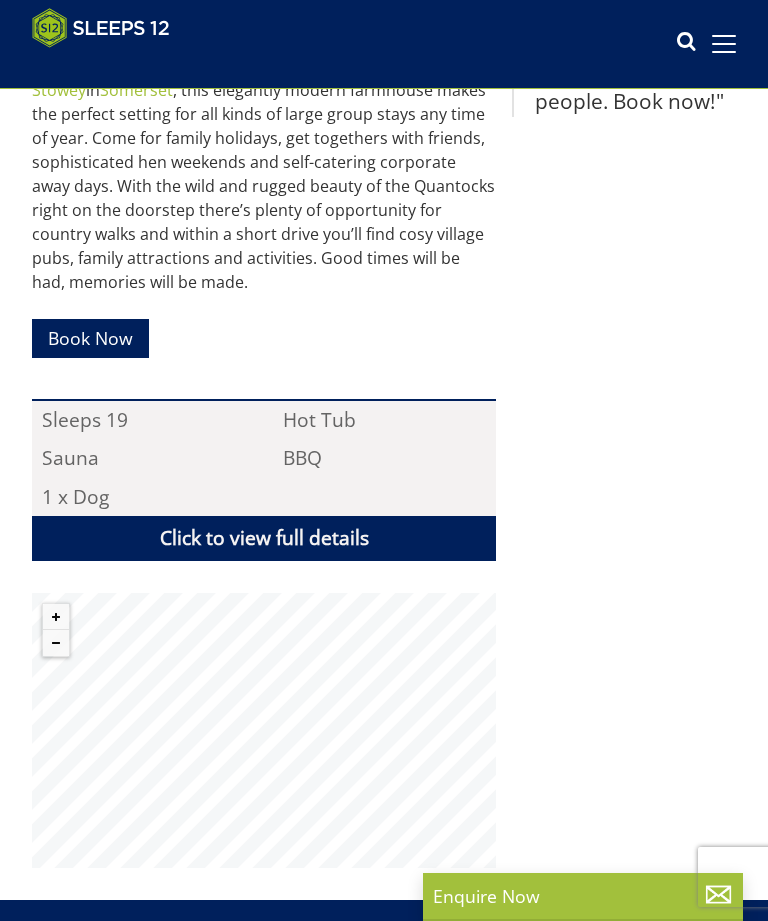 click on "Book Now" at bounding box center [90, 338] 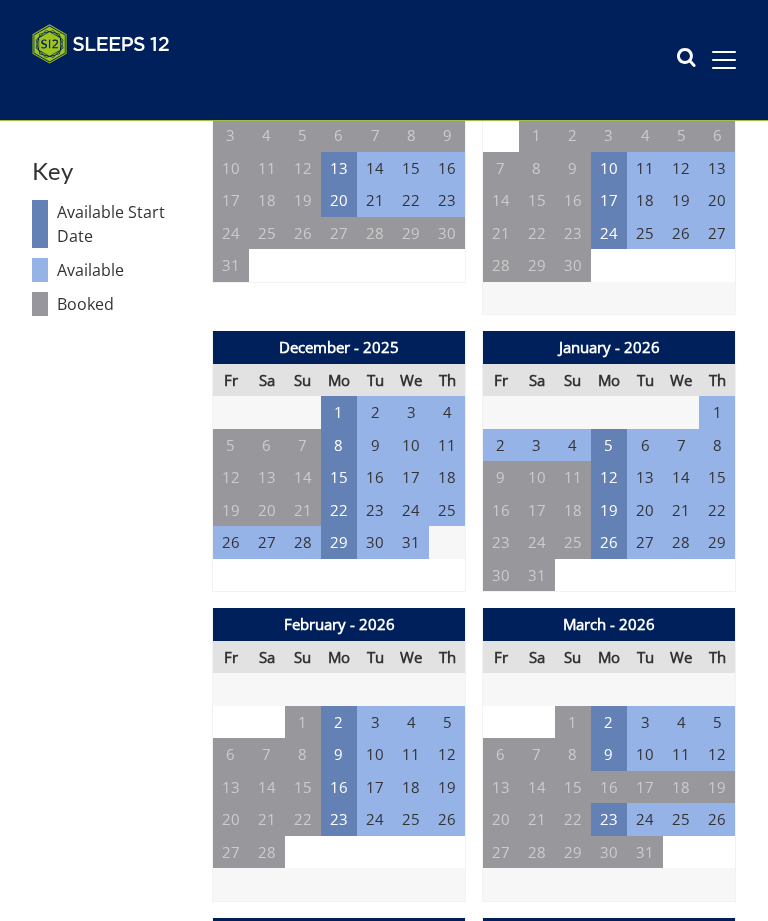 scroll, scrollTop: 0, scrollLeft: 0, axis: both 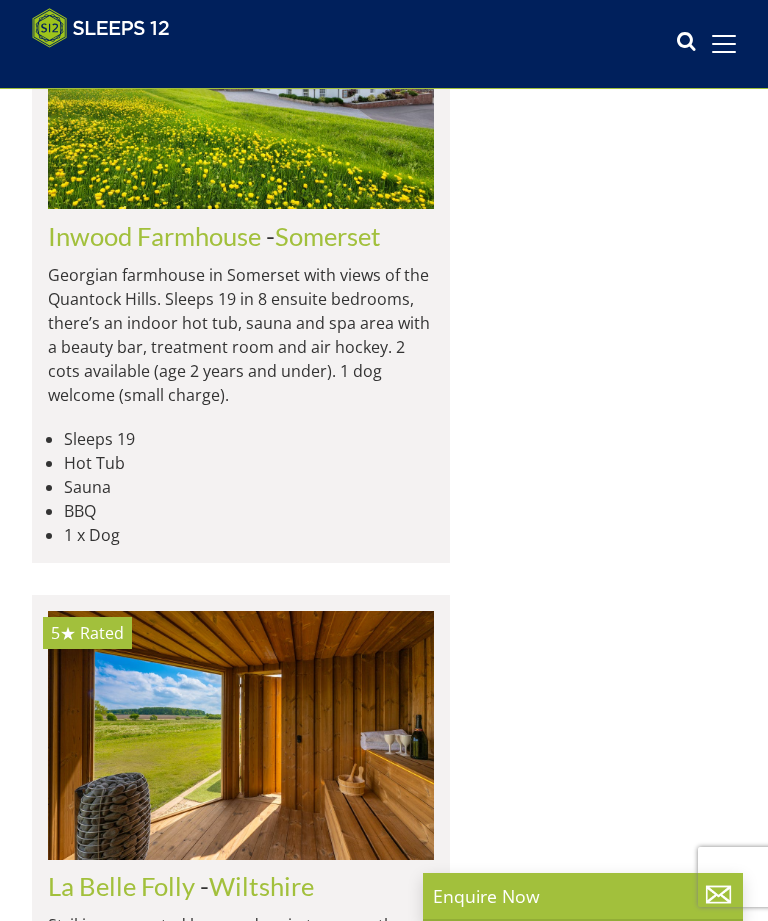 click on "Load More" at bounding box center [241, 2365] 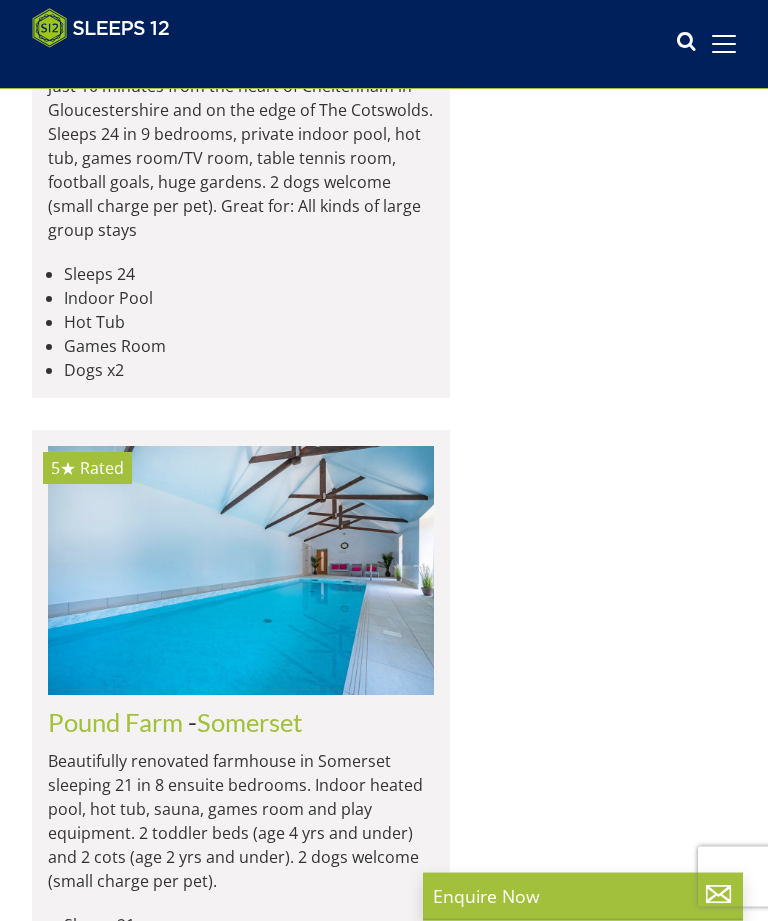 scroll, scrollTop: 12281, scrollLeft: 0, axis: vertical 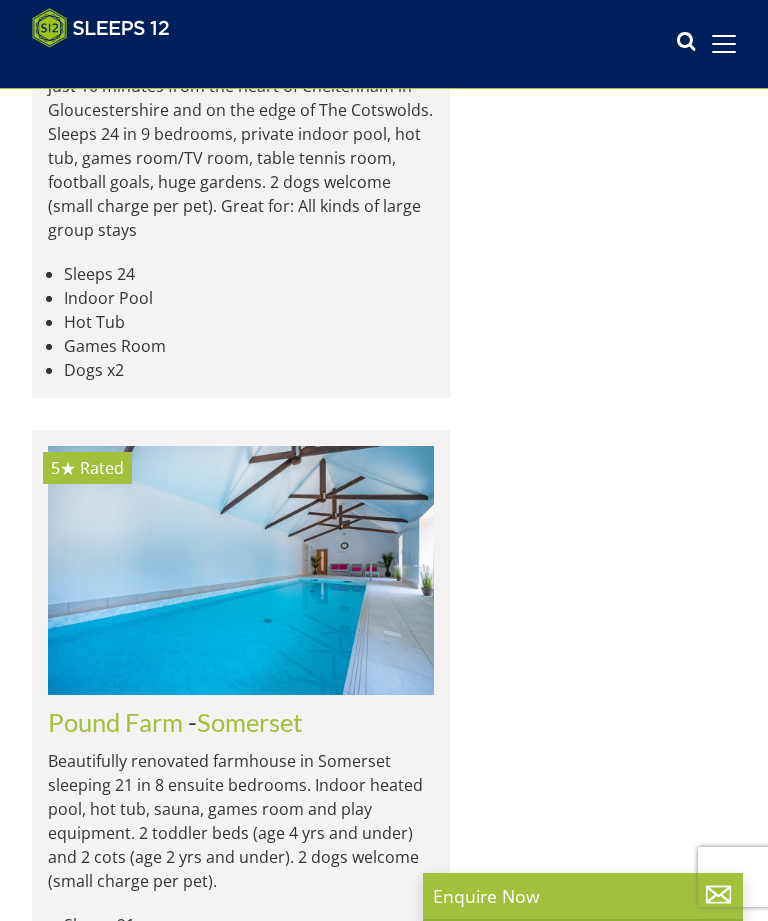 click on "Hennaways" at bounding box center [113, 1372] 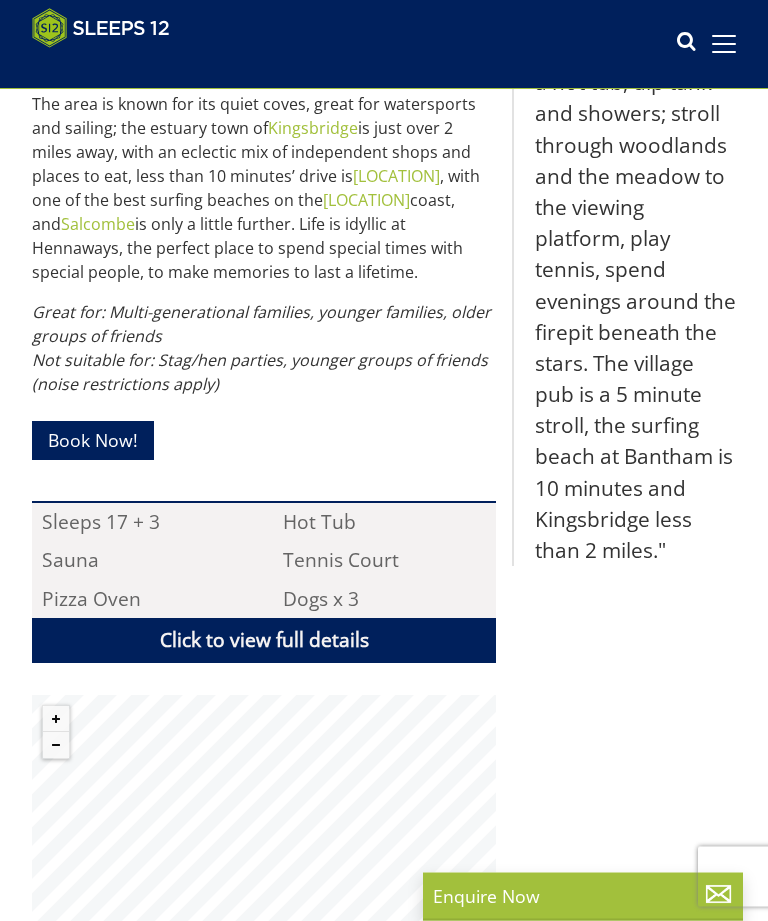 scroll, scrollTop: 1162, scrollLeft: 0, axis: vertical 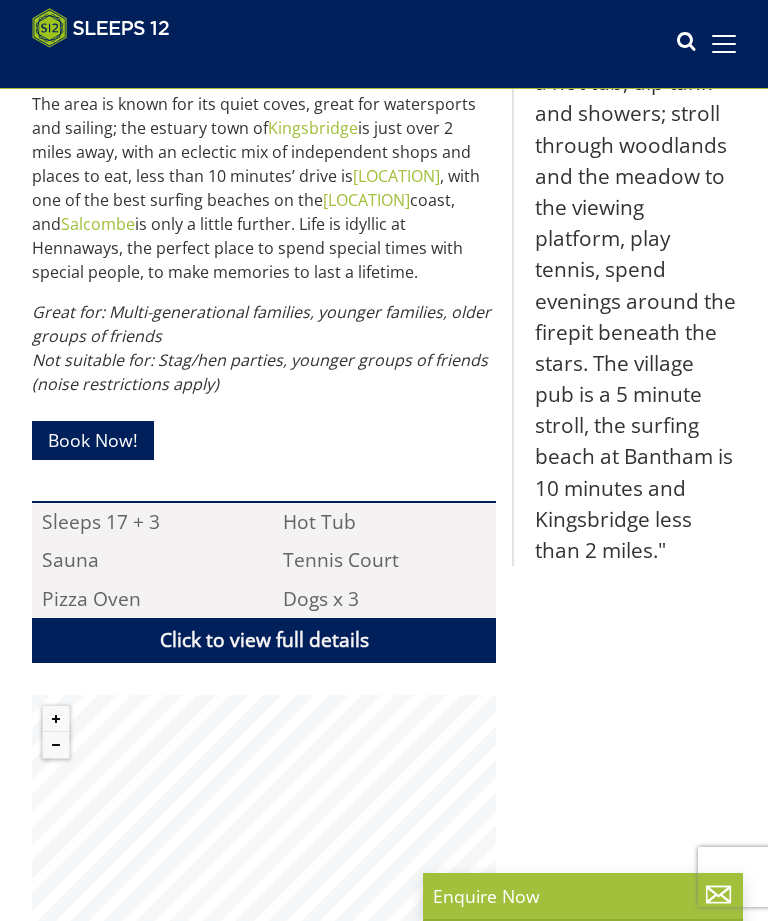 click on "Book Now!" at bounding box center (93, 440) 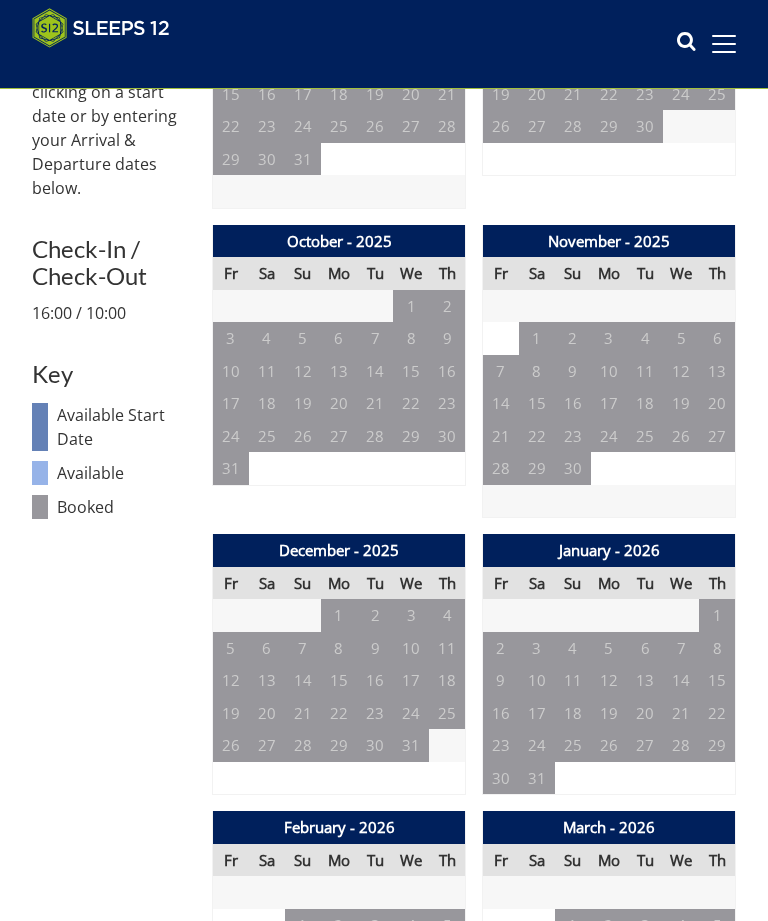 scroll, scrollTop: 746, scrollLeft: 0, axis: vertical 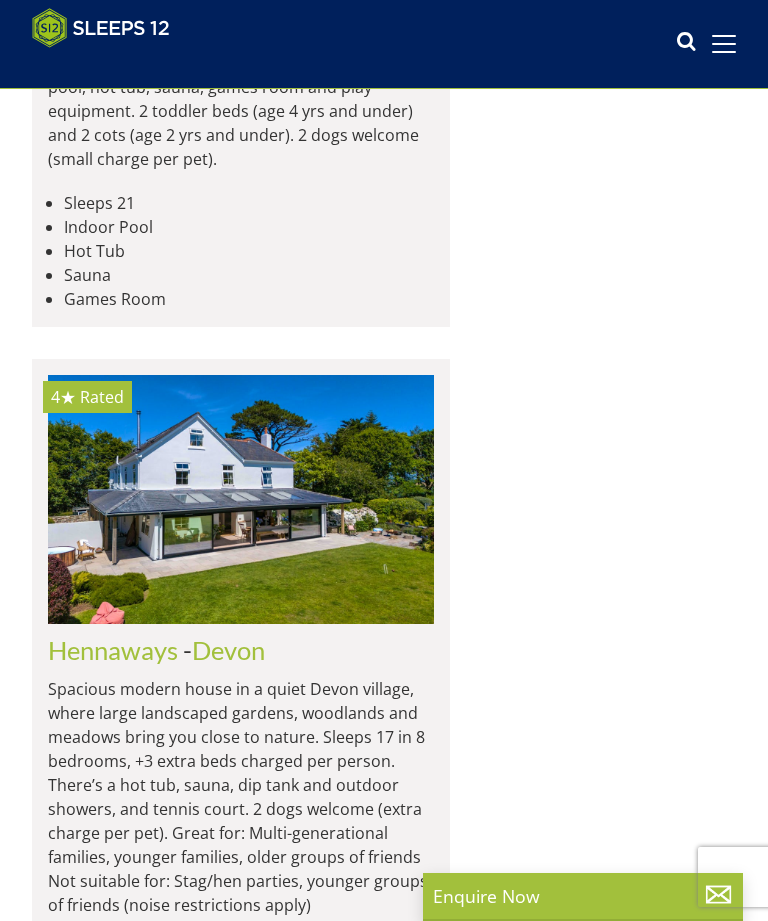 click on "Dovesway" at bounding box center (106, 2521) 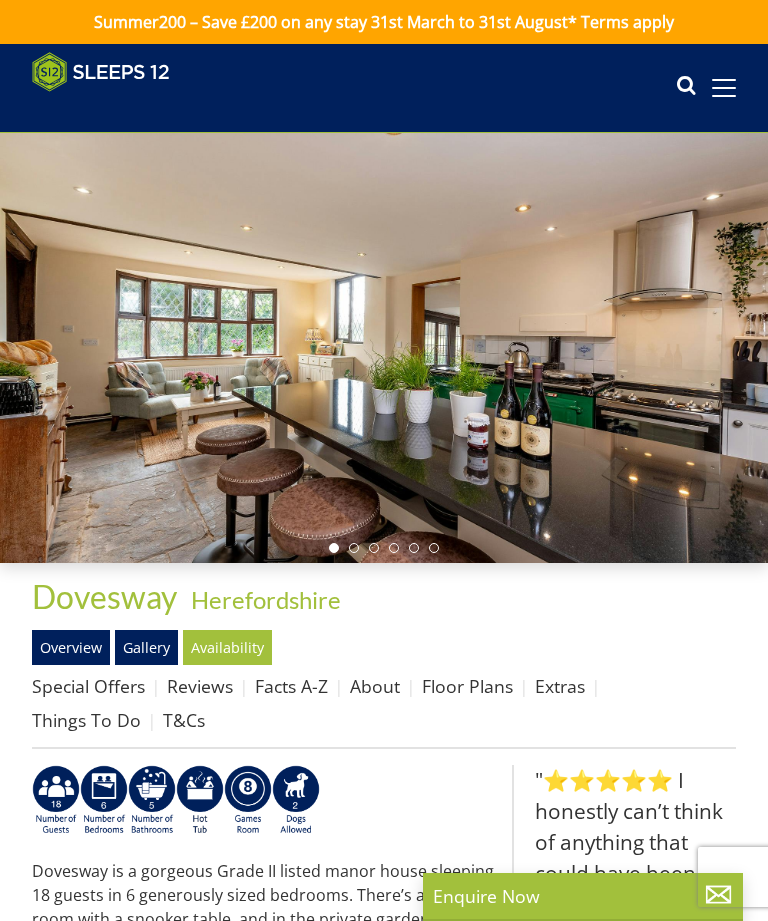scroll, scrollTop: 755, scrollLeft: 0, axis: vertical 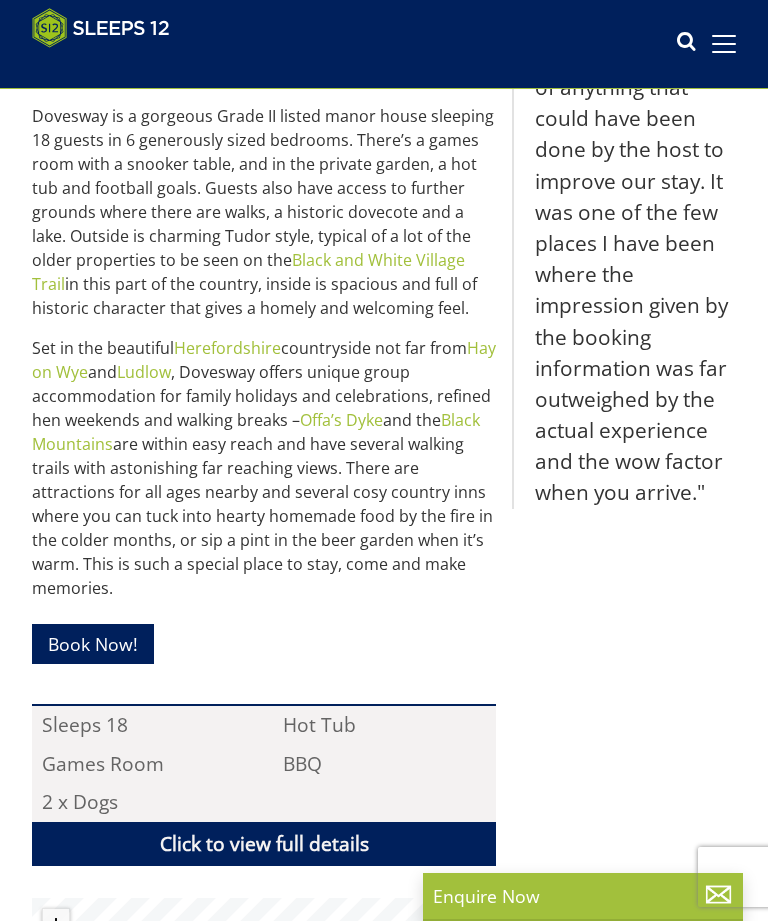 click on "Book Now!" at bounding box center (93, 643) 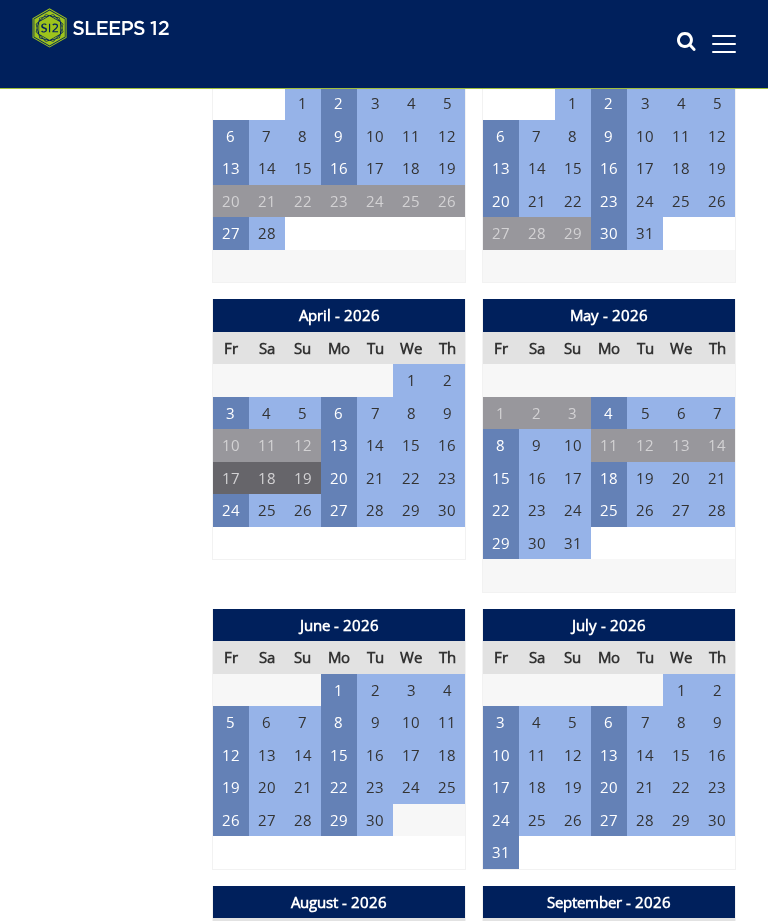 scroll, scrollTop: 1716, scrollLeft: 0, axis: vertical 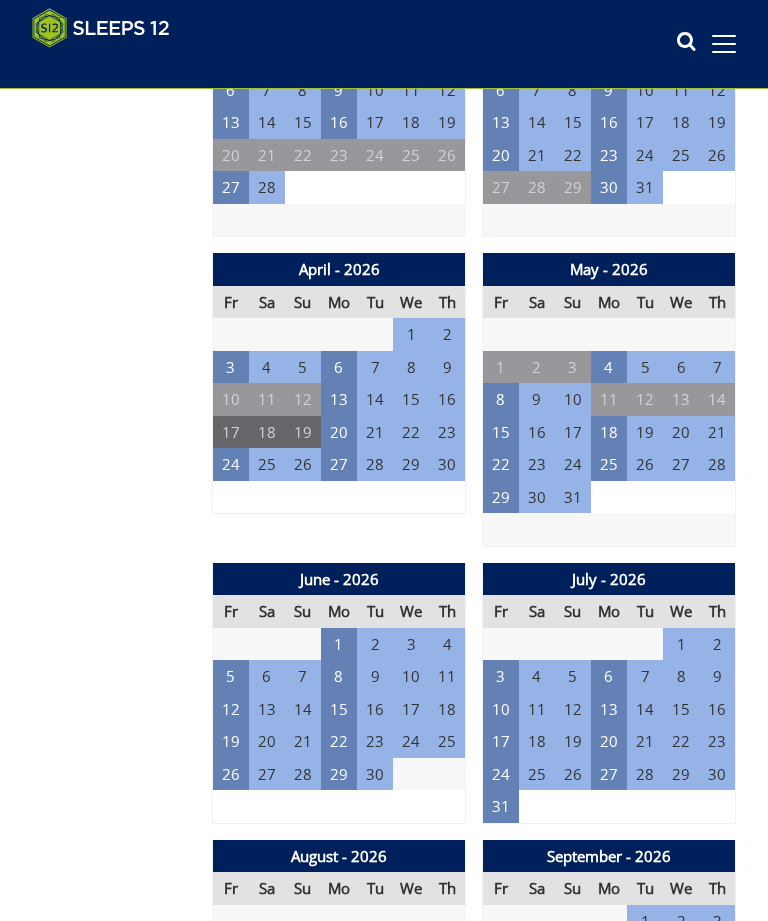 click on "24" at bounding box center (231, 465) 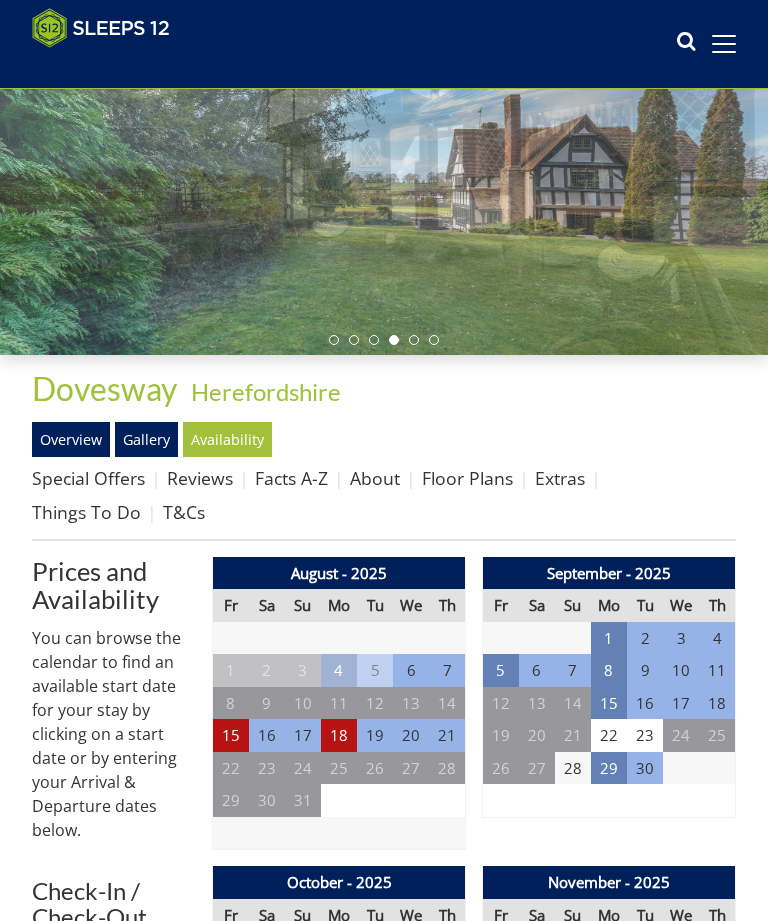 scroll, scrollTop: 0, scrollLeft: 0, axis: both 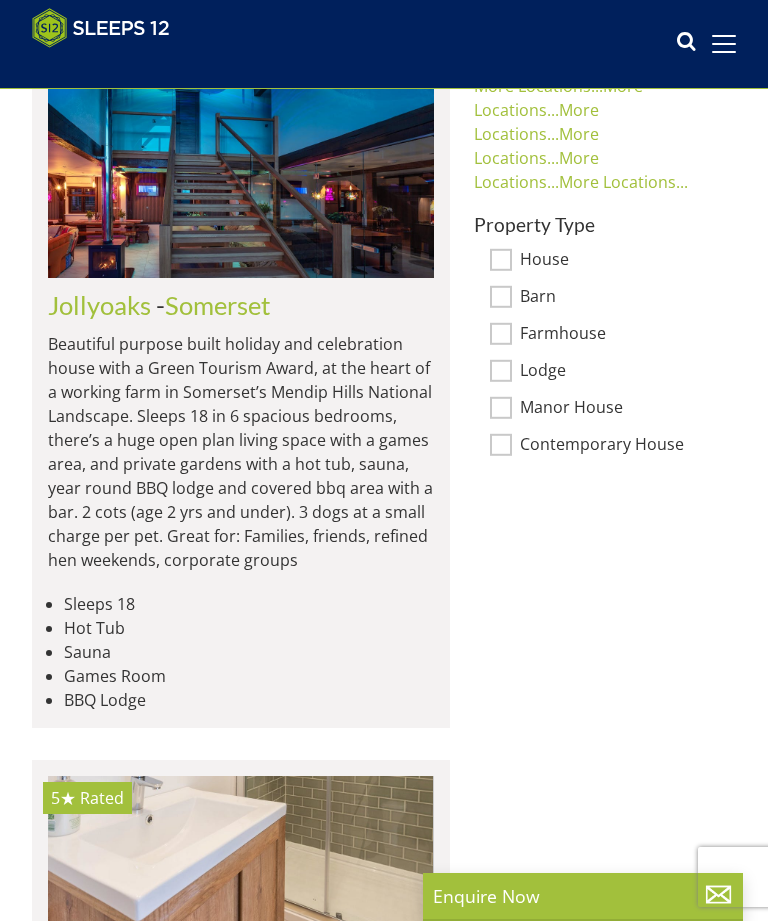 click on "Jollyoaks" at bounding box center (99, 305) 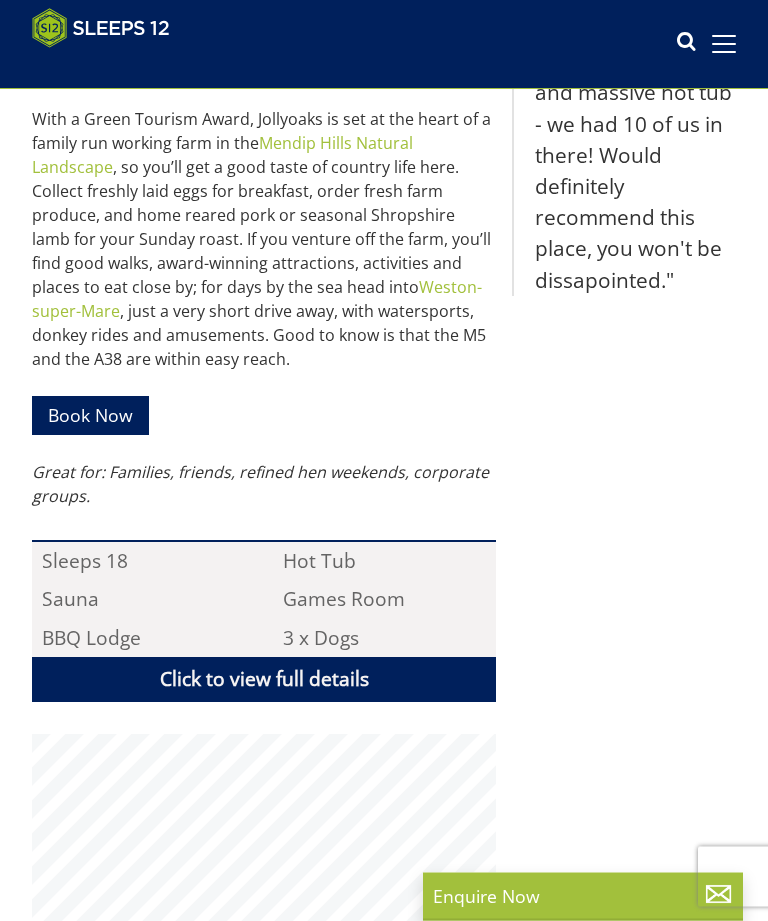 scroll, scrollTop: 1027, scrollLeft: 0, axis: vertical 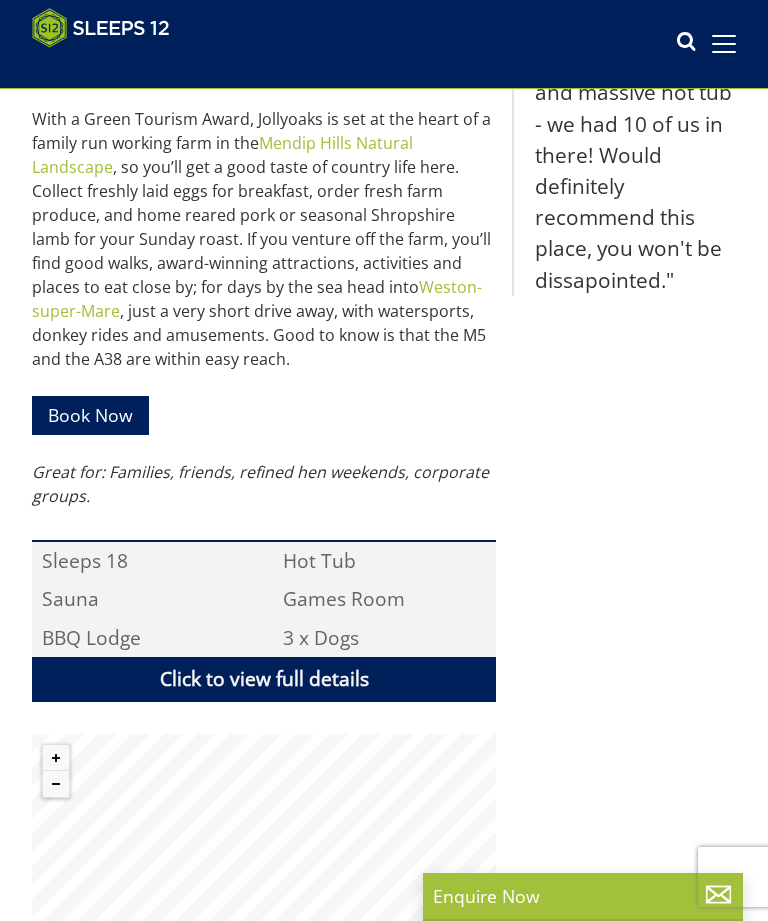 click on "Book Now" at bounding box center (90, 415) 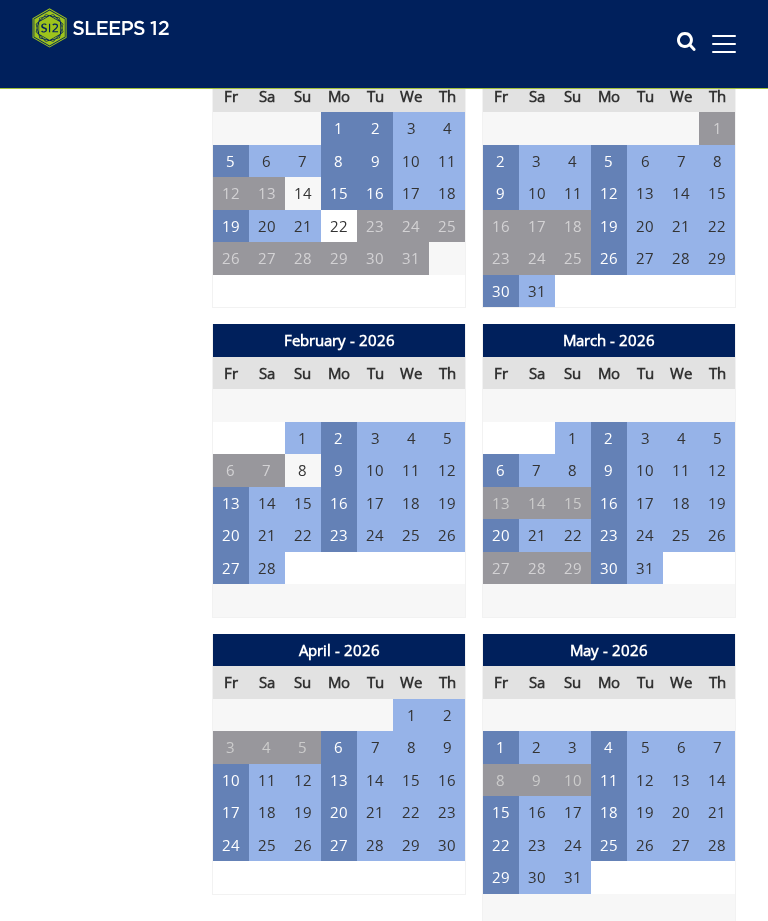 scroll, scrollTop: 1302, scrollLeft: 0, axis: vertical 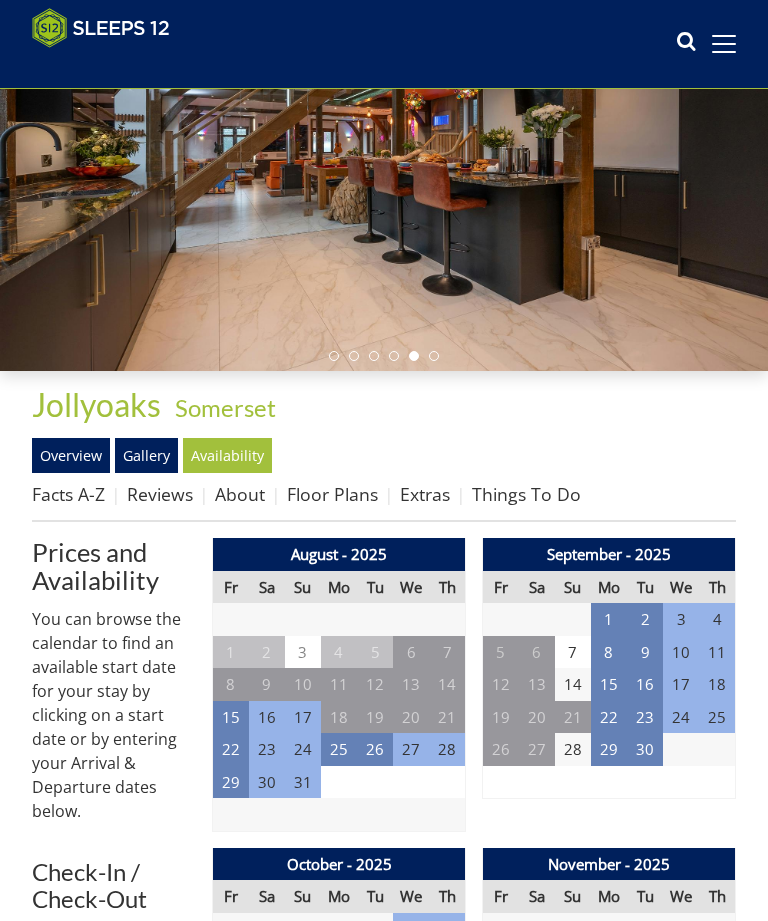 click on "Gallery" at bounding box center [146, 455] 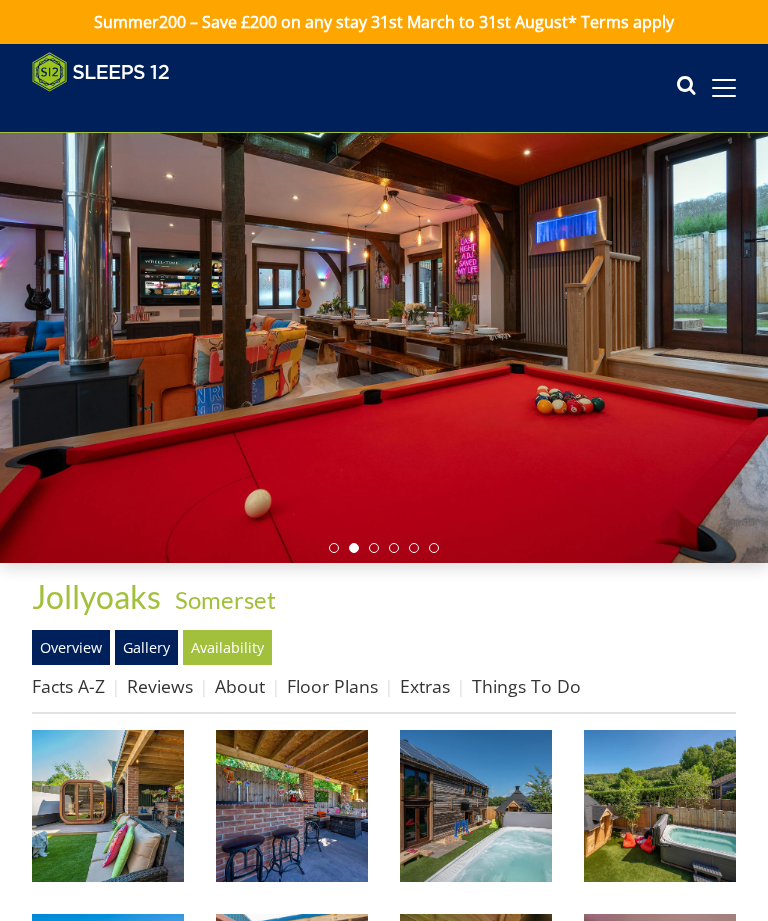 scroll, scrollTop: 100, scrollLeft: 0, axis: vertical 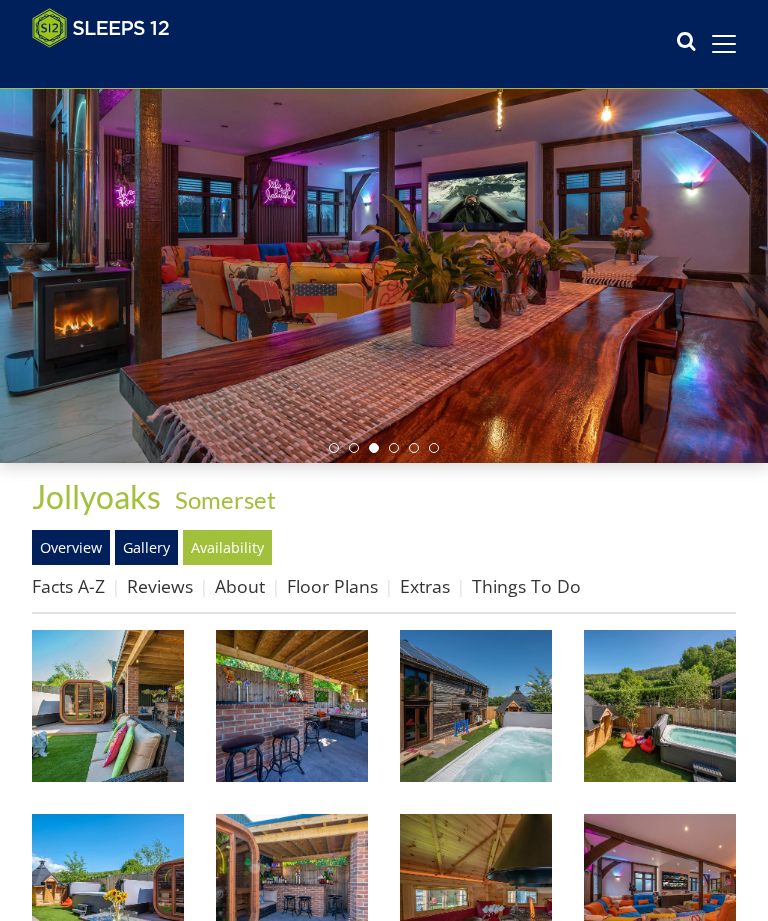 click on "Floor Plans" at bounding box center (332, 586) 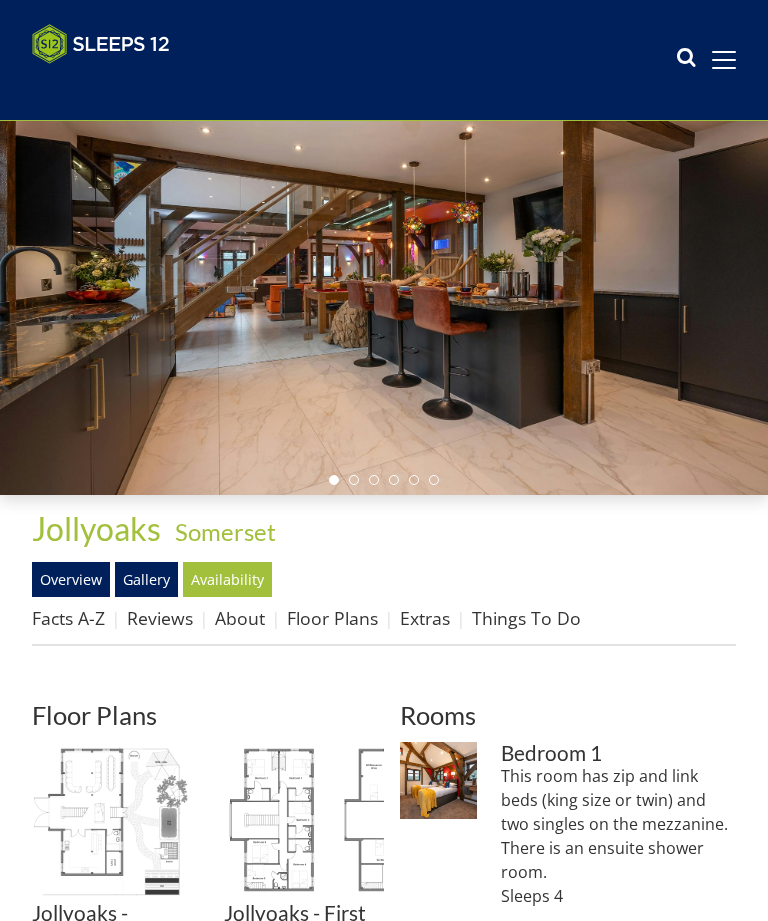 scroll, scrollTop: 0, scrollLeft: 0, axis: both 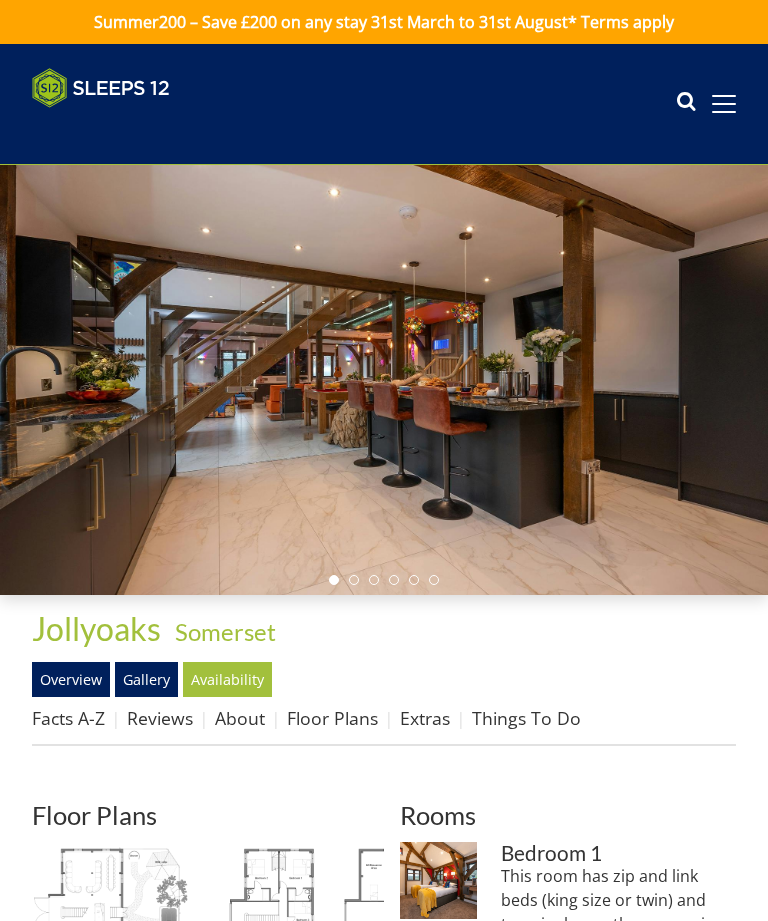 click on "Overview" at bounding box center [71, 679] 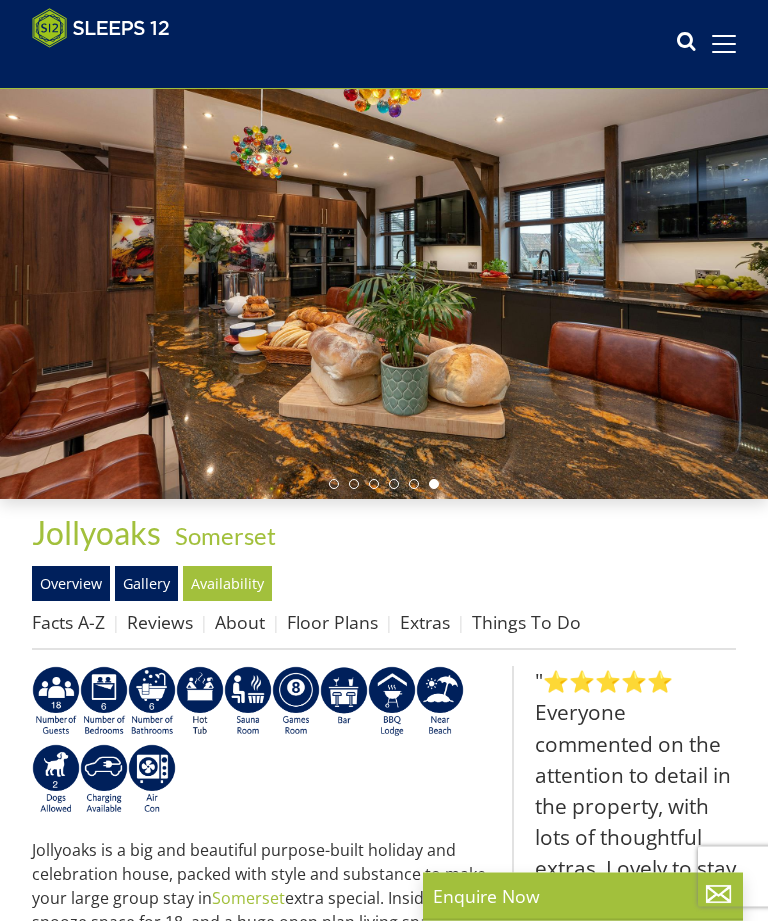 scroll, scrollTop: 64, scrollLeft: 0, axis: vertical 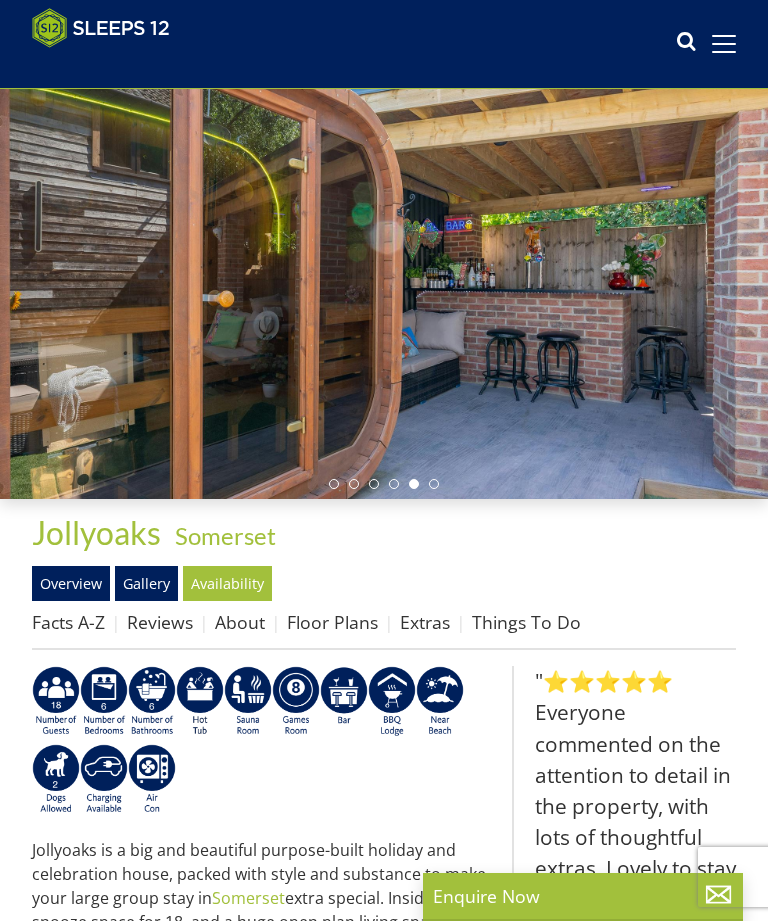 click on "Overview" at bounding box center (71, 583) 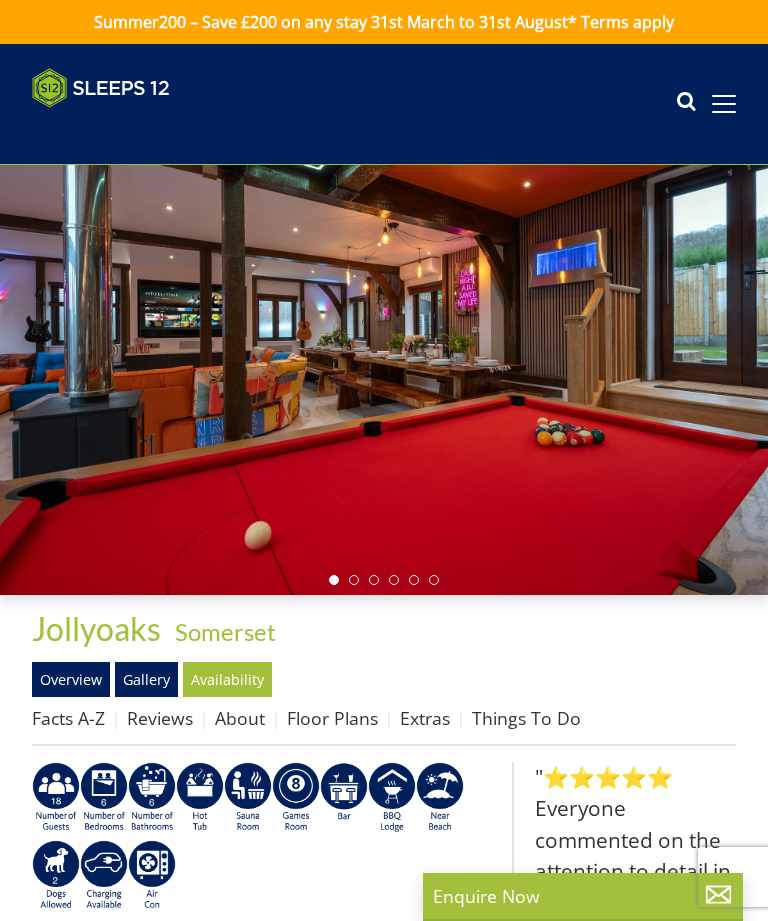 scroll, scrollTop: 2, scrollLeft: 0, axis: vertical 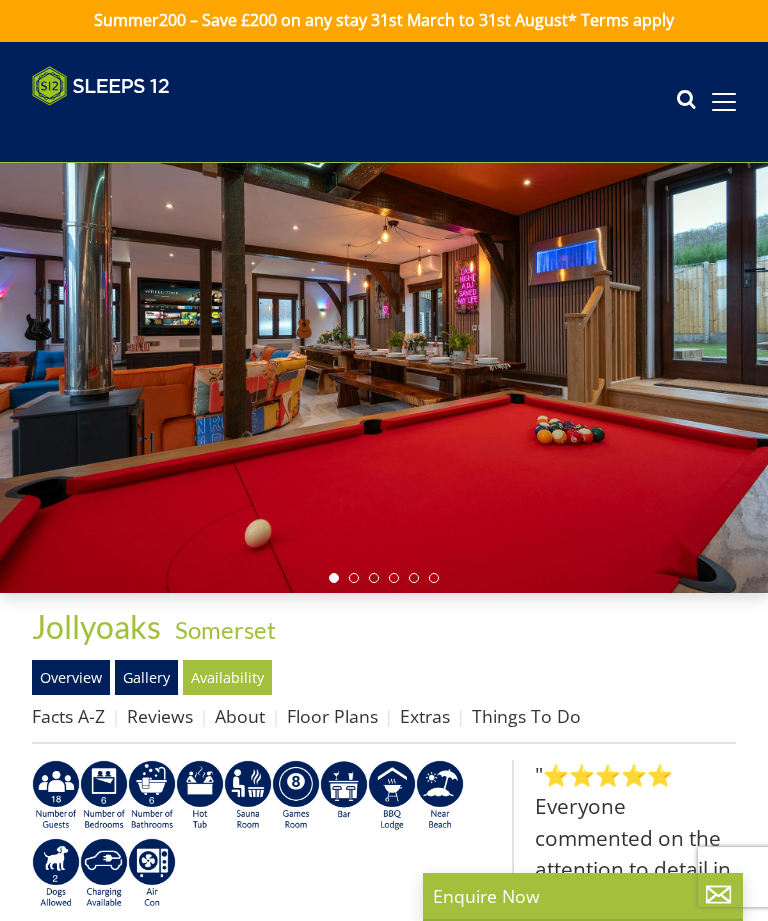 click on "Gallery" at bounding box center (146, 677) 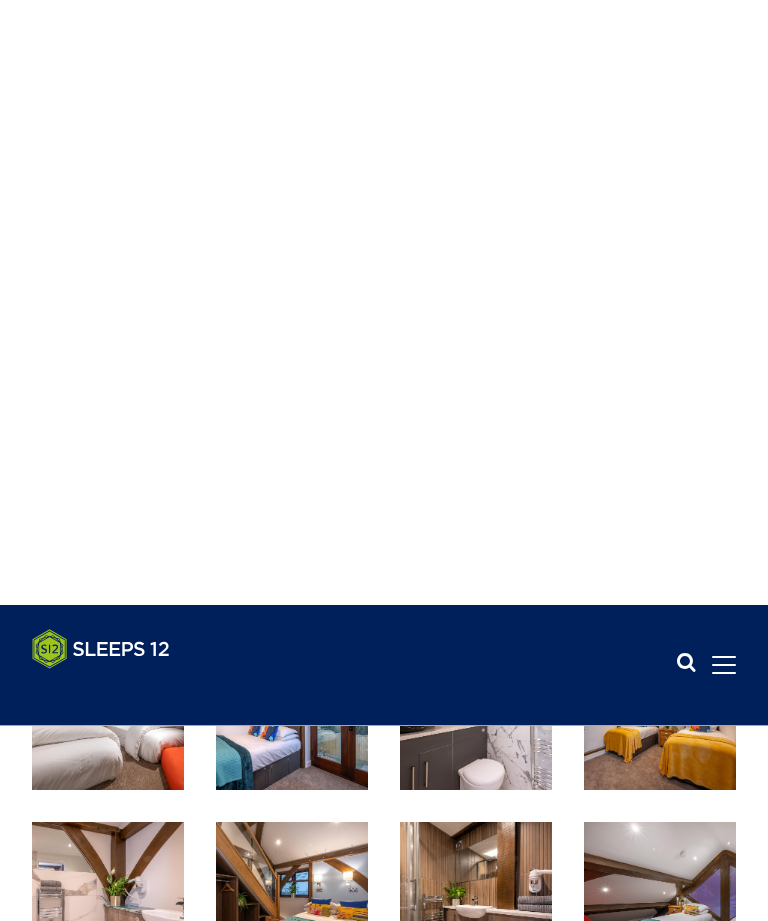scroll, scrollTop: 0, scrollLeft: 0, axis: both 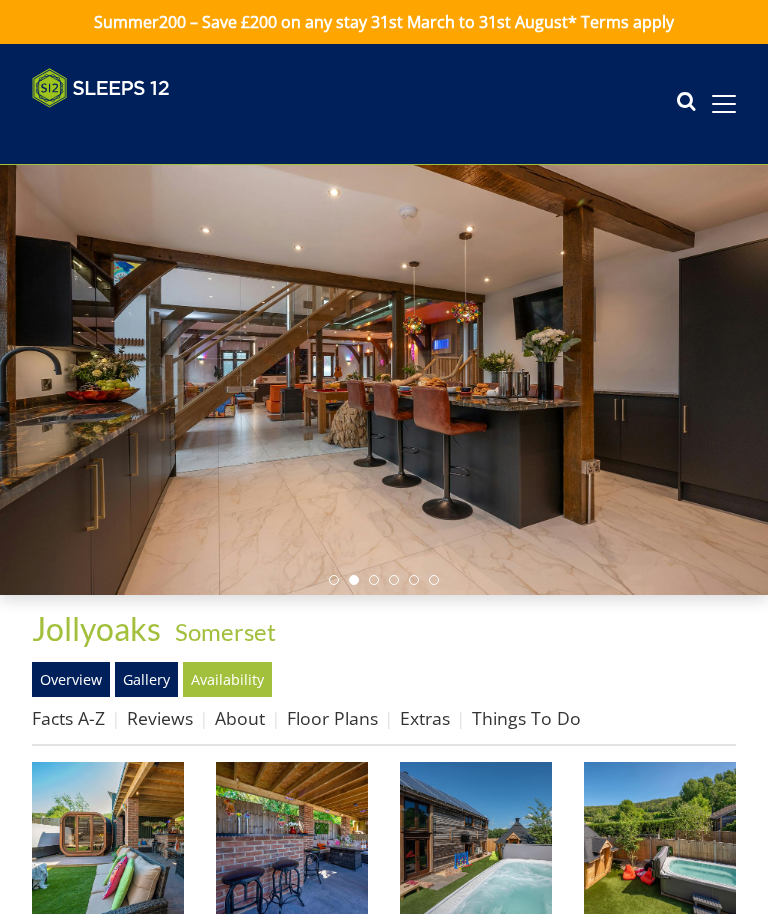 click on "Overview" at bounding box center (71, 679) 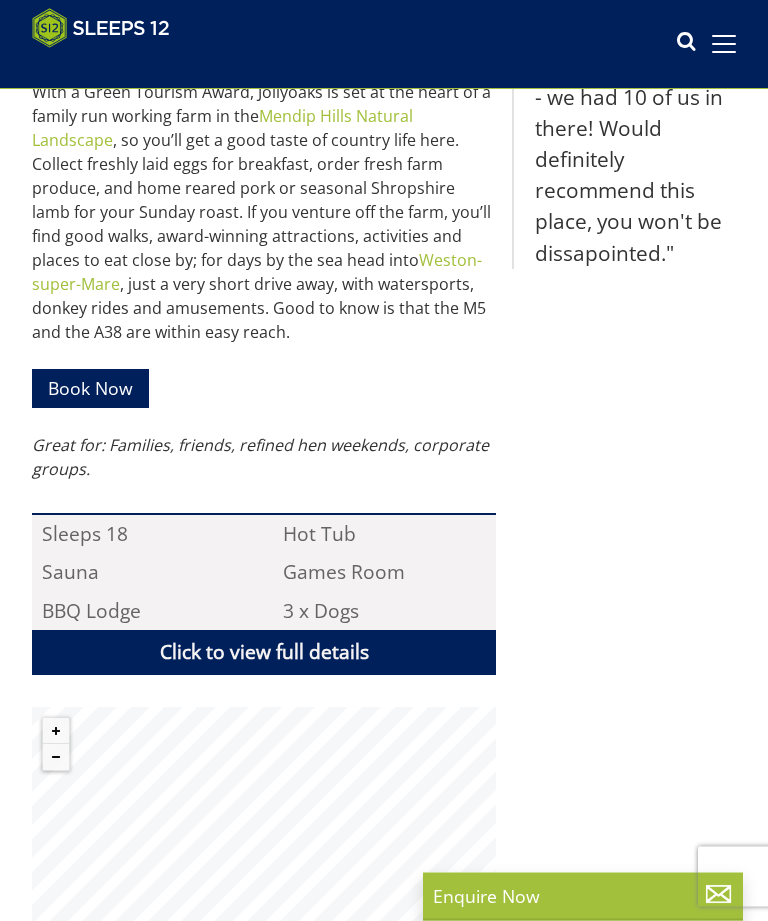 scroll, scrollTop: 1054, scrollLeft: 0, axis: vertical 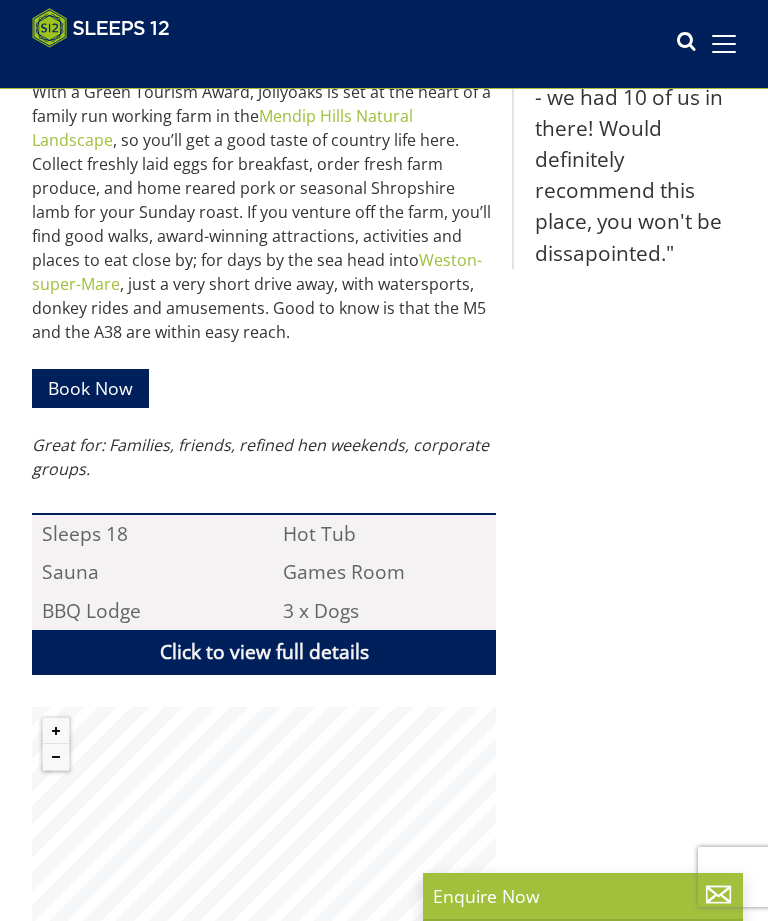 click on "Book Now" at bounding box center [90, 388] 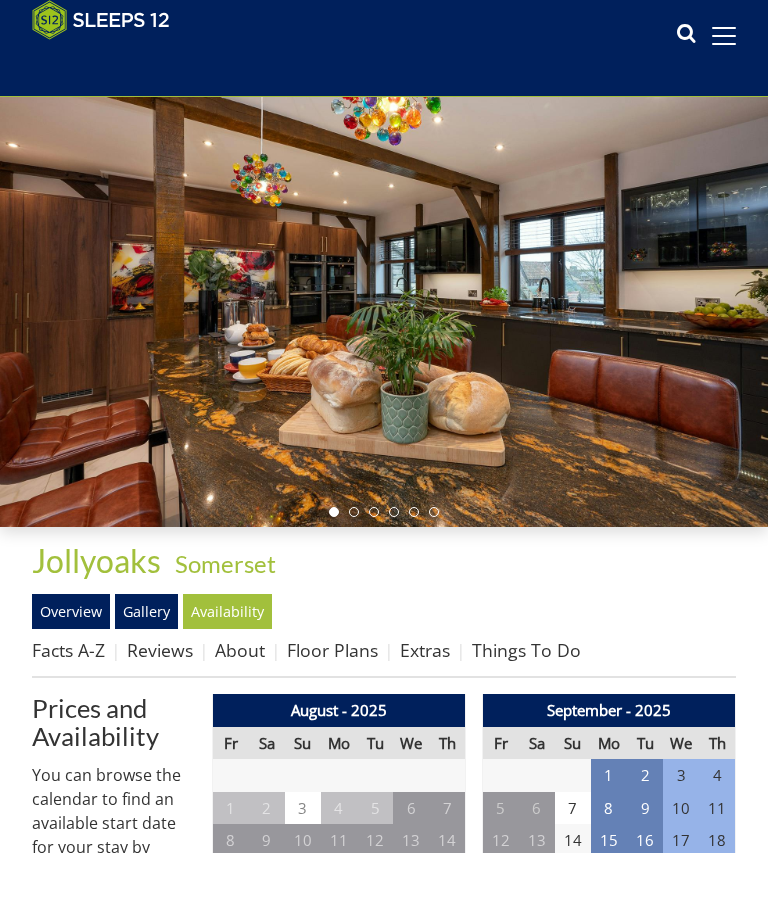 scroll, scrollTop: 151, scrollLeft: 0, axis: vertical 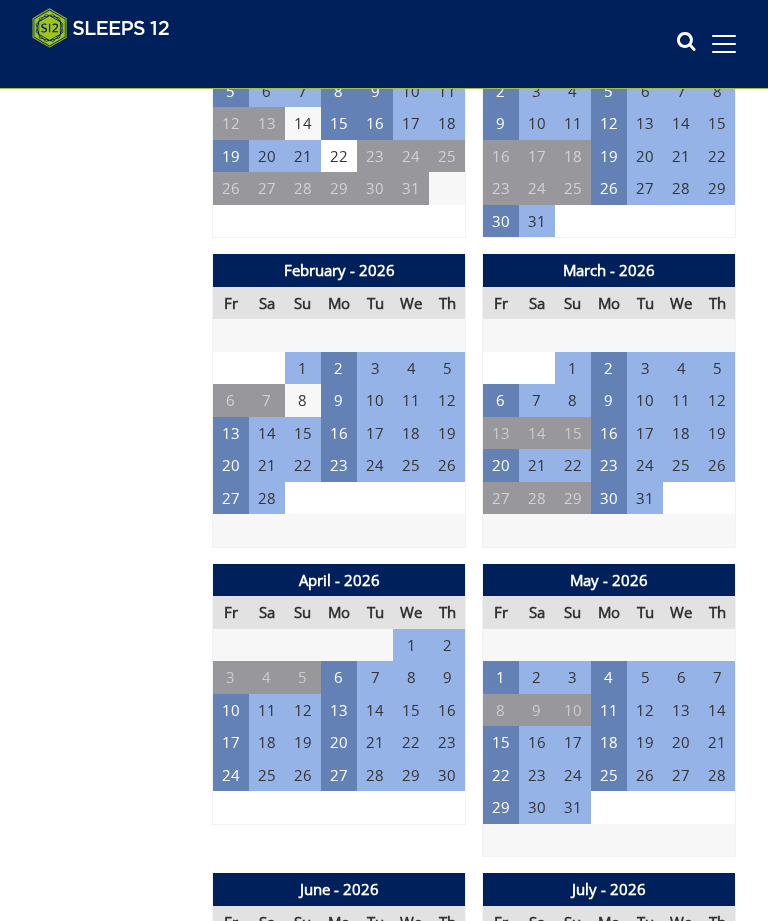 click on "24" at bounding box center [231, 775] 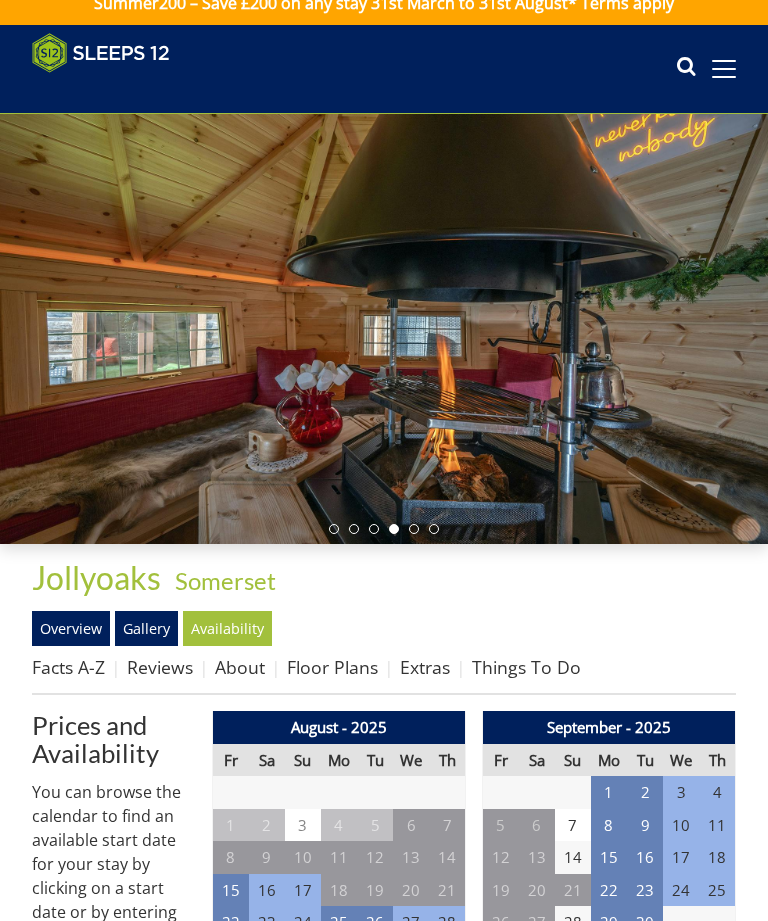 scroll, scrollTop: 8, scrollLeft: 0, axis: vertical 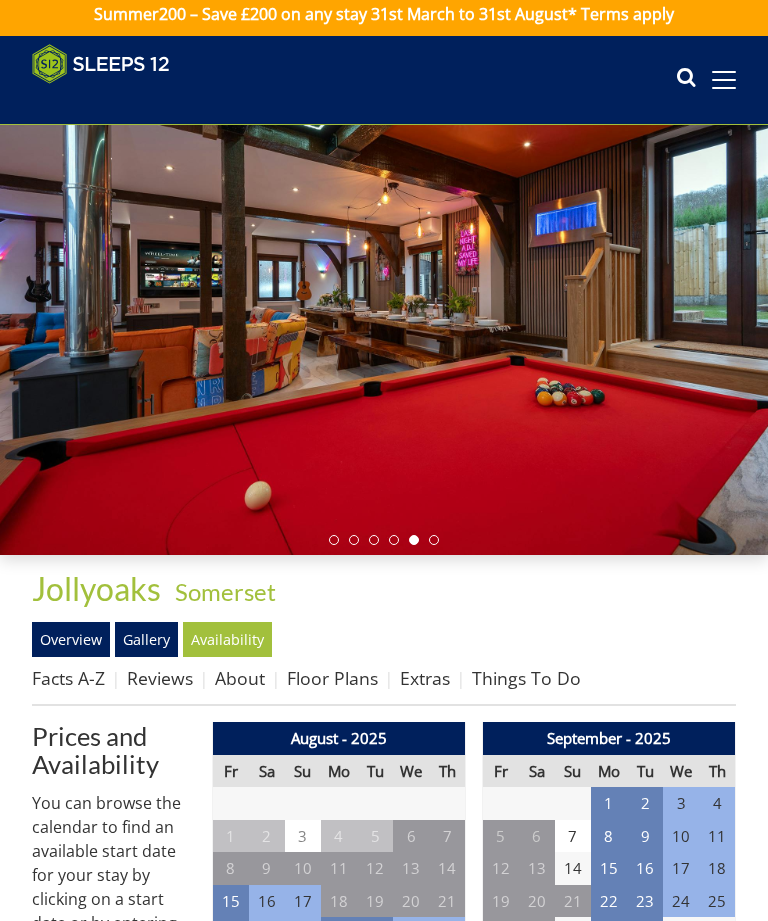 click on "Gallery" at bounding box center (146, 639) 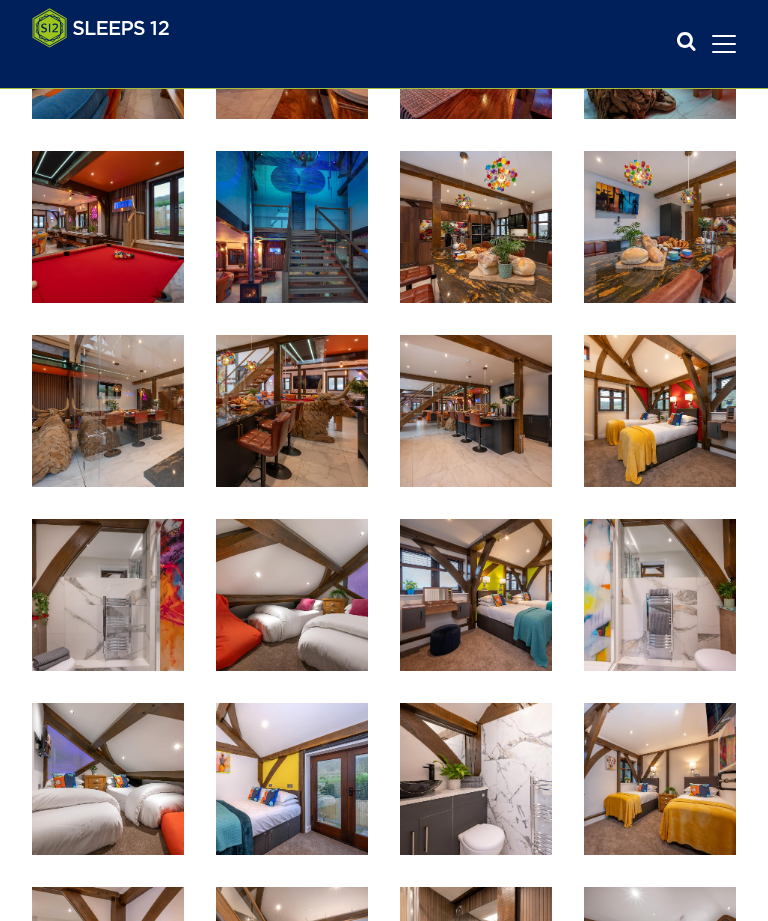 scroll, scrollTop: 1131, scrollLeft: 0, axis: vertical 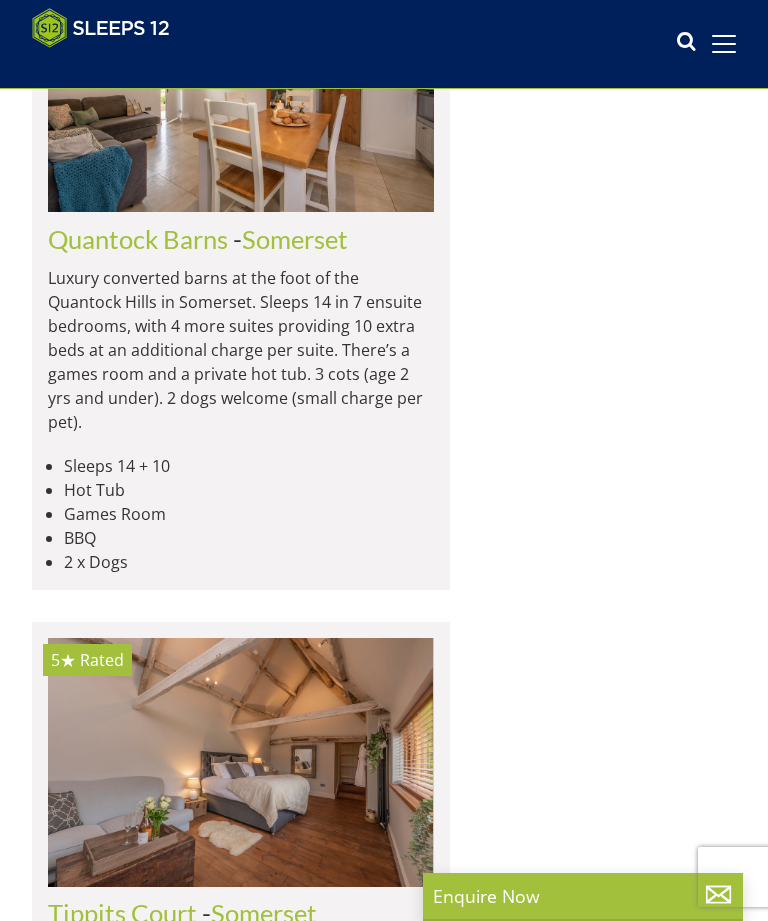 click on "Quantock Barns" at bounding box center (138, 239) 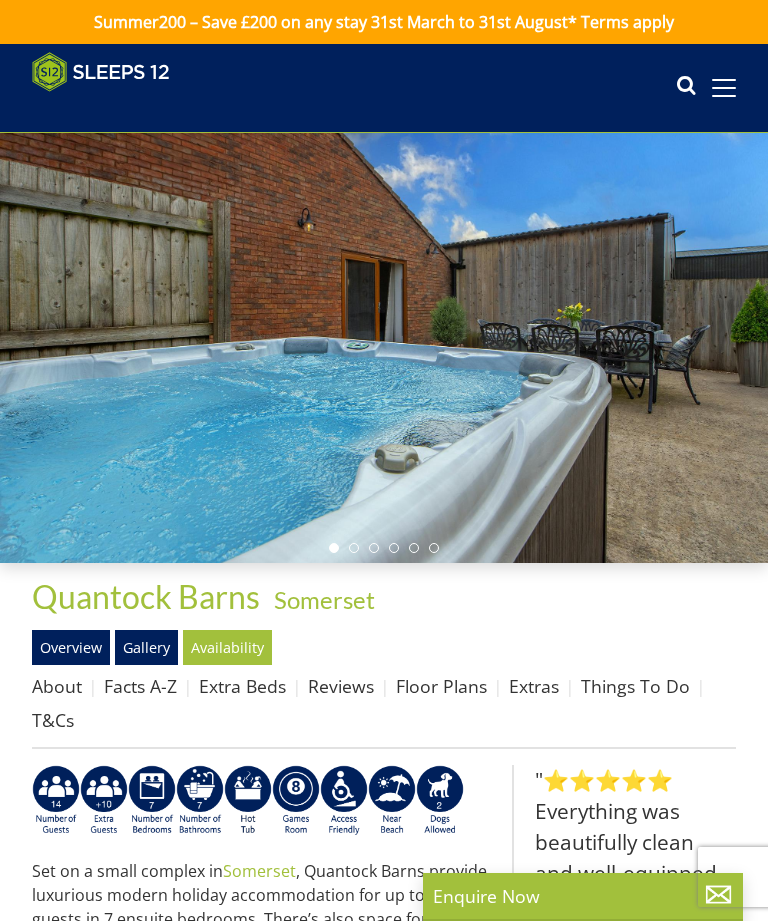 scroll, scrollTop: 704, scrollLeft: 0, axis: vertical 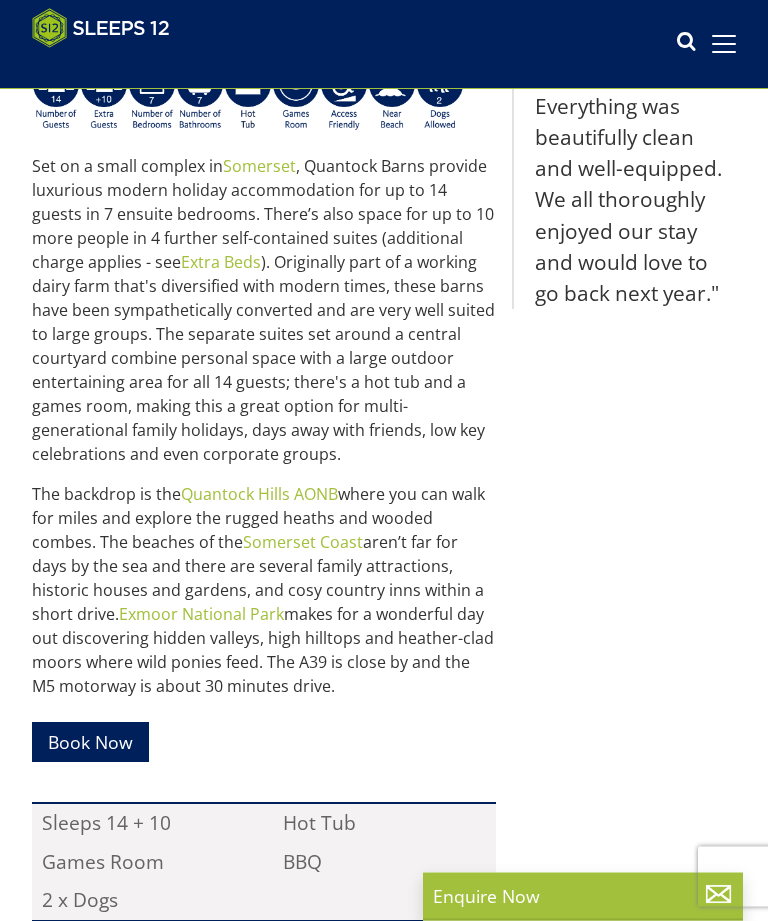 click on "Book Now" at bounding box center (90, 742) 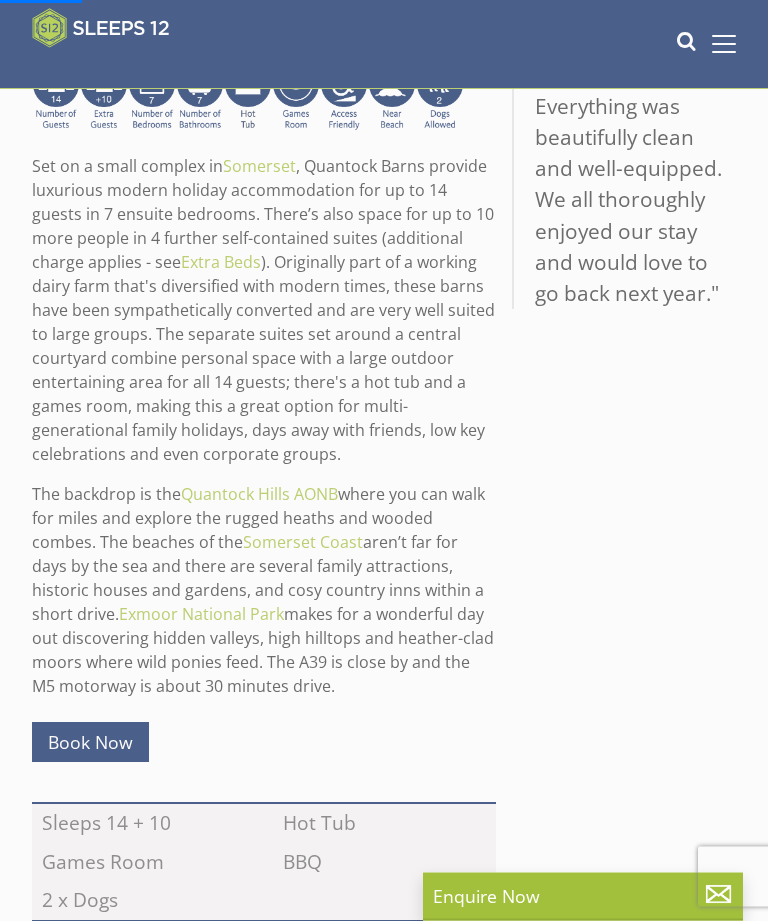 scroll, scrollTop: 705, scrollLeft: 0, axis: vertical 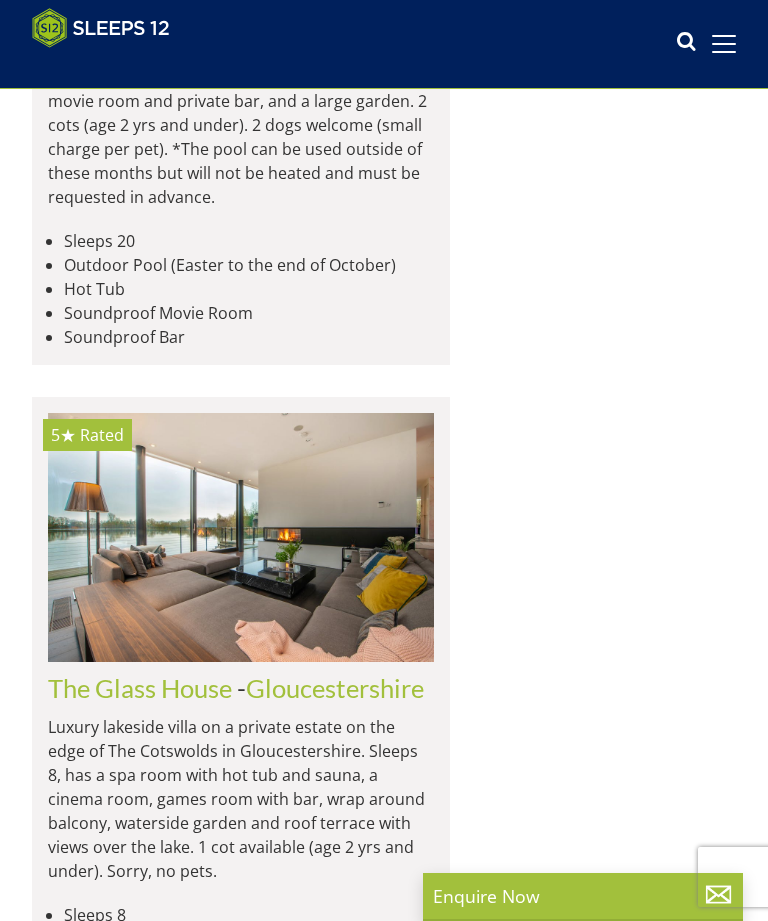 click on "Inwood Farmhouse" at bounding box center (154, -1215) 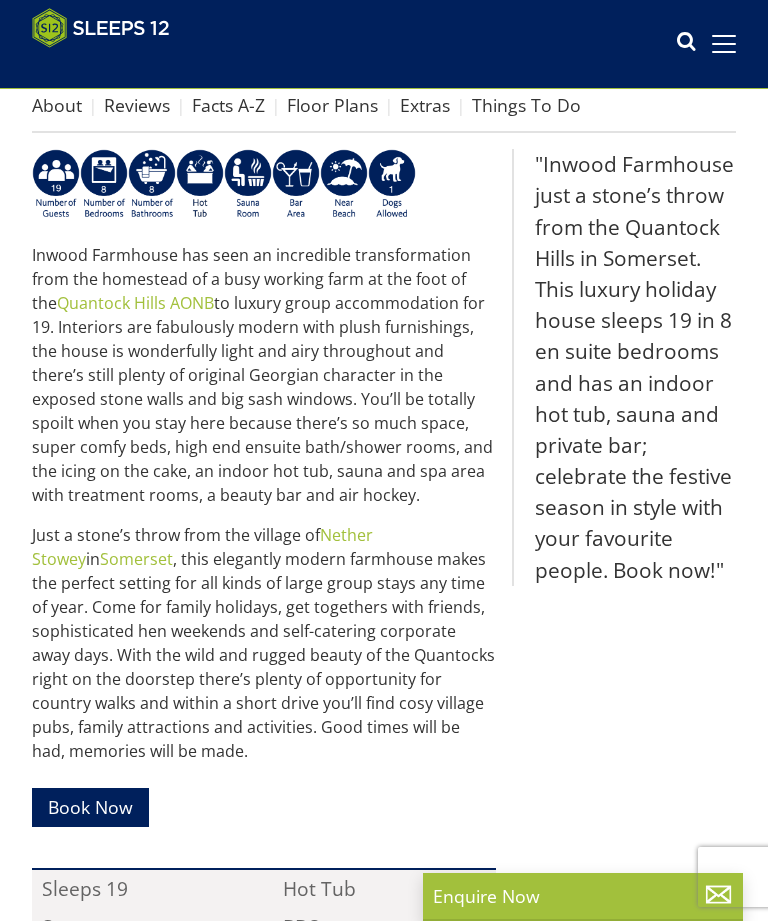 click on "Book Now" at bounding box center (90, 807) 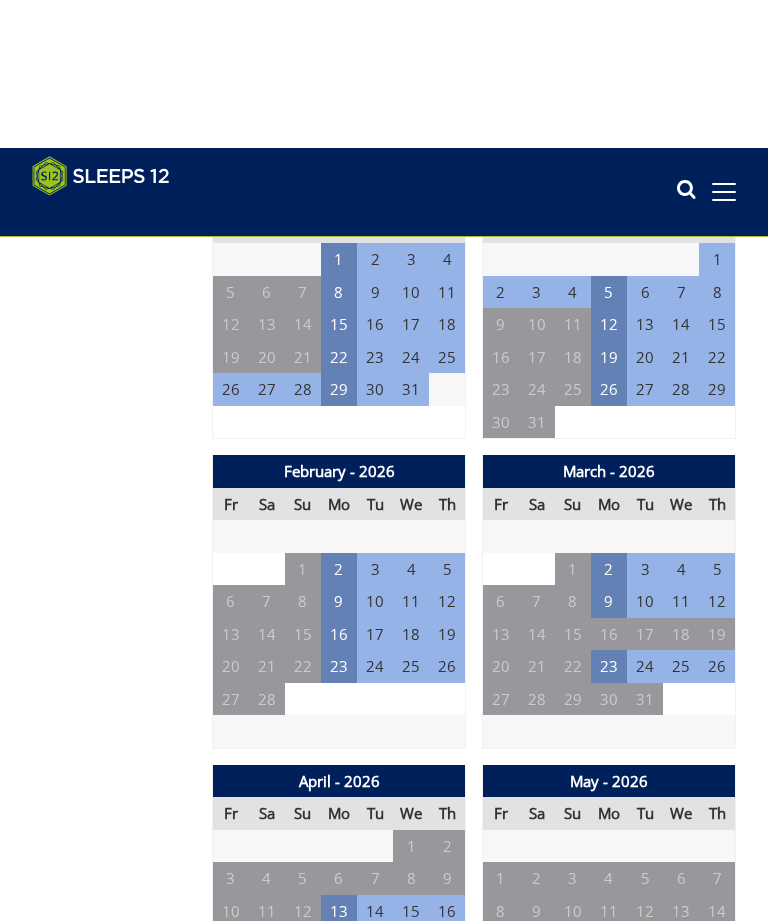 scroll, scrollTop: 562, scrollLeft: 0, axis: vertical 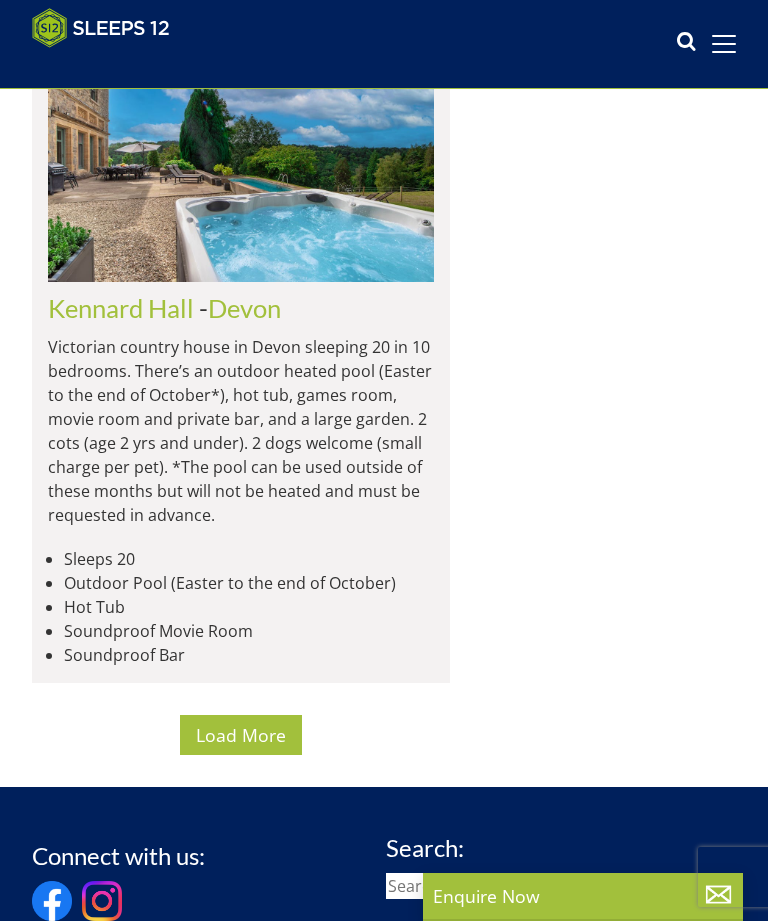 click on "Load More" at bounding box center (241, 735) 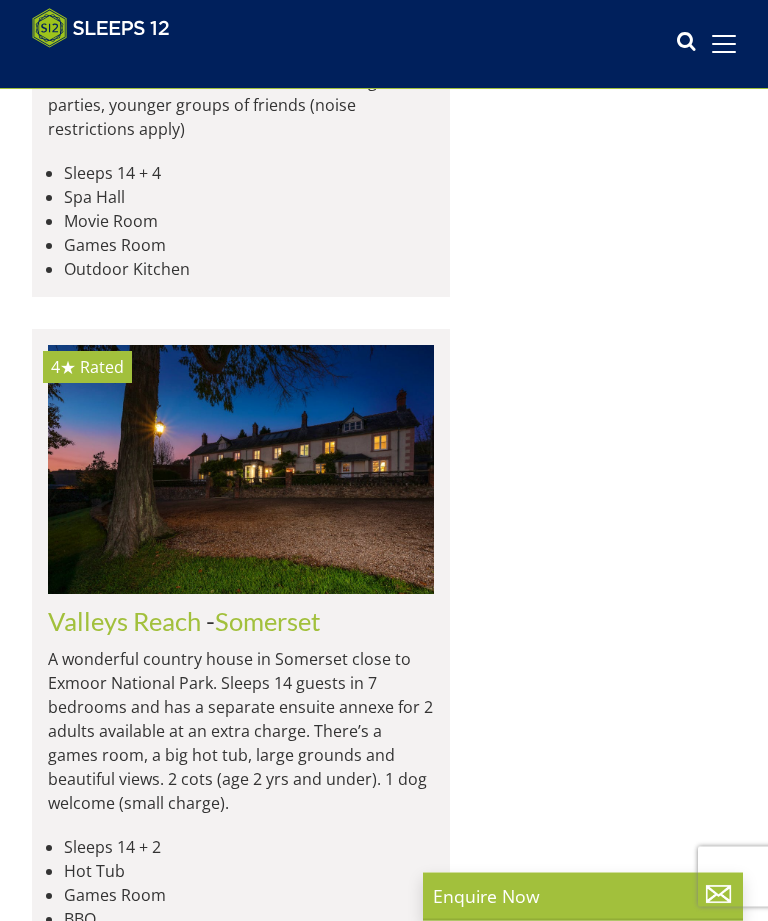 scroll, scrollTop: 16541, scrollLeft: 0, axis: vertical 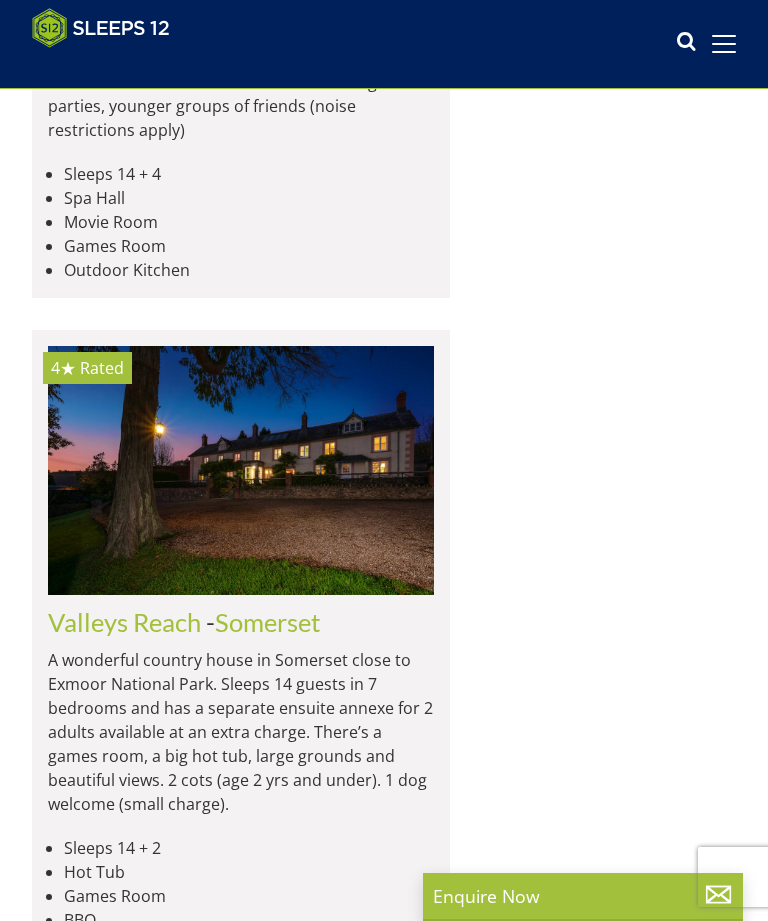 click on "Spacious modern house in a quiet Devon village, where large landscaped gardens, woodlands and meadows bring you close to nature. Sleeps 17 in 8 bedrooms, +3 extra beds charged per person. There’s a hot tub, sauna, dip tank and outdoor showers, and tennis court. 2 dogs welcome (extra charge per pet).
Great for: Multi-generational families, younger families, older groups of friends
Not suitable for: Stag/hen parties, younger groups of friends (noise restrictions apply)" at bounding box center (241, -500) 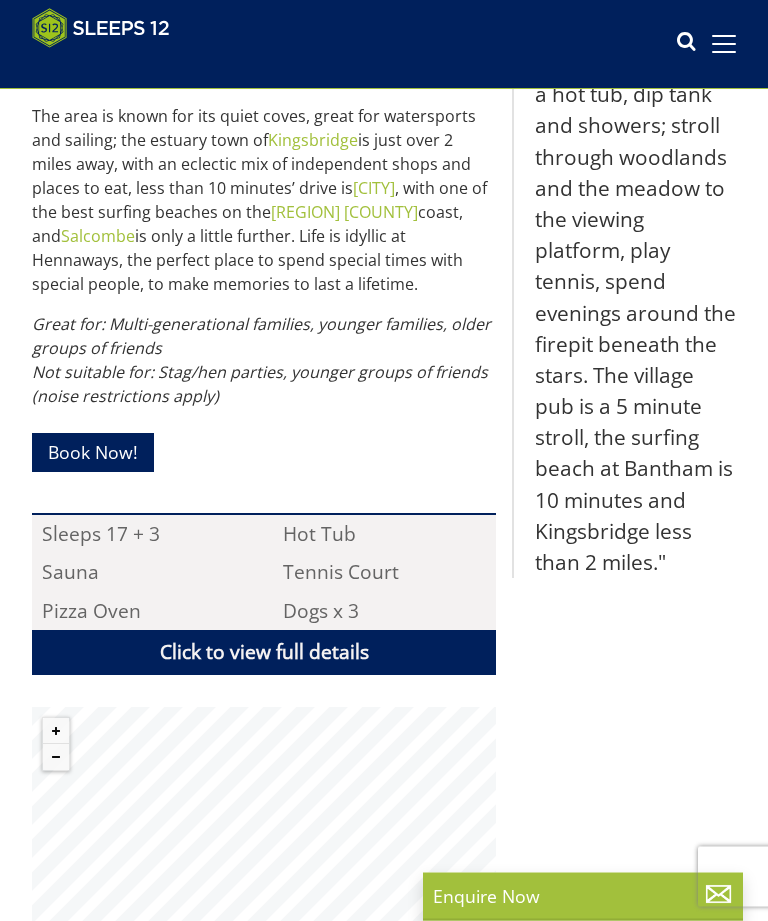 scroll, scrollTop: 1150, scrollLeft: 0, axis: vertical 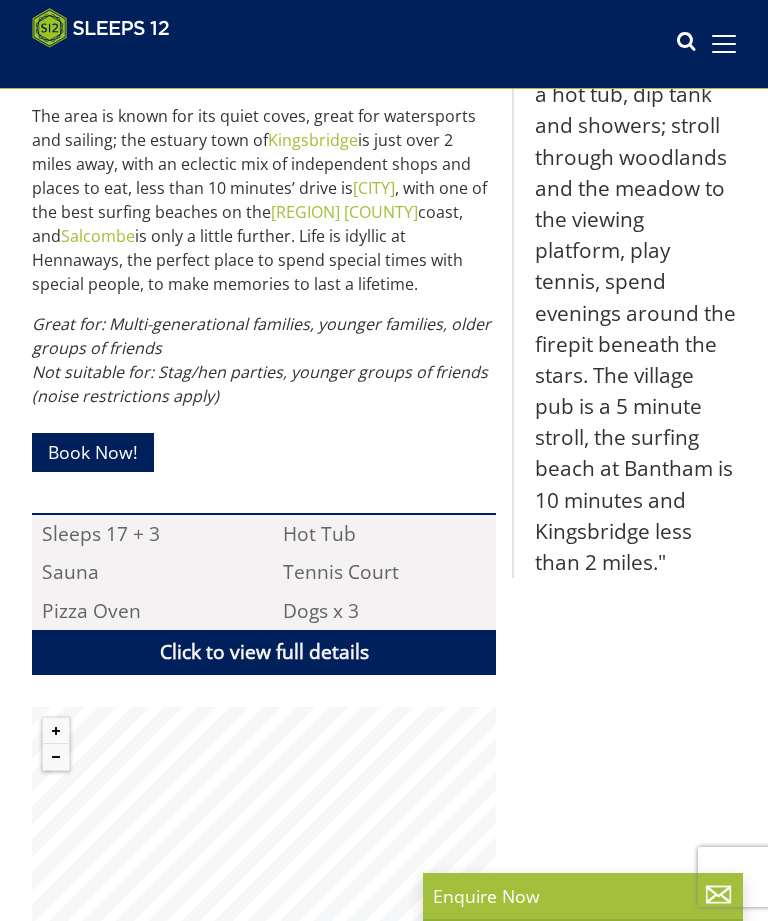 click on "Book Now!" at bounding box center (93, 452) 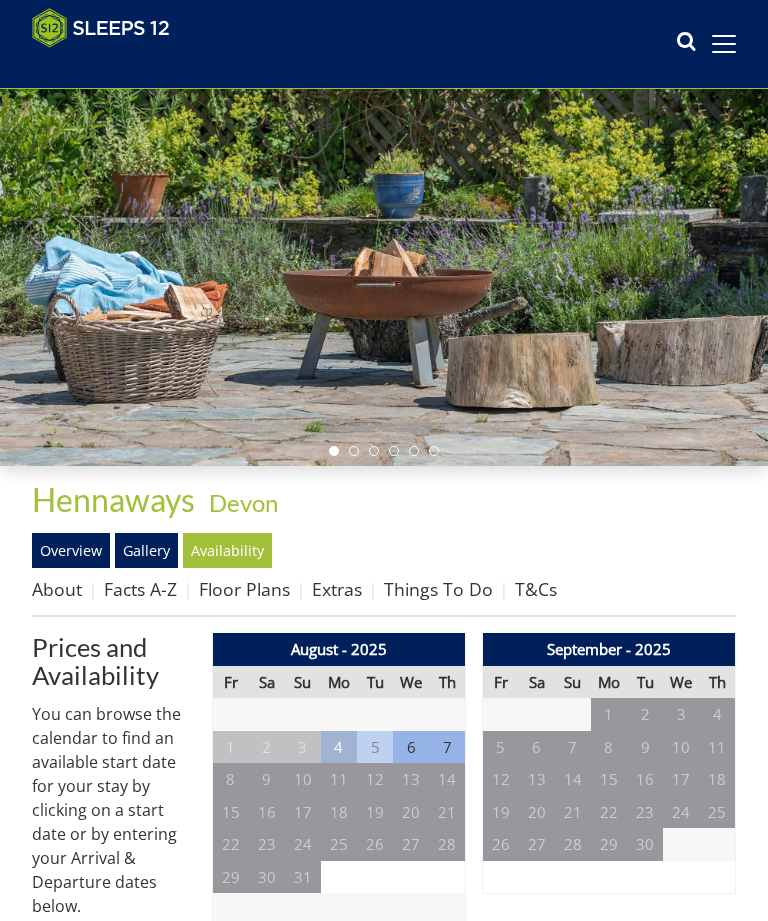 scroll, scrollTop: 0, scrollLeft: 0, axis: both 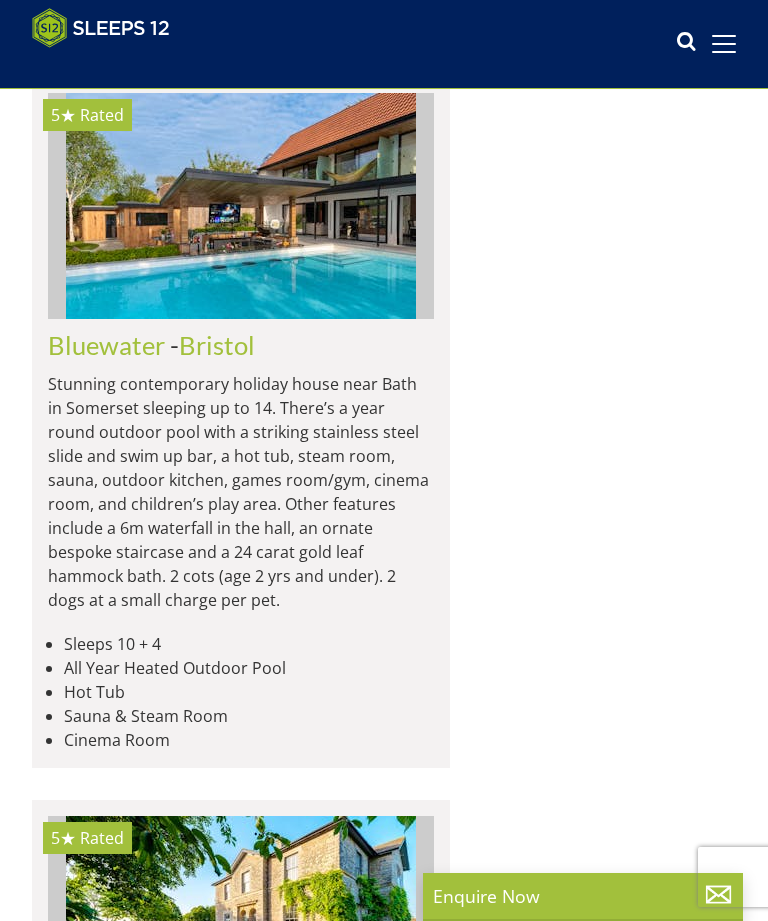 click on "Load More" at bounding box center (241, 4901) 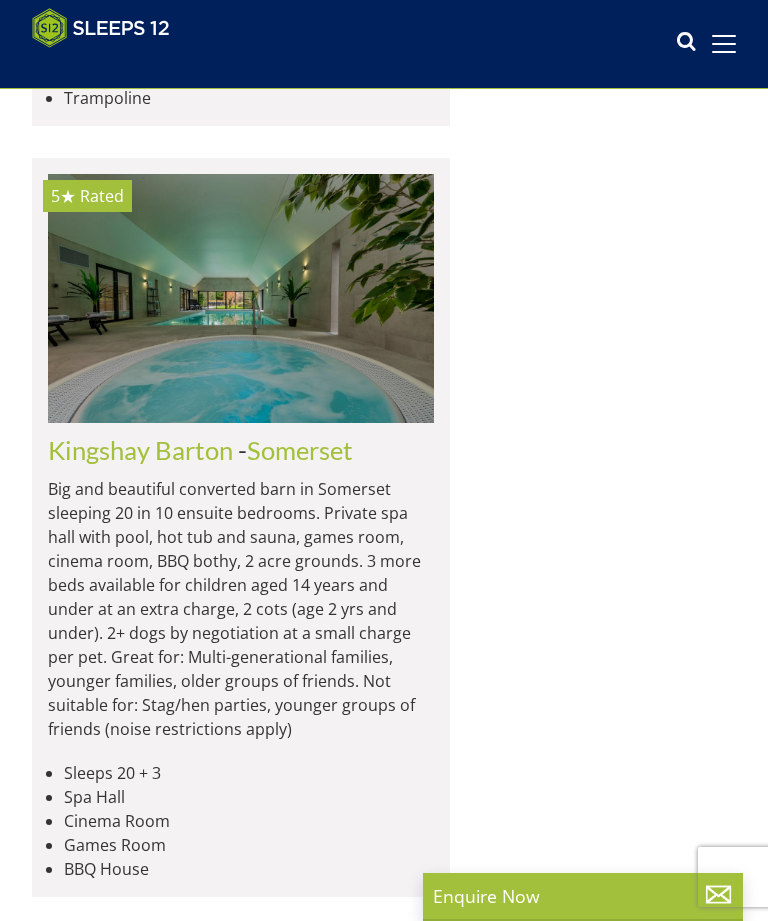 scroll, scrollTop: 23647, scrollLeft: 0, axis: vertical 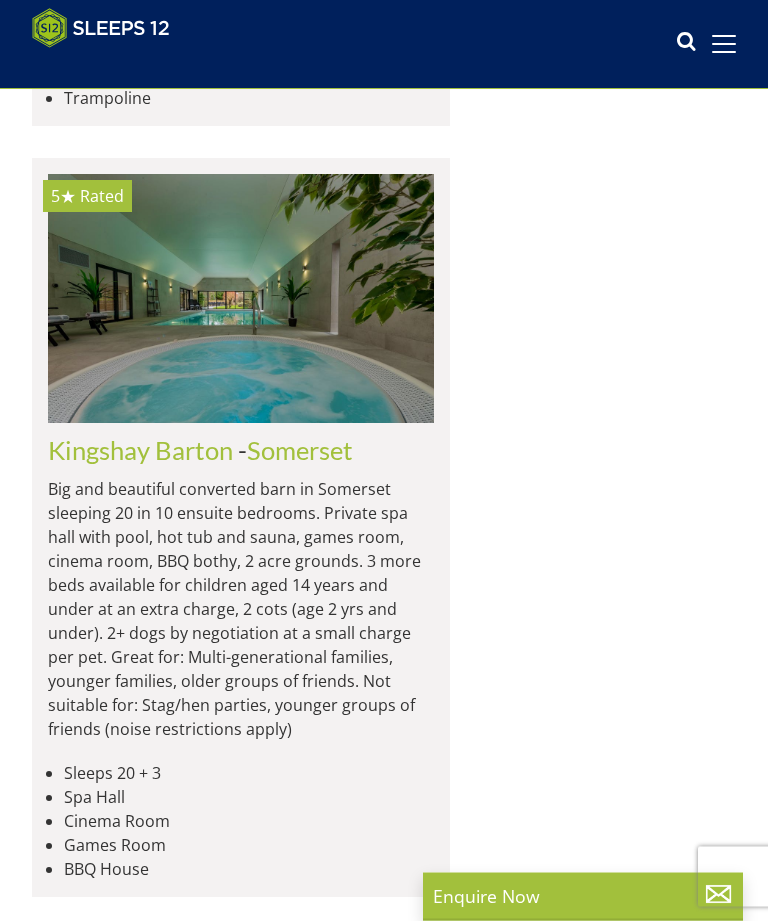 click on "Duxhams" at bounding box center (100, 3398) 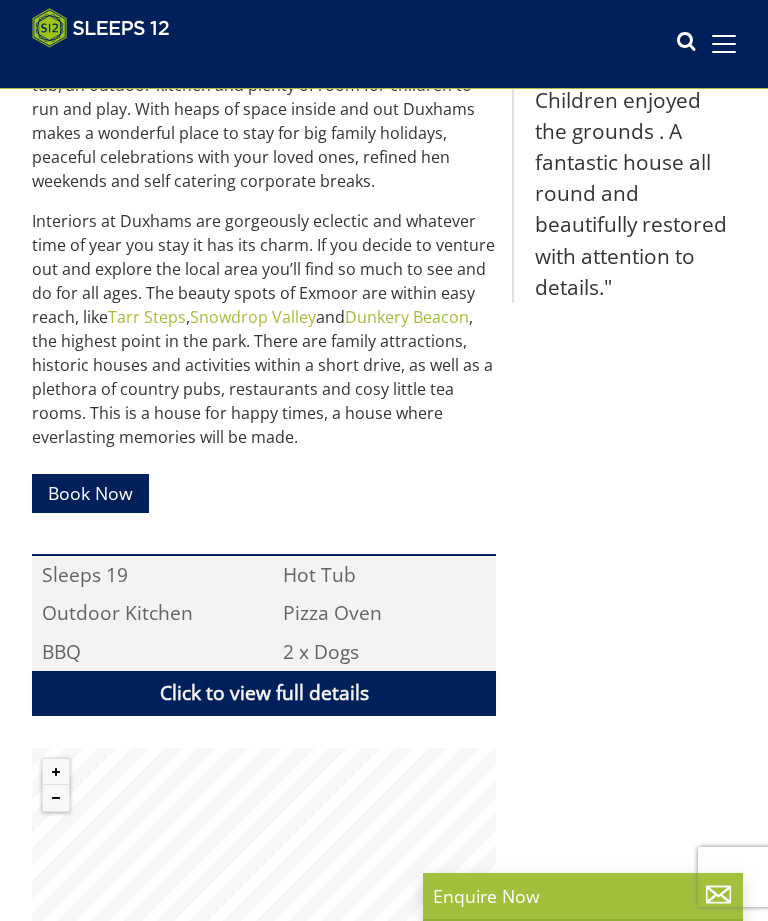 scroll, scrollTop: 896, scrollLeft: 0, axis: vertical 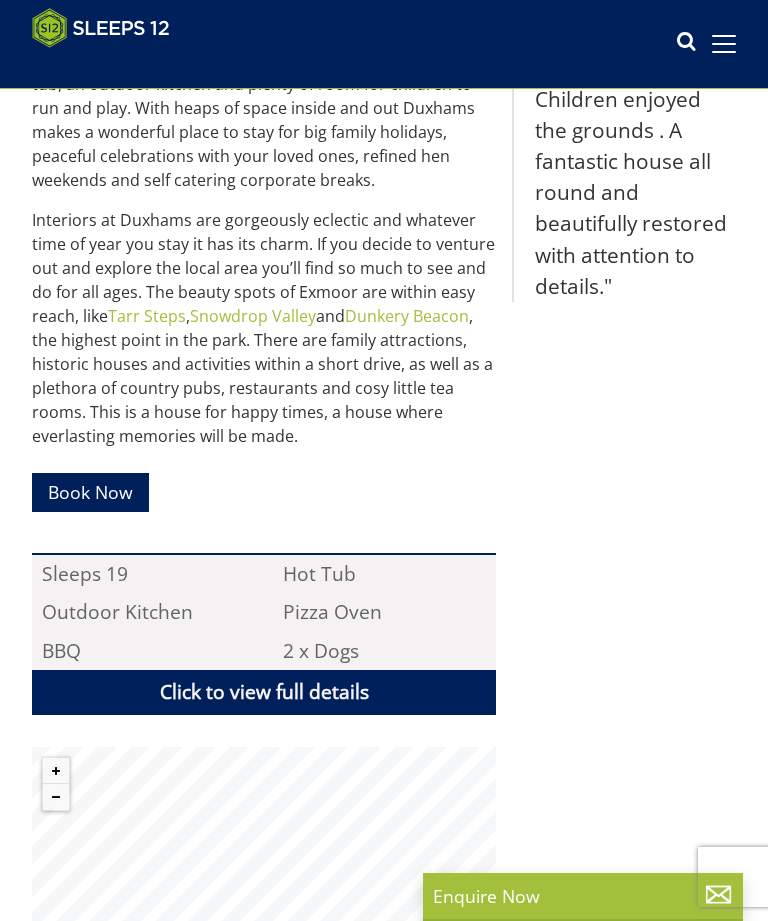 click on "Book Now" at bounding box center [90, 492] 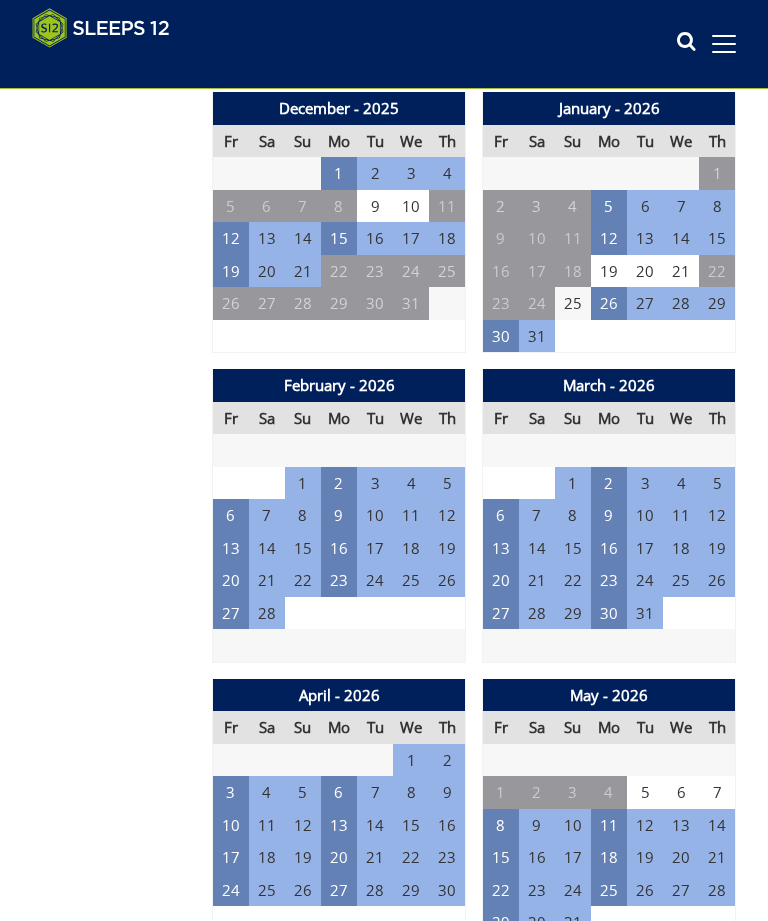 scroll, scrollTop: 1257, scrollLeft: 0, axis: vertical 